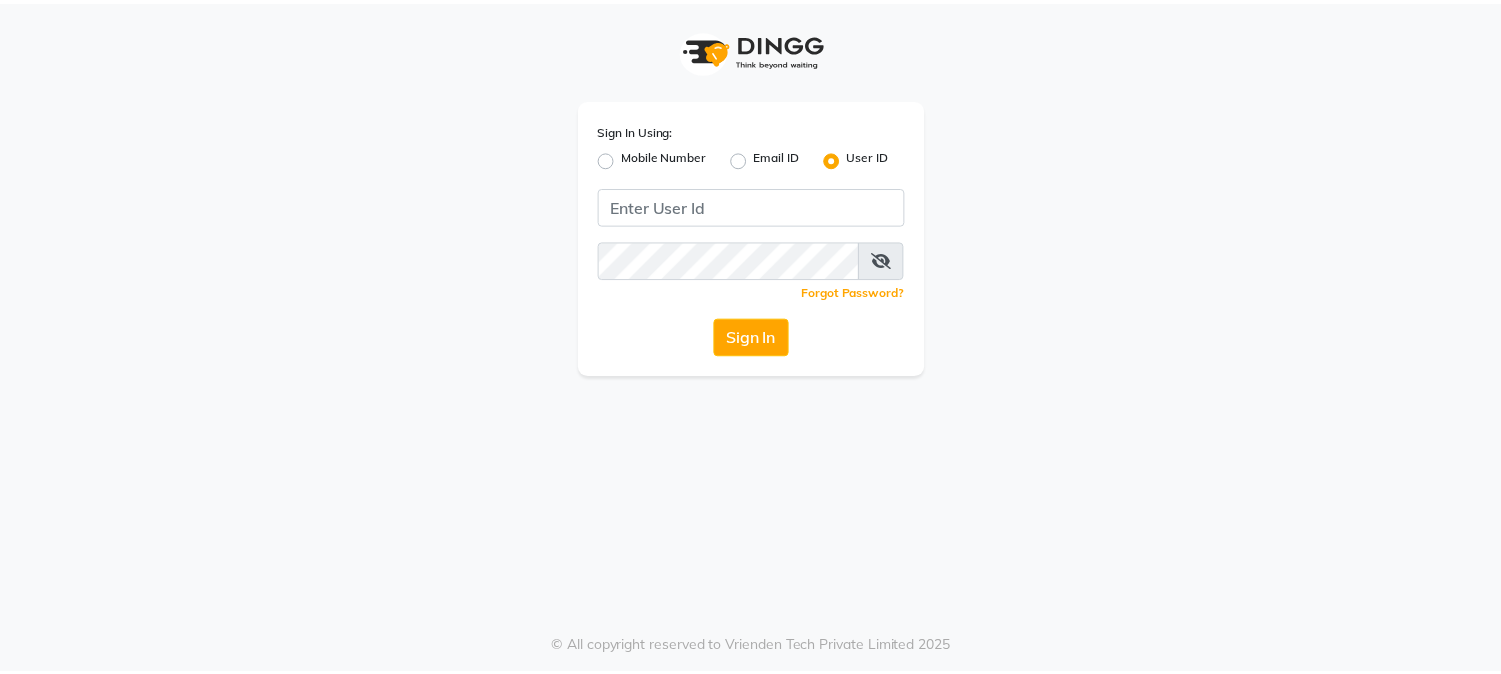 scroll, scrollTop: 0, scrollLeft: 0, axis: both 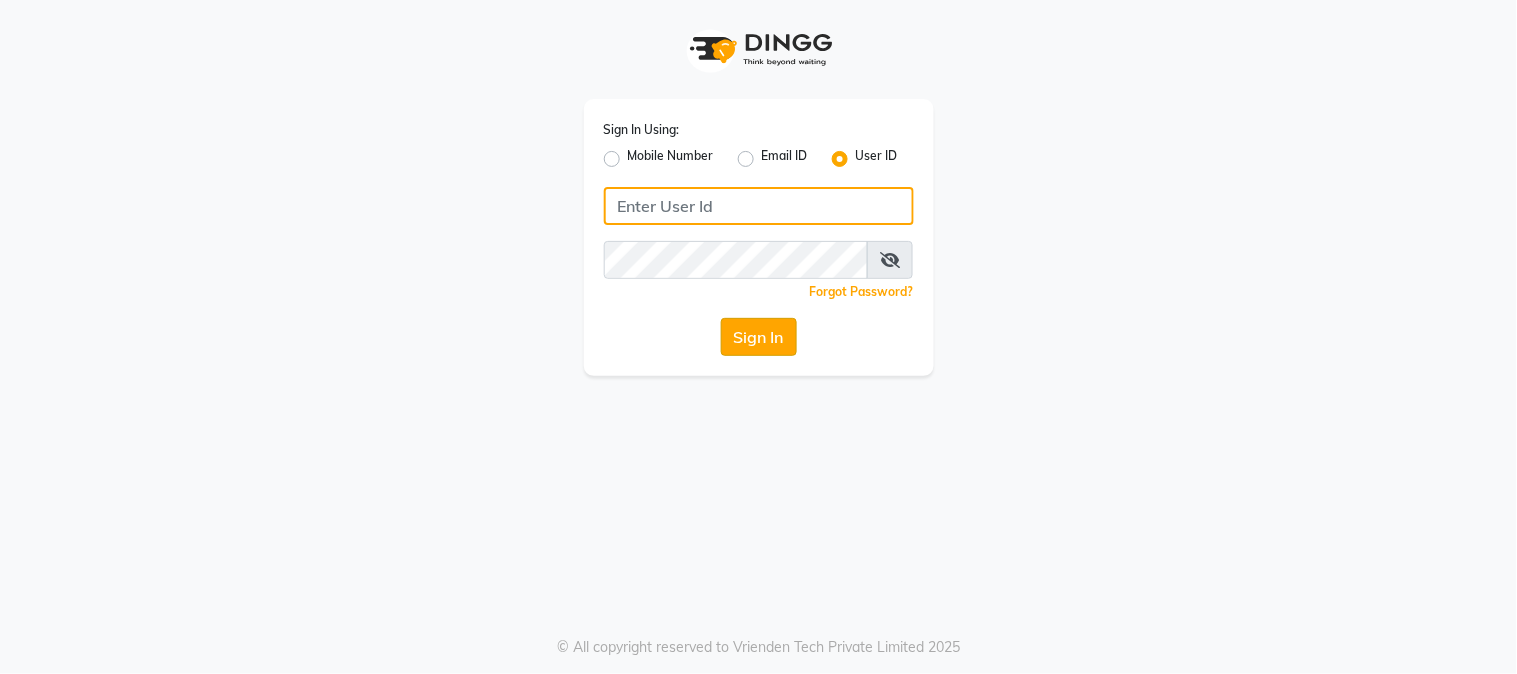 type on "e1947-06" 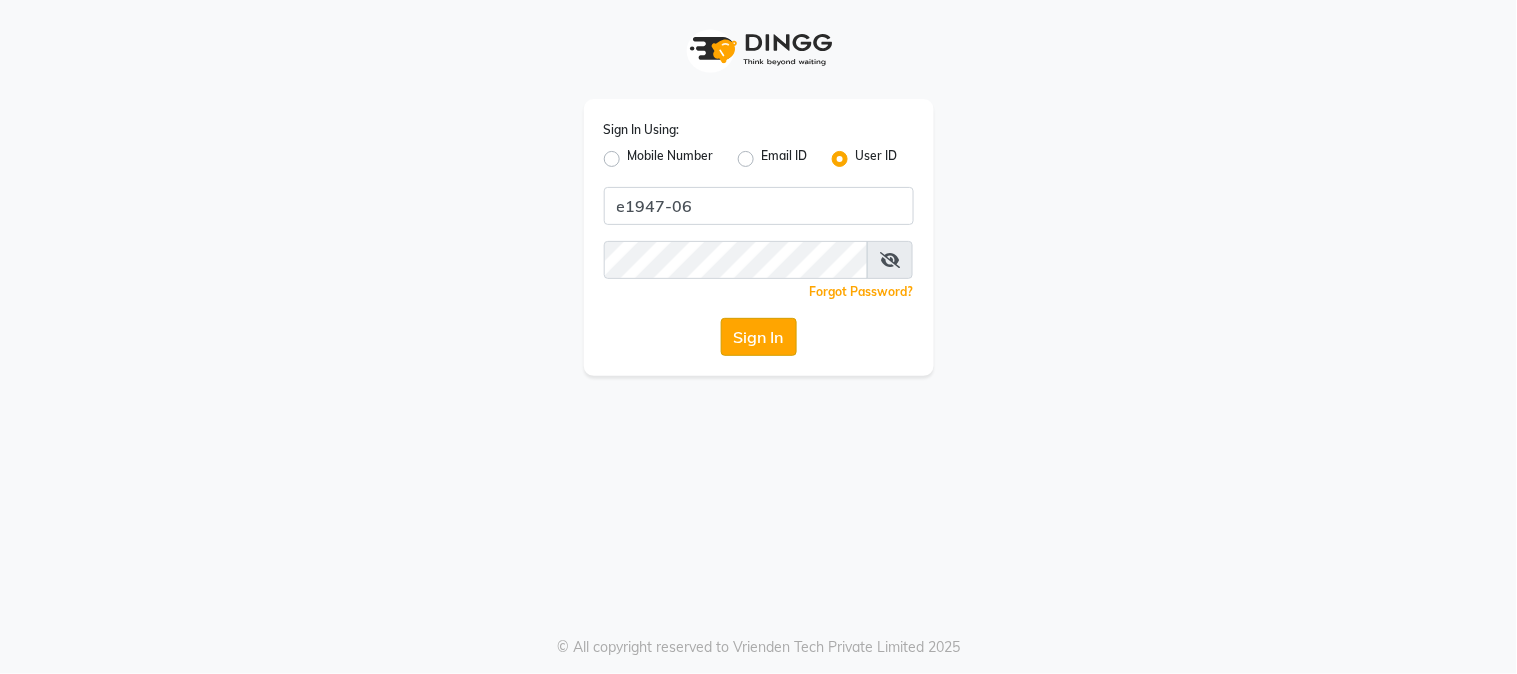 click on "Sign In" 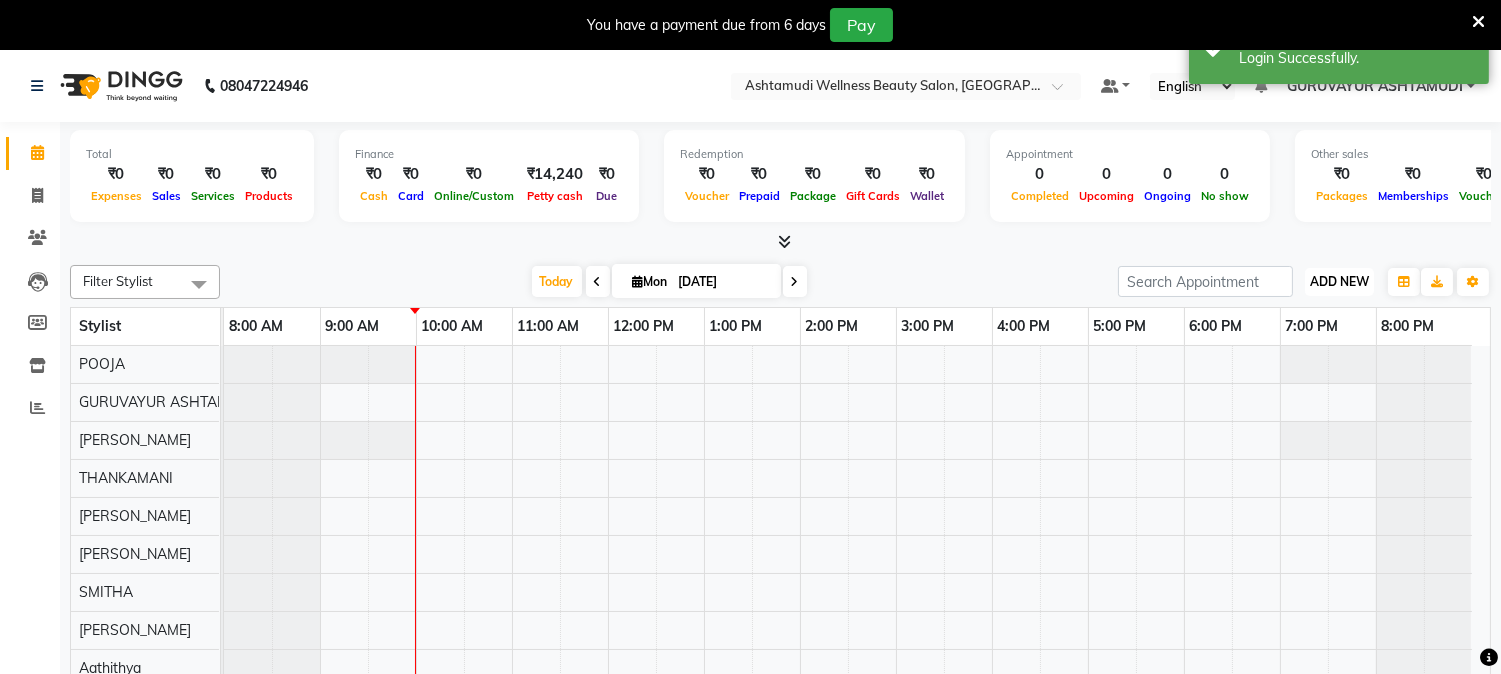 click on "ADD NEW" at bounding box center (1339, 281) 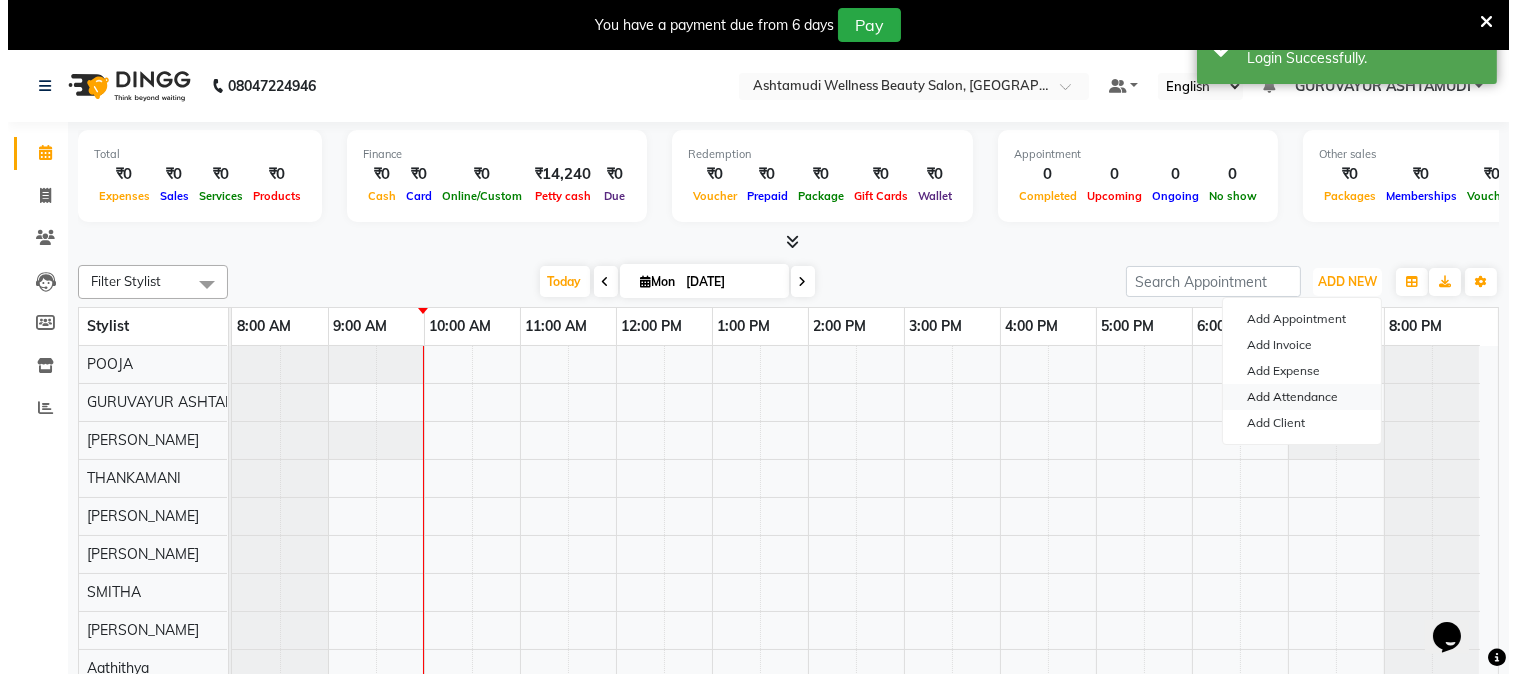 scroll, scrollTop: 0, scrollLeft: 0, axis: both 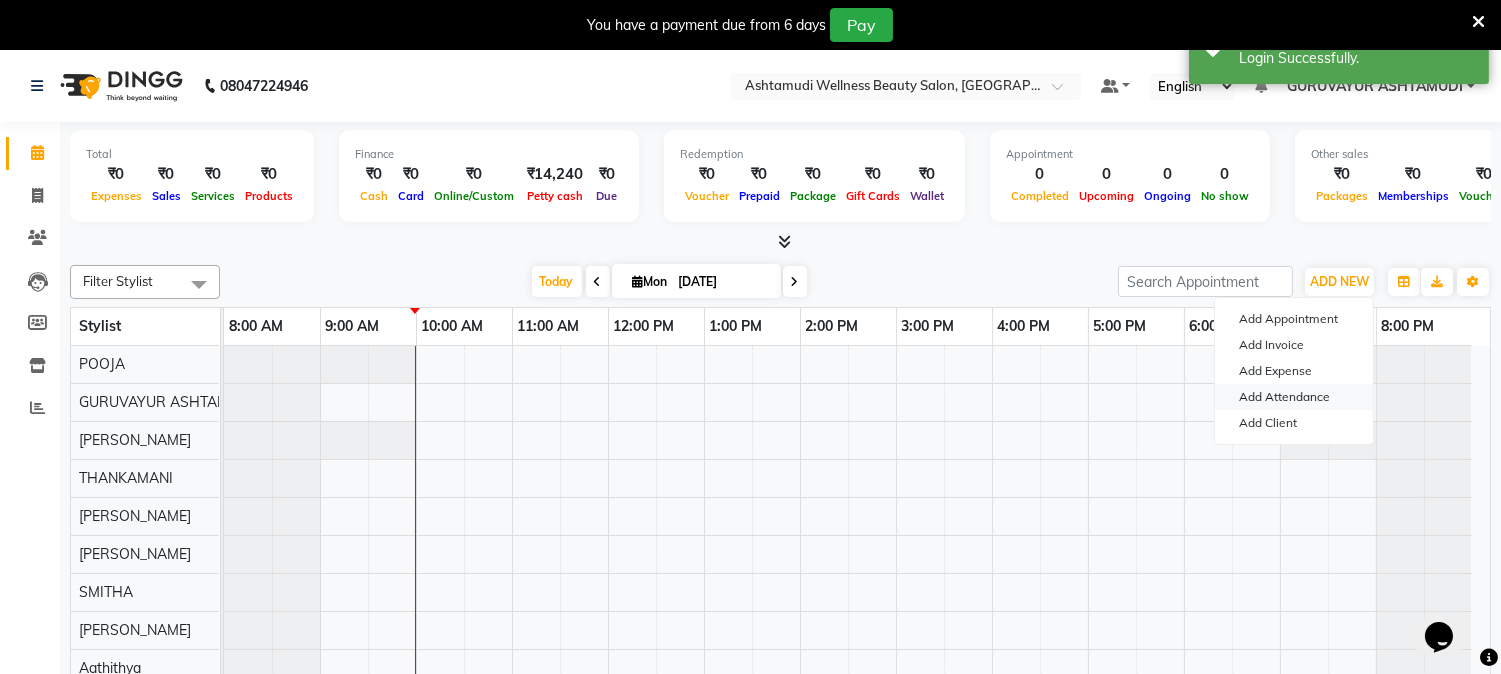 click on "Add Attendance" at bounding box center (1294, 397) 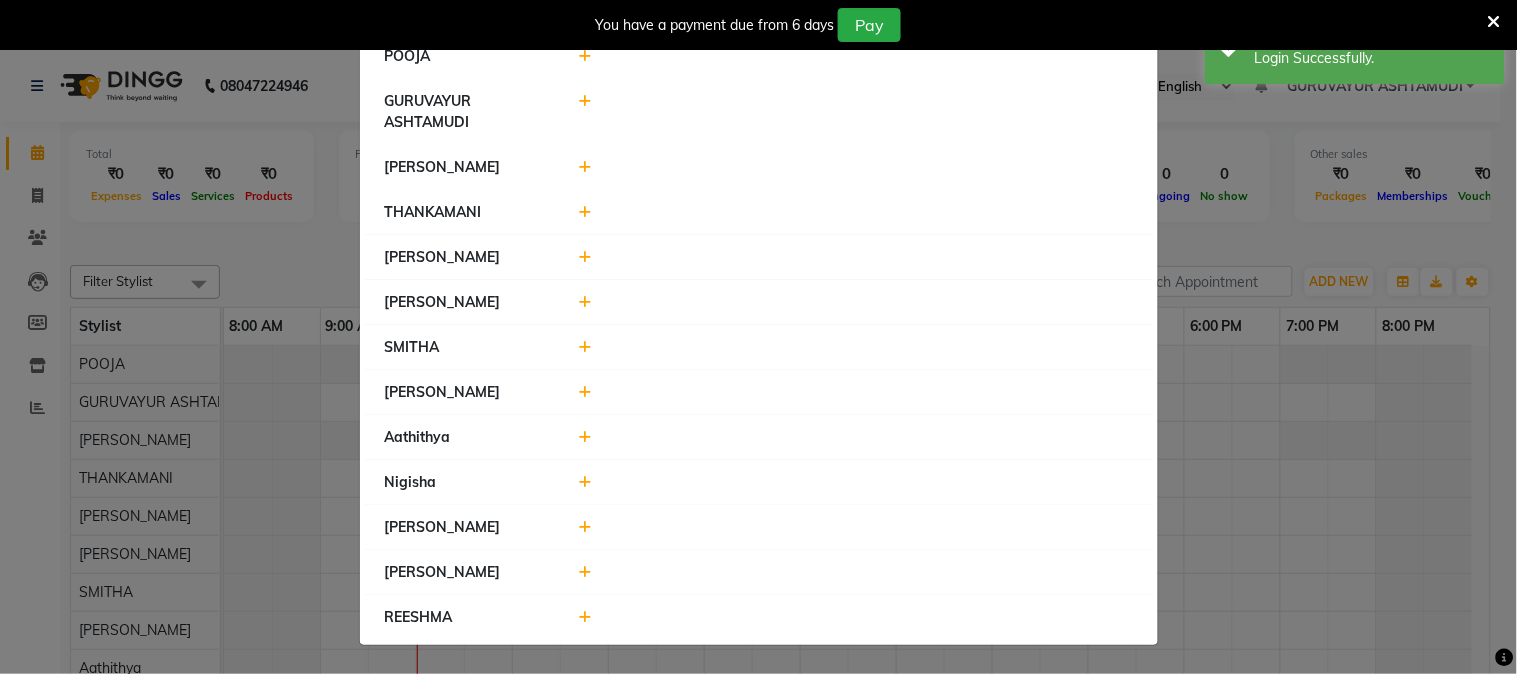 scroll, scrollTop: 0, scrollLeft: 0, axis: both 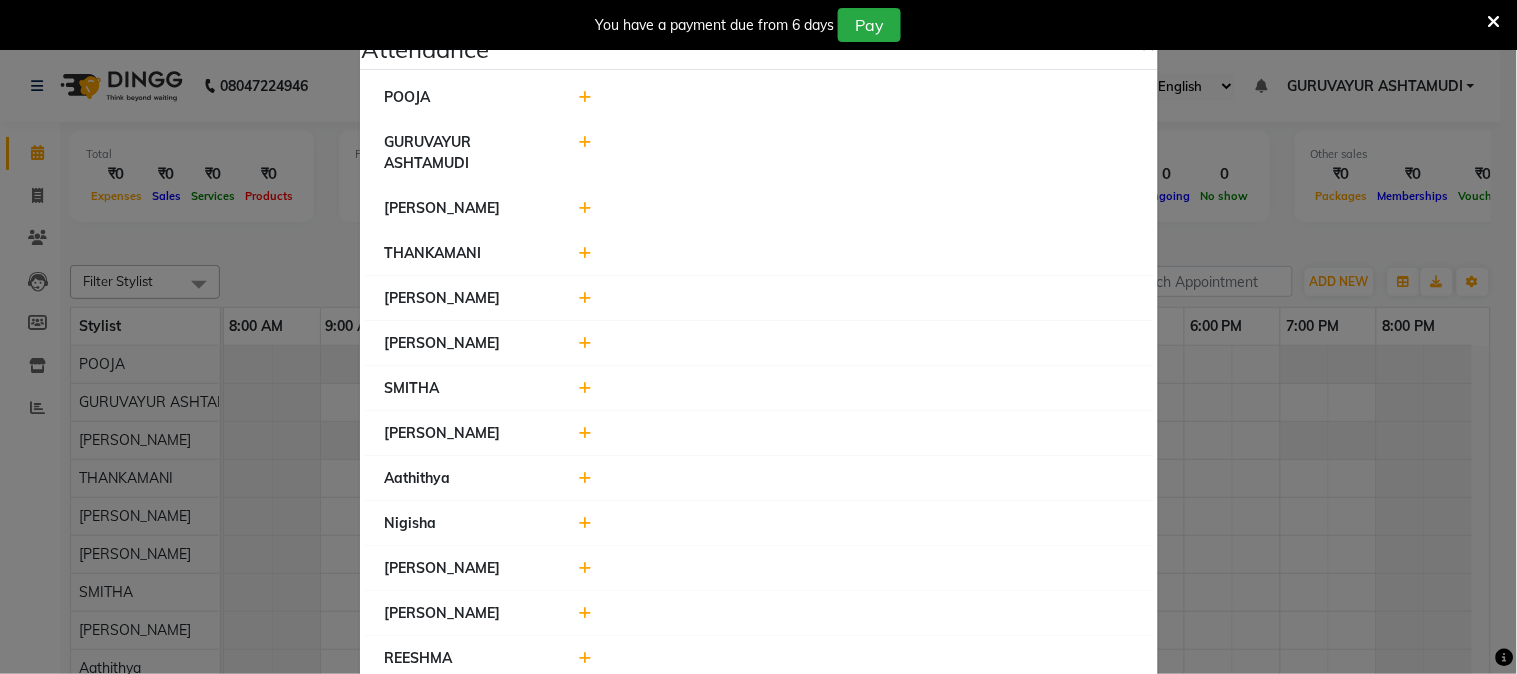 click 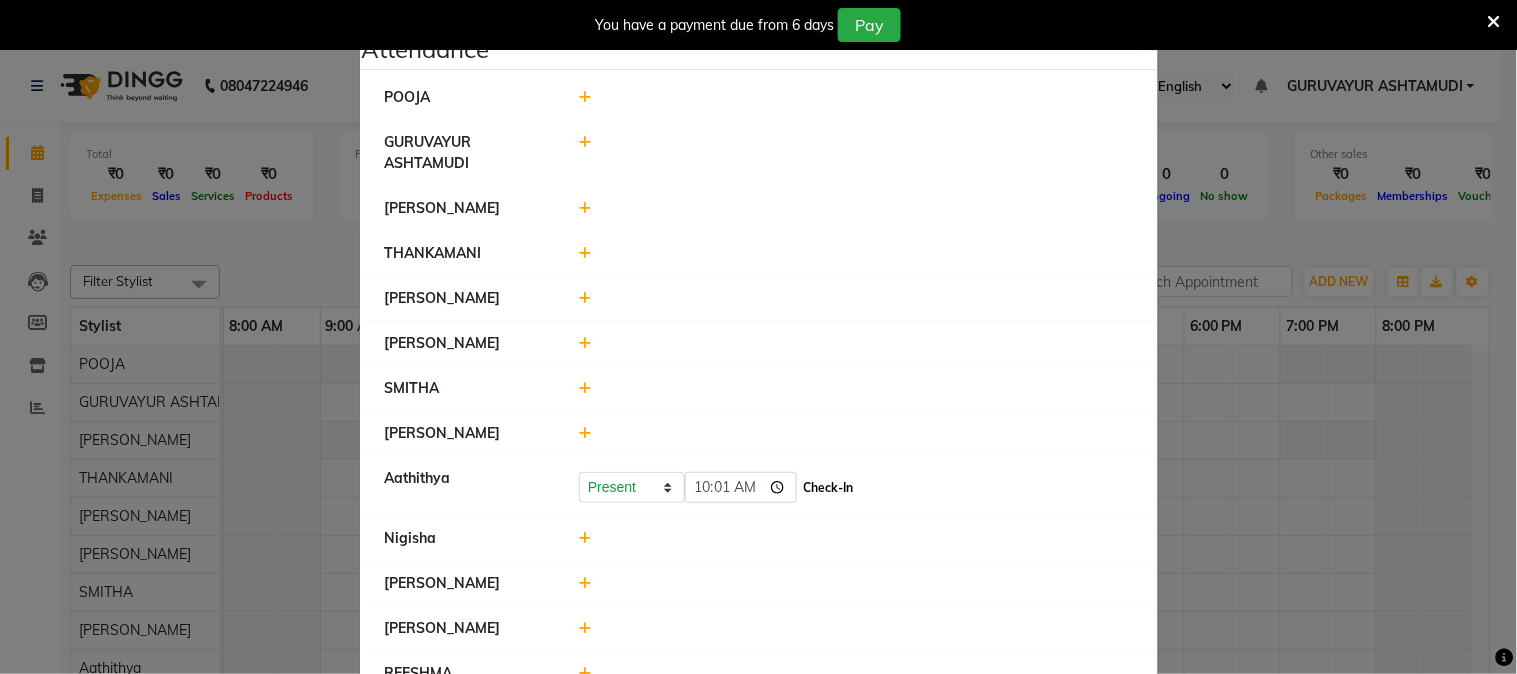 click on "Check-In" 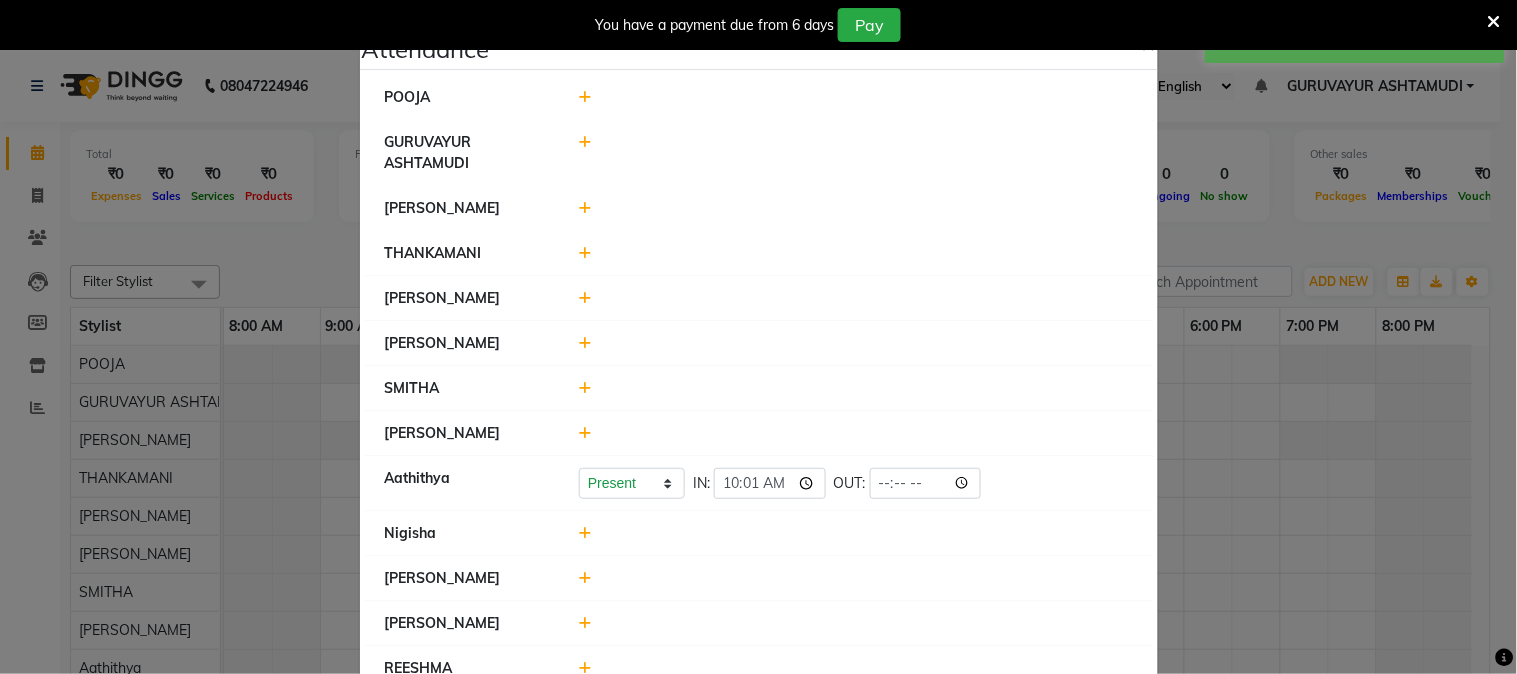 click 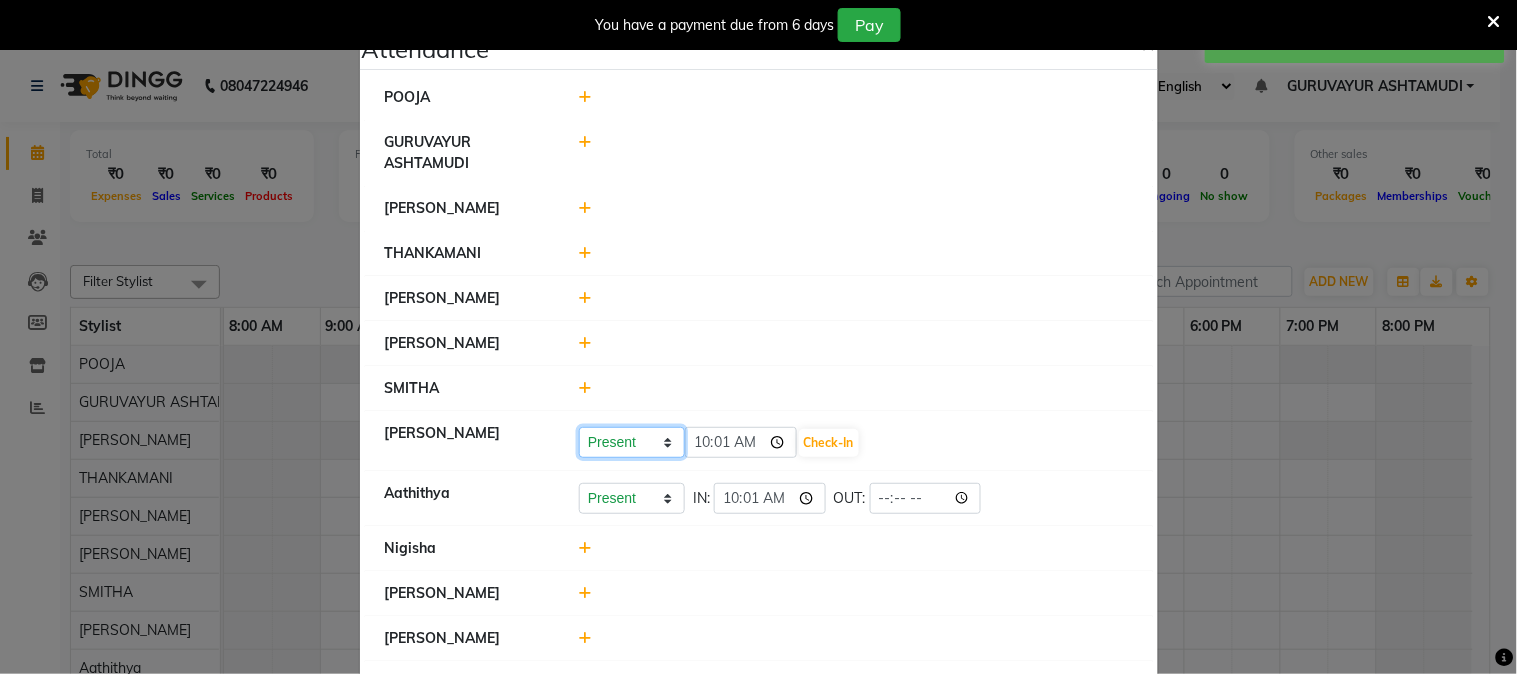 click on "Present Absent Late Half Day Weekly Off" 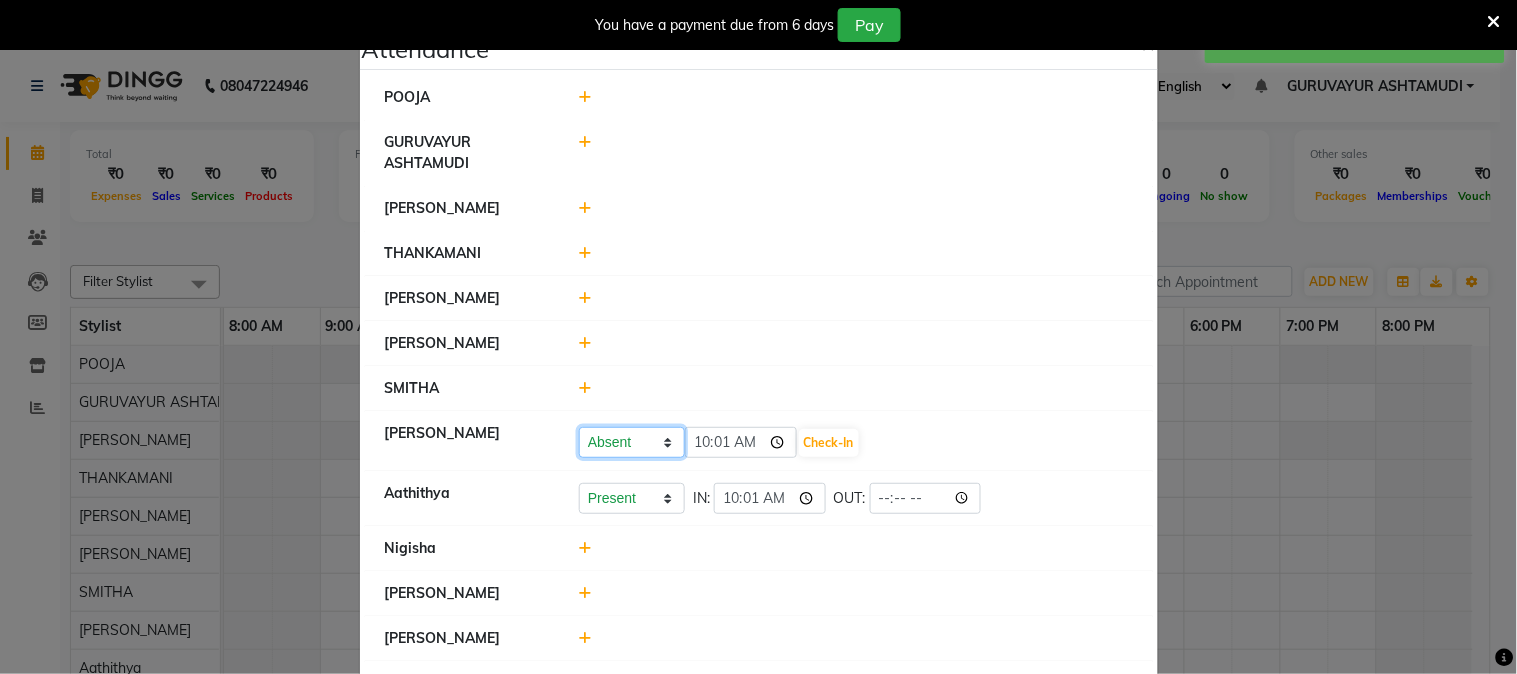 click on "Present Absent Late Half Day Weekly Off" 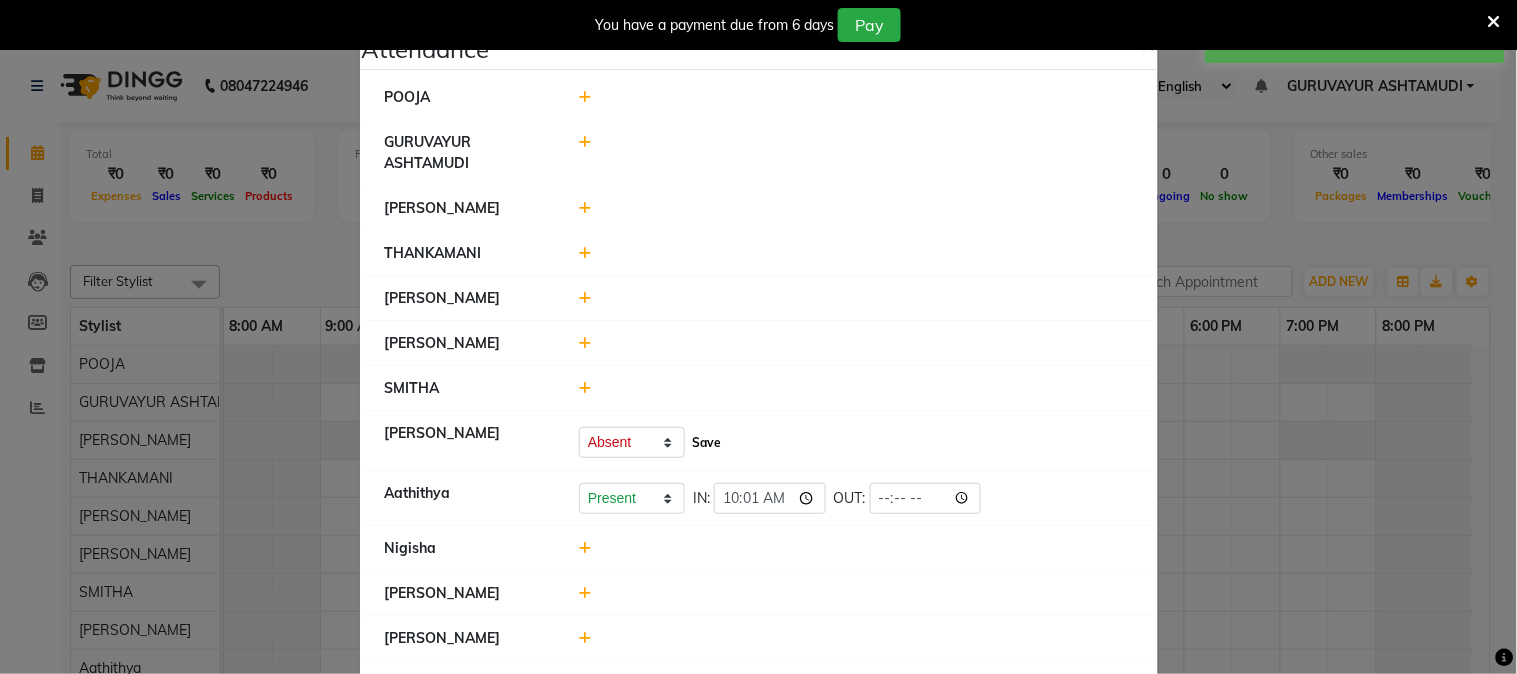click on "Save" 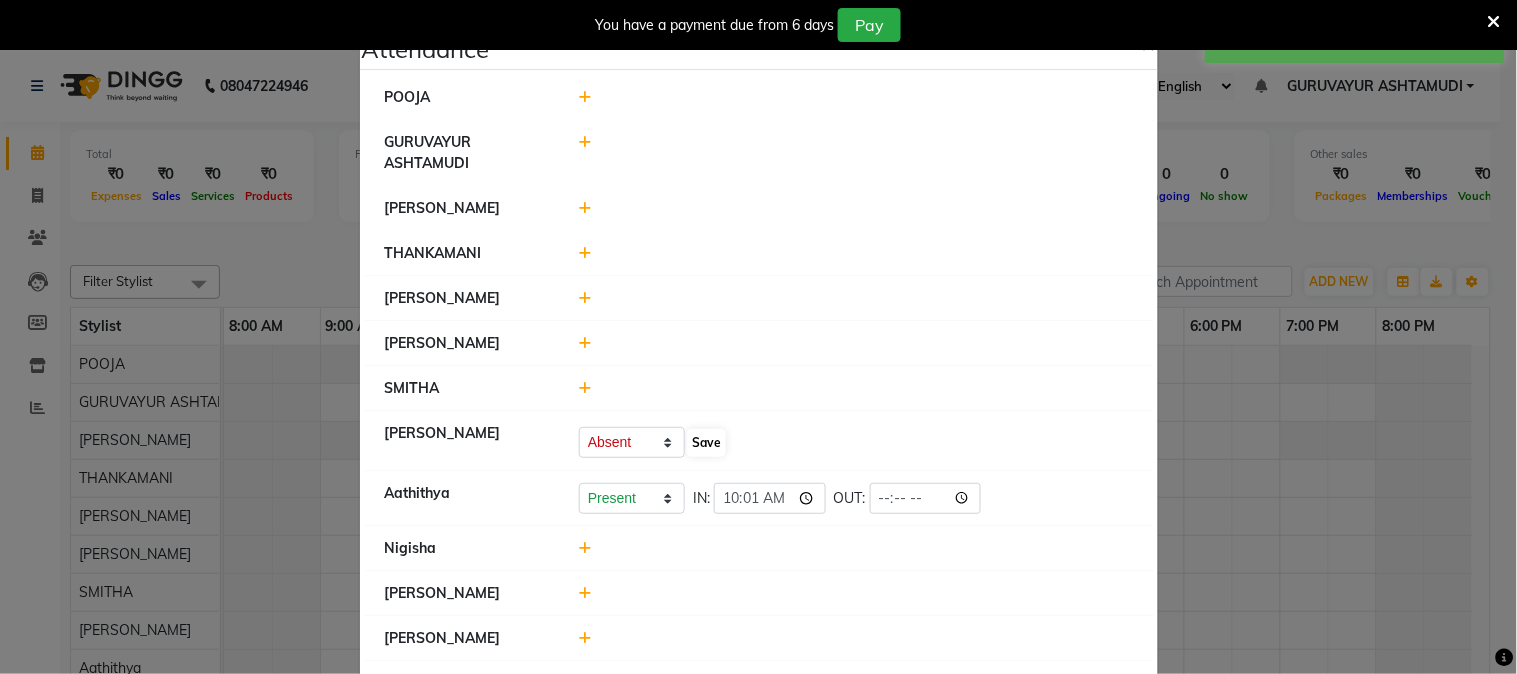select on "A" 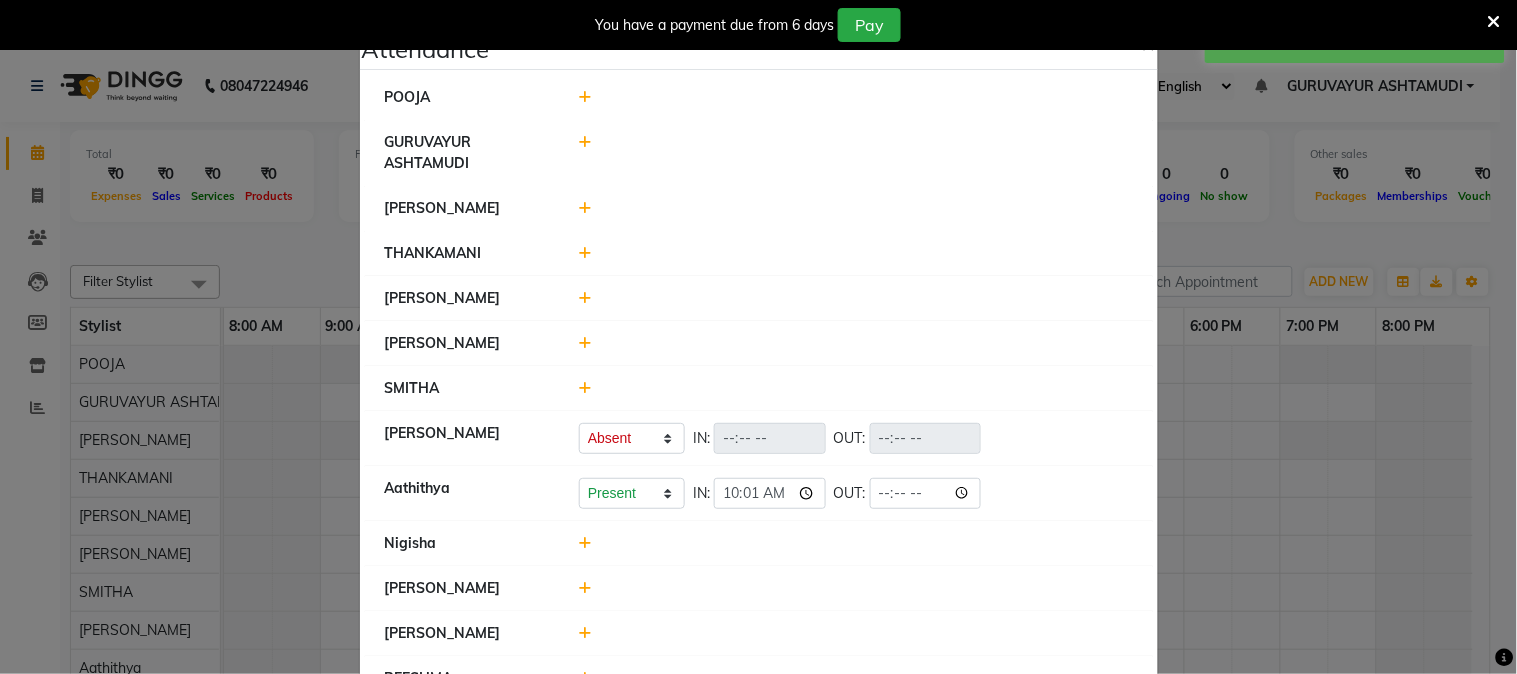 click 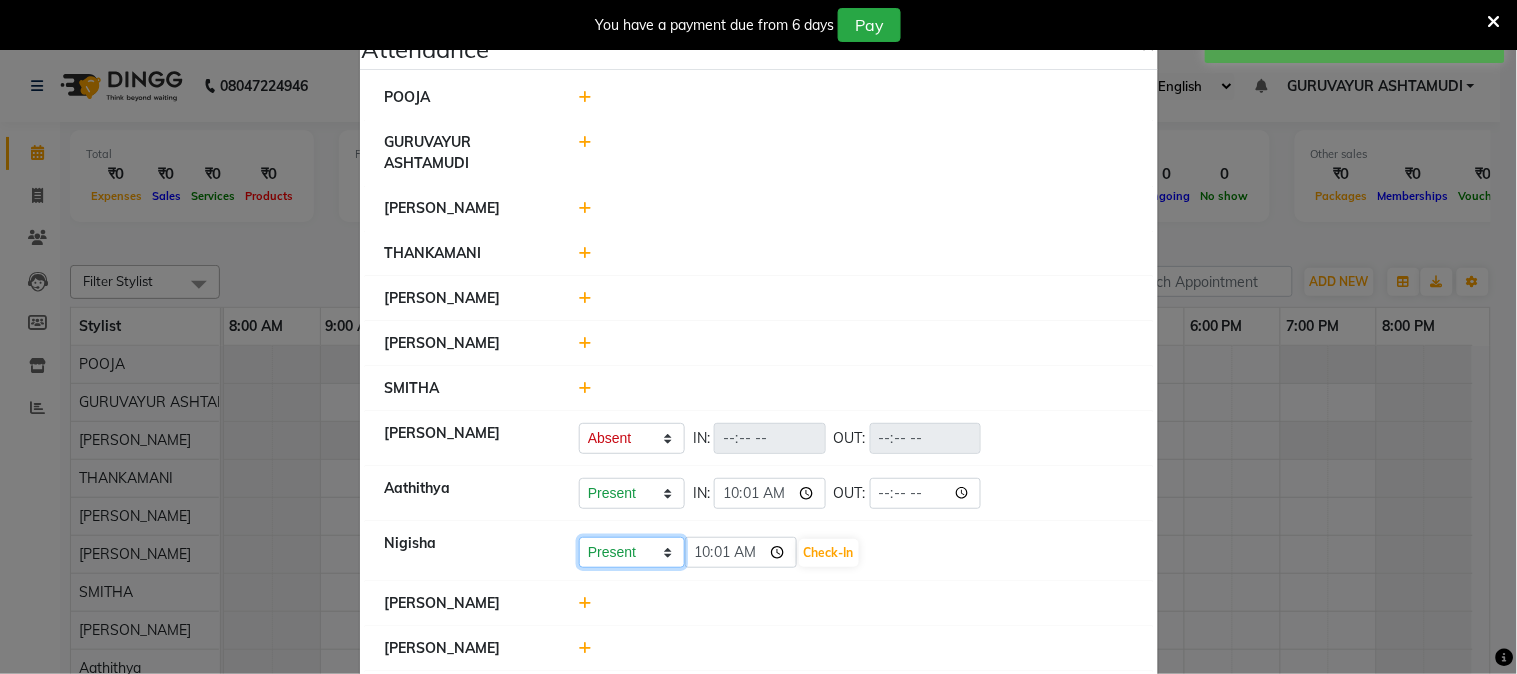 drag, startPoint x: 604, startPoint y: 544, endPoint x: 611, endPoint y: 553, distance: 11.401754 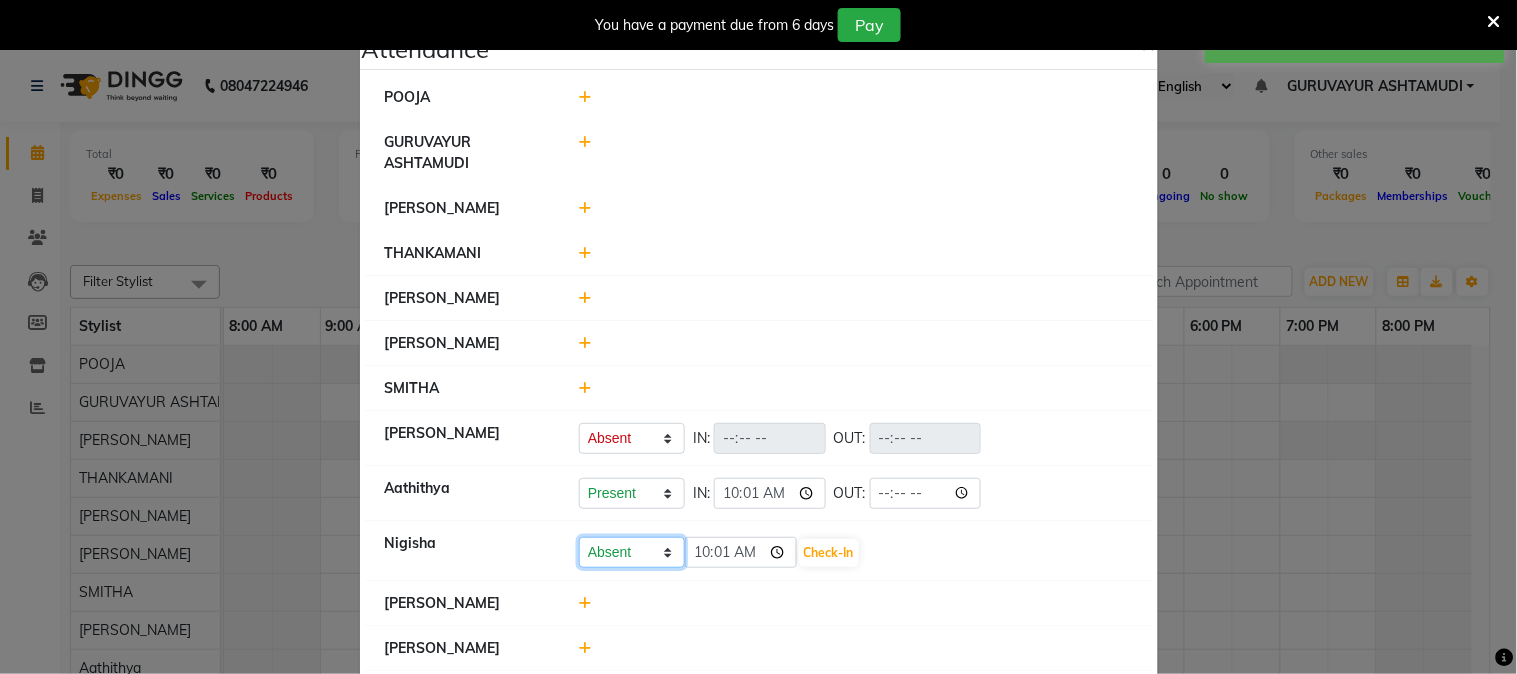 click on "Present Absent Late Half Day Weekly Off" 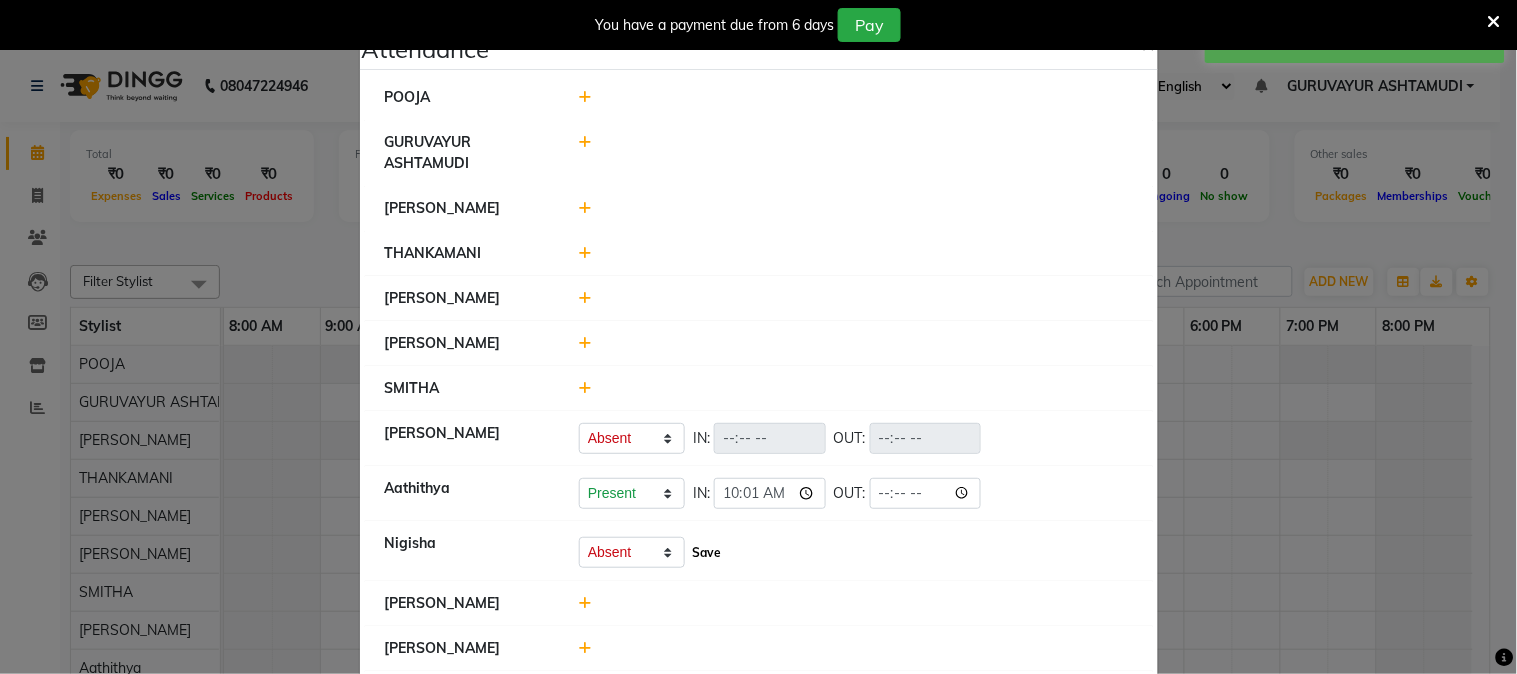 click on "Save" 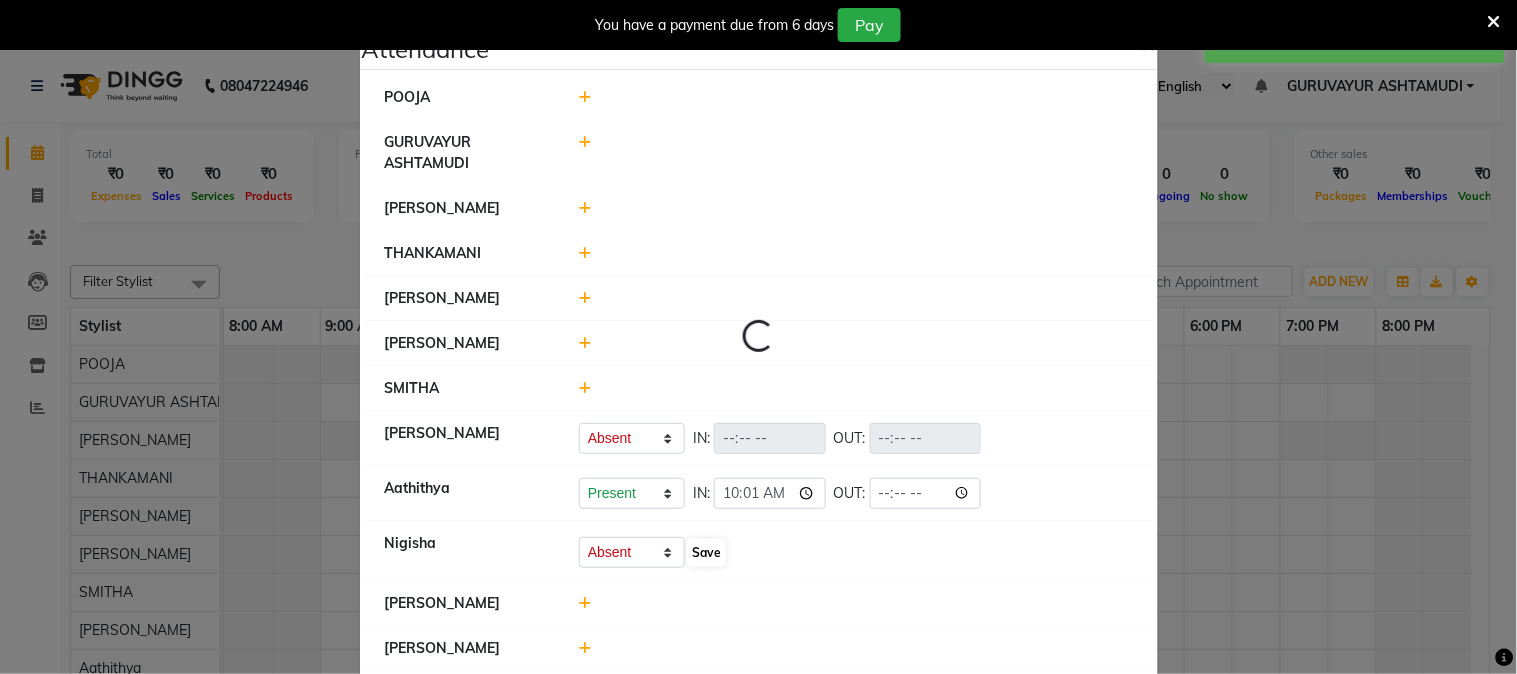 select on "A" 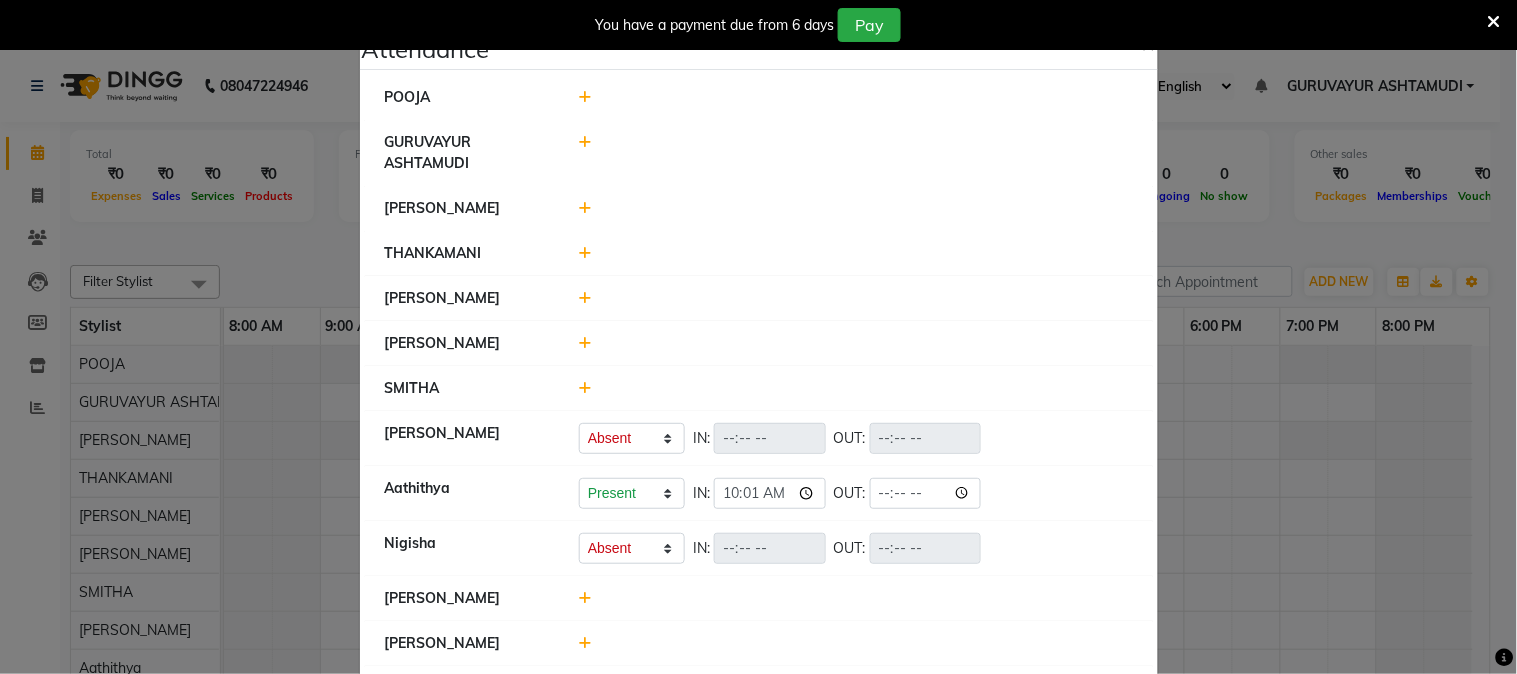 click 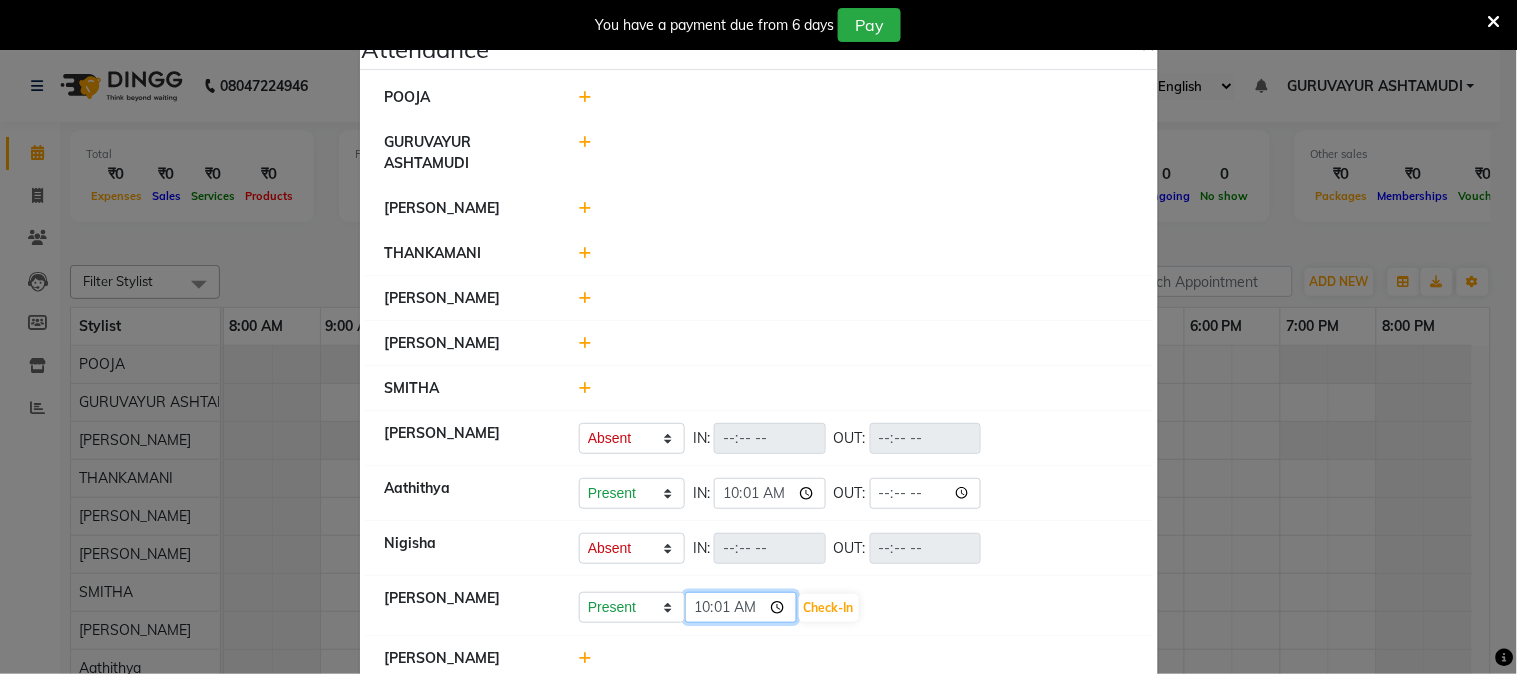 click on "10:01" 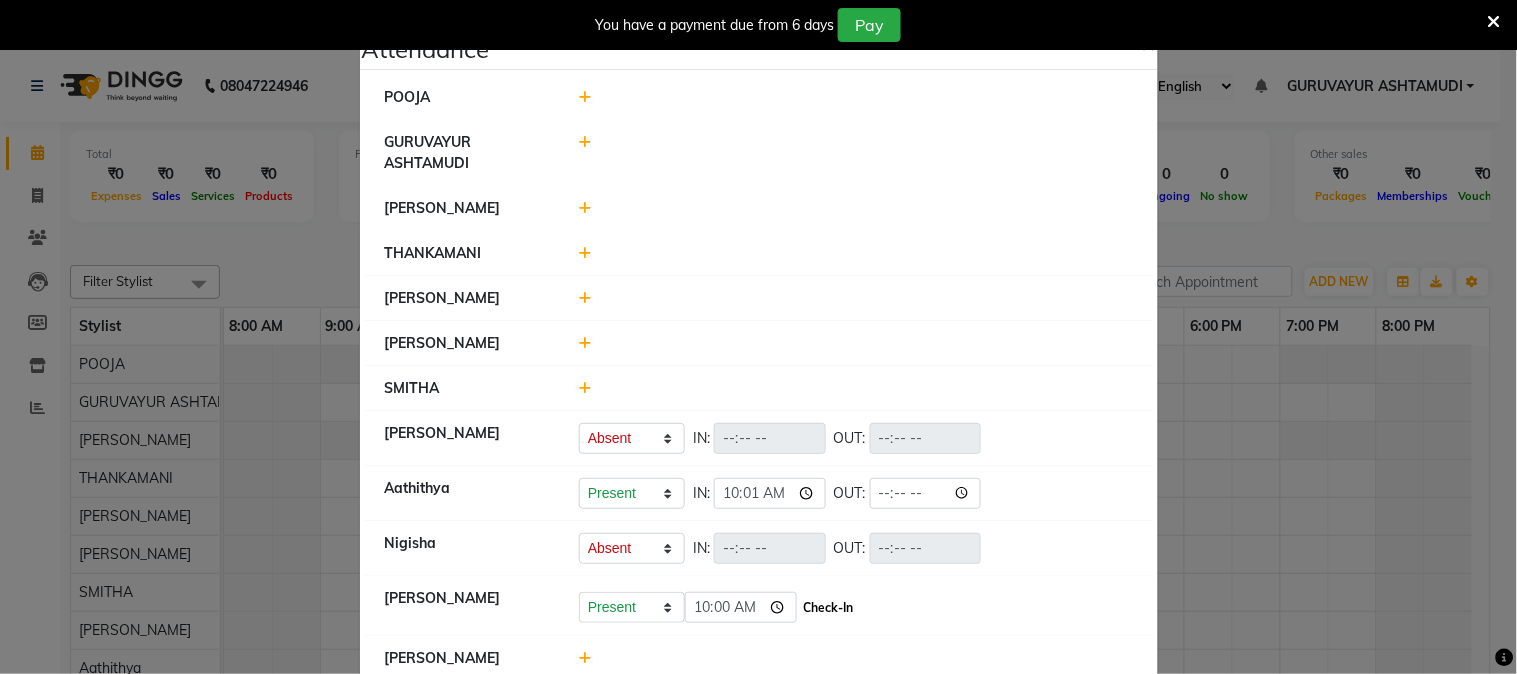 type on "10:00" 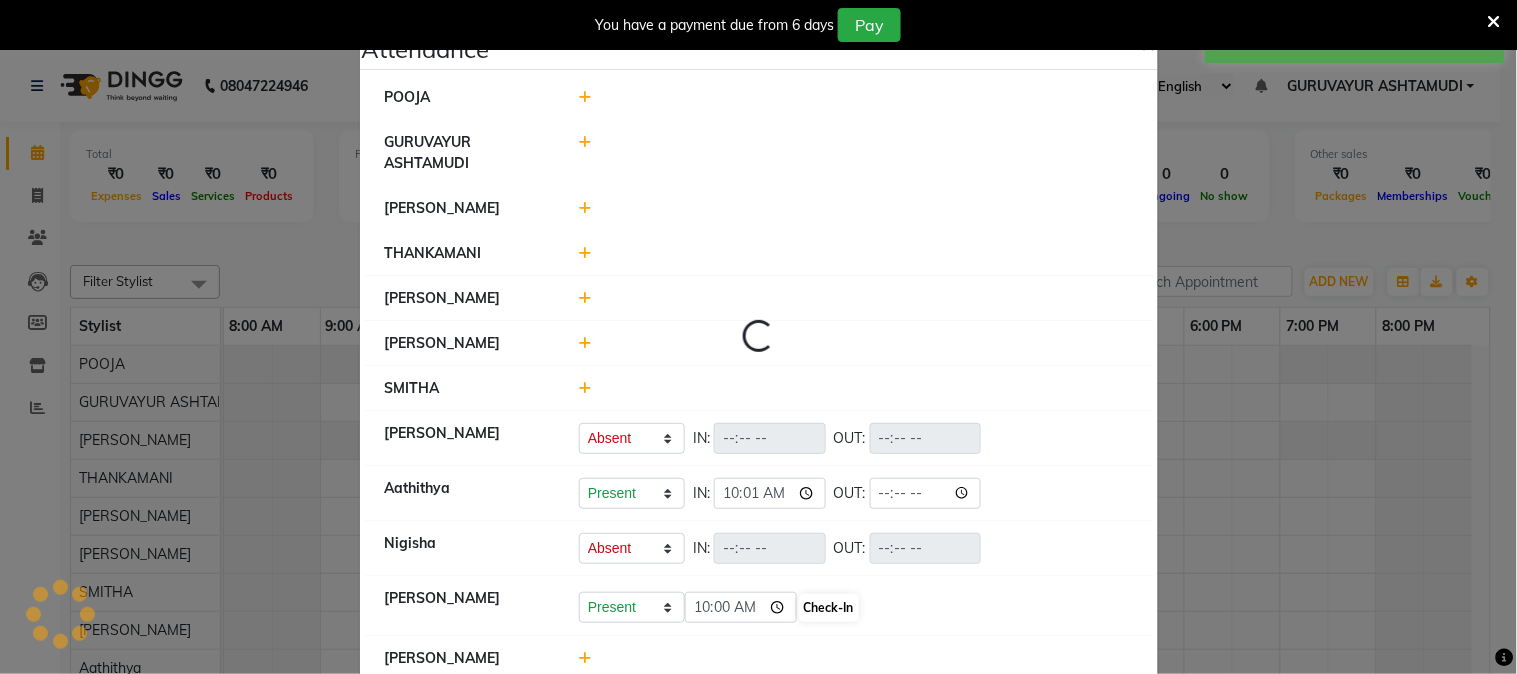 select on "A" 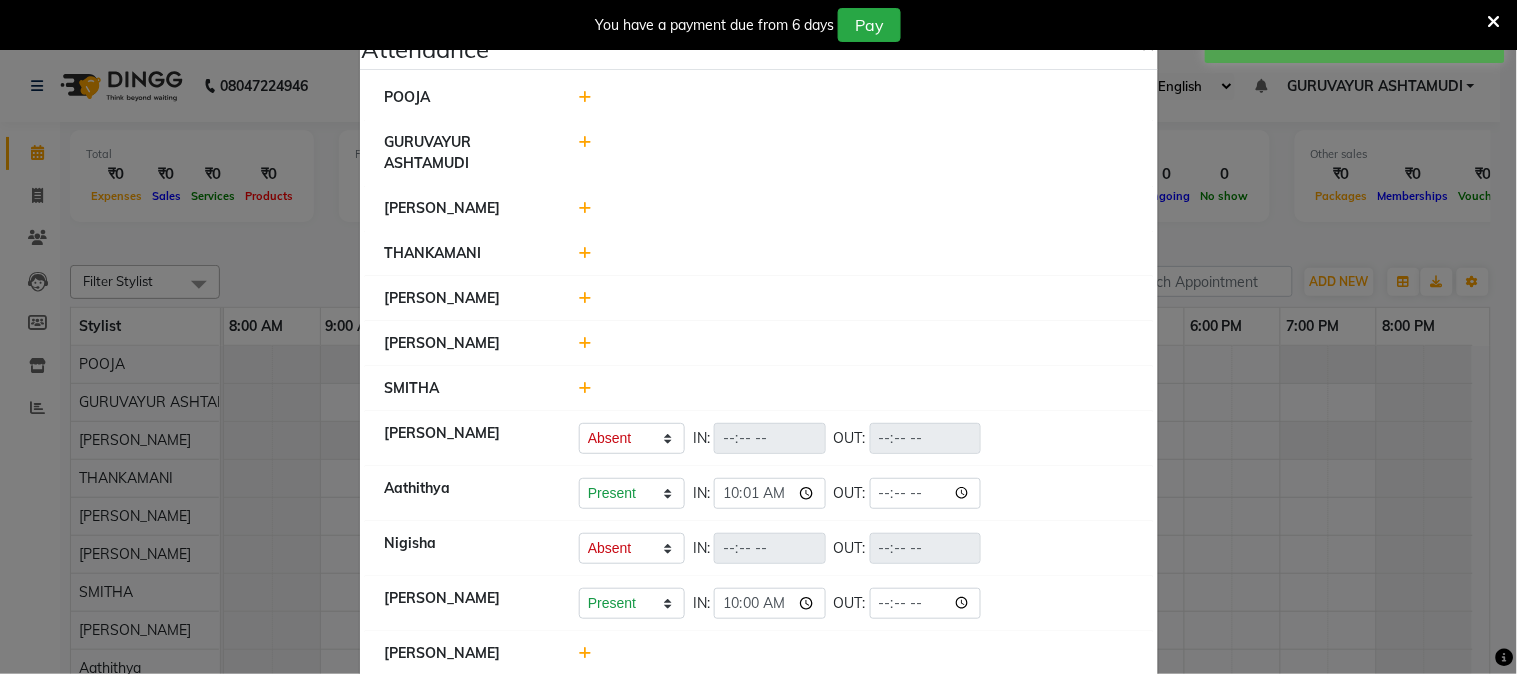scroll, scrollTop: 82, scrollLeft: 0, axis: vertical 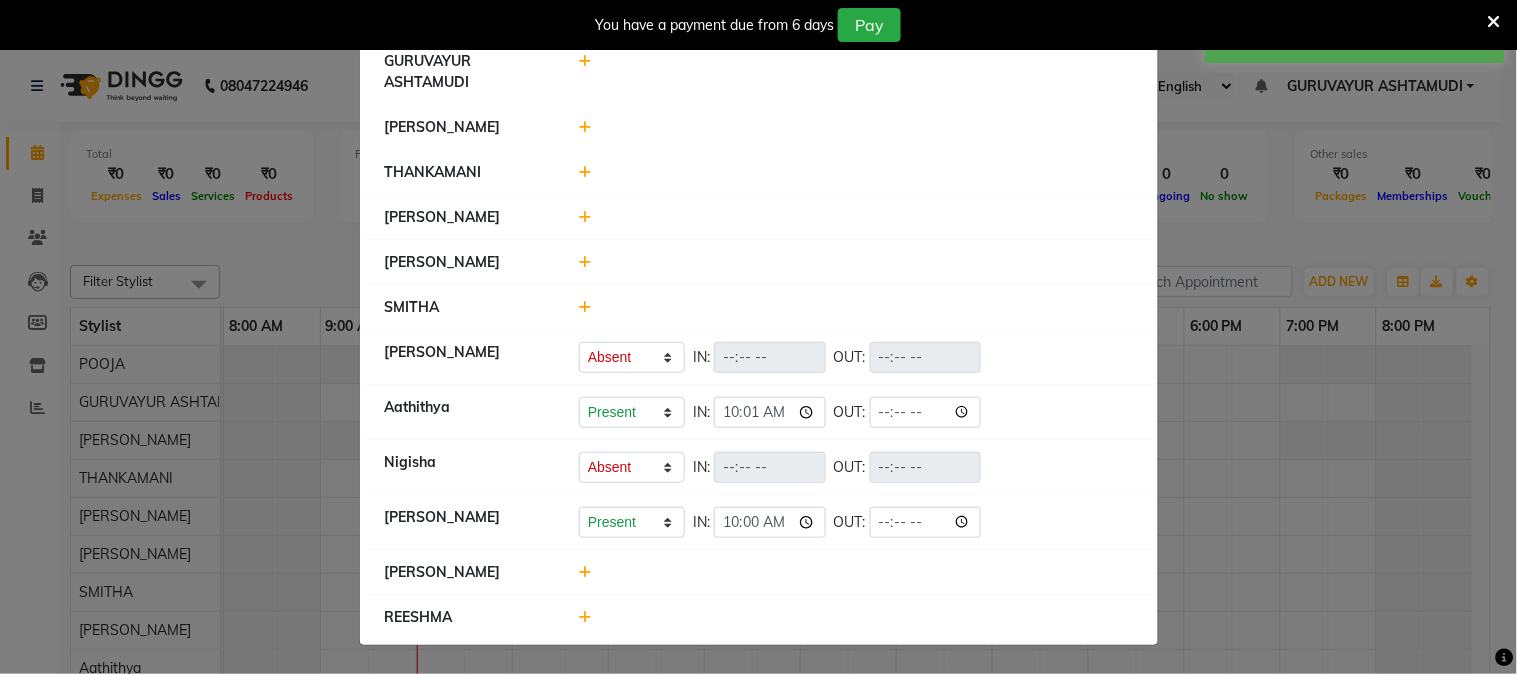 click 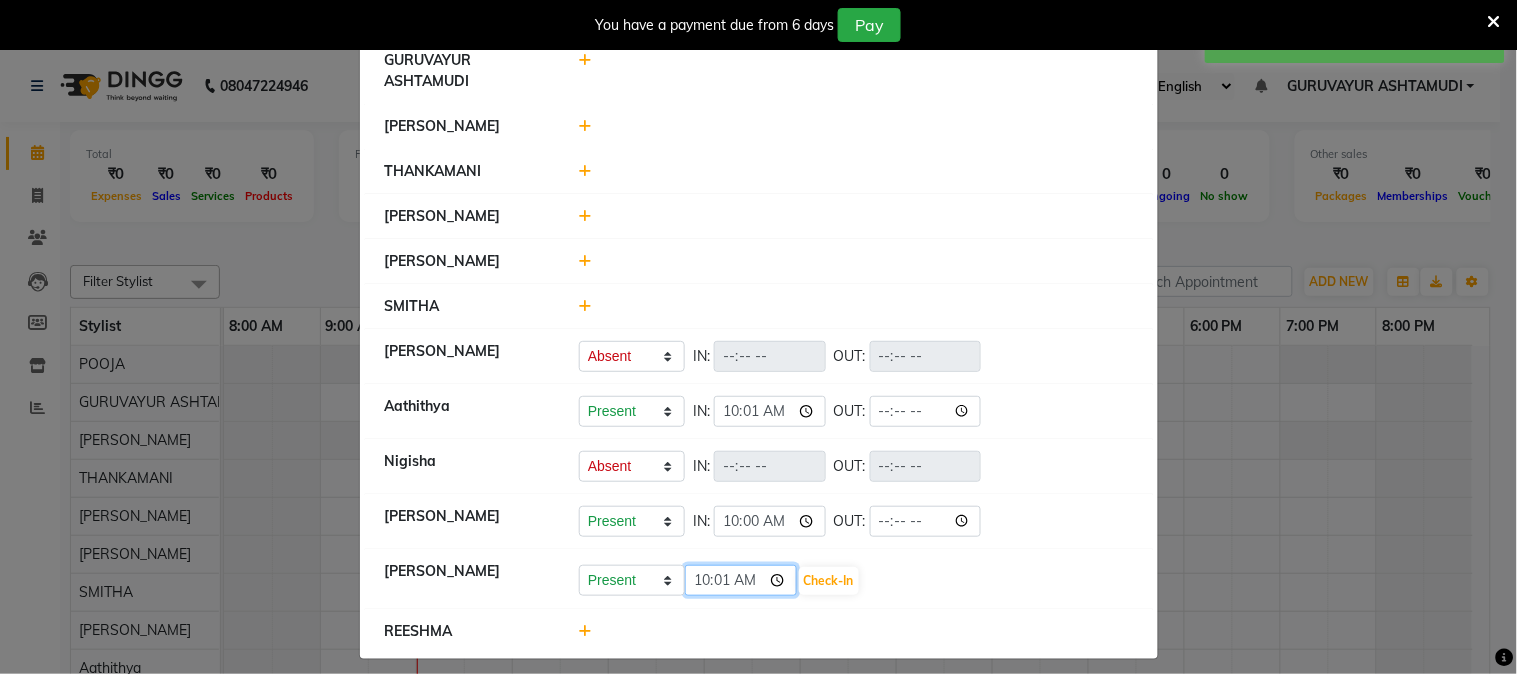 click on "10:01" 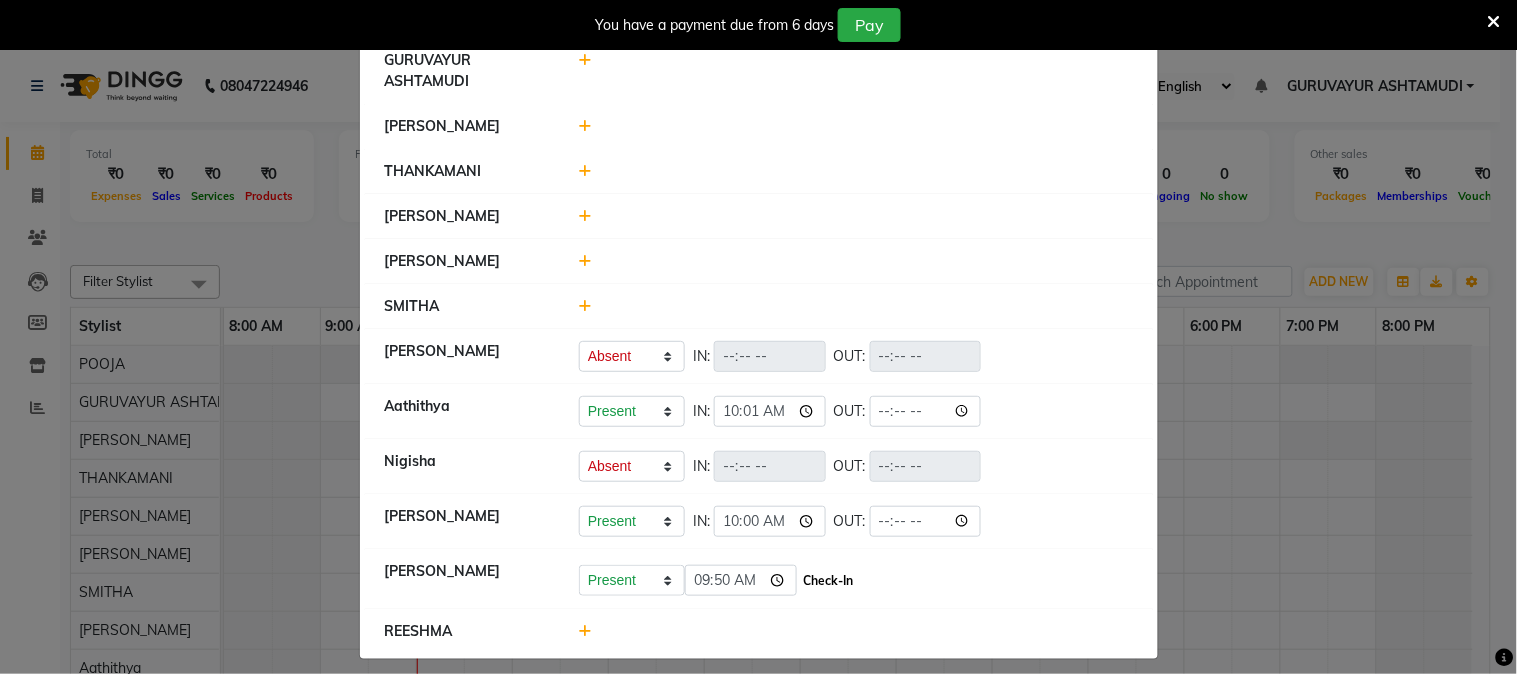 type on "09:50" 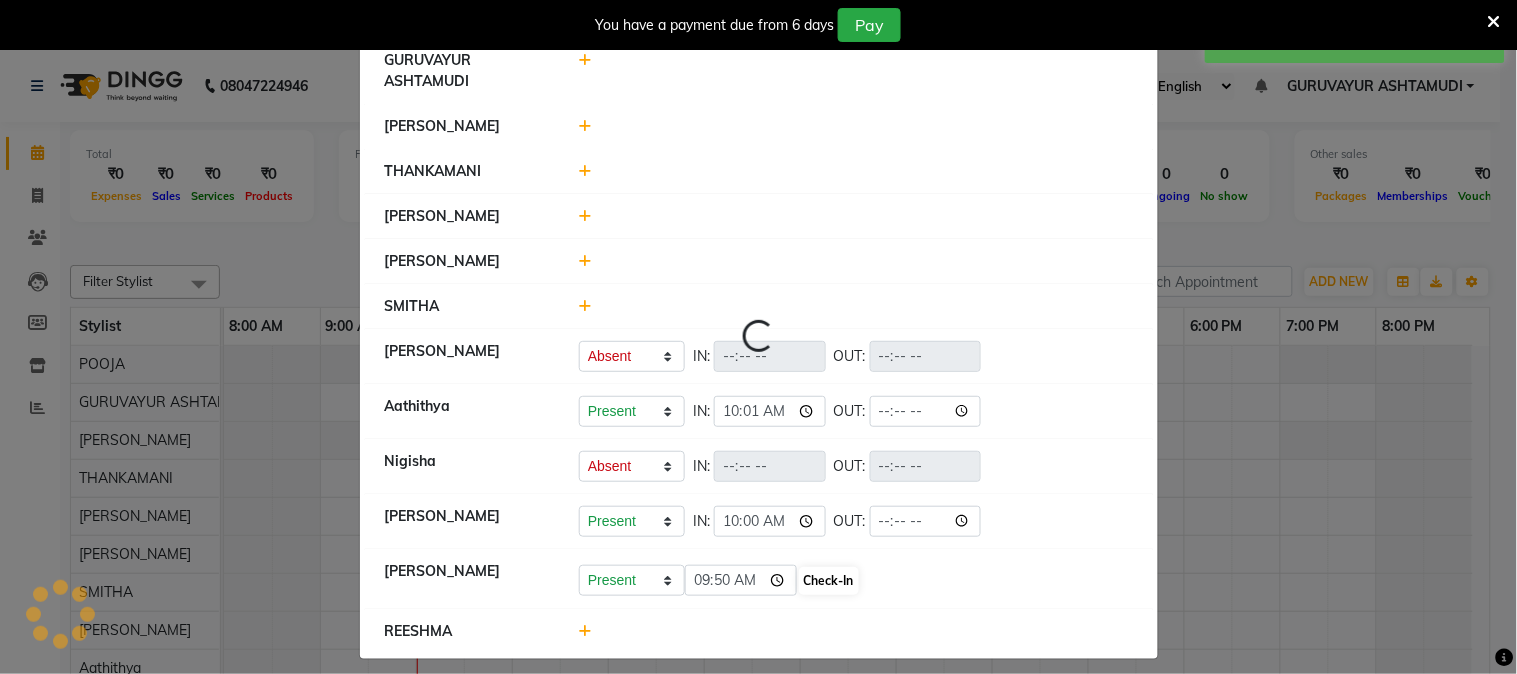 select on "A" 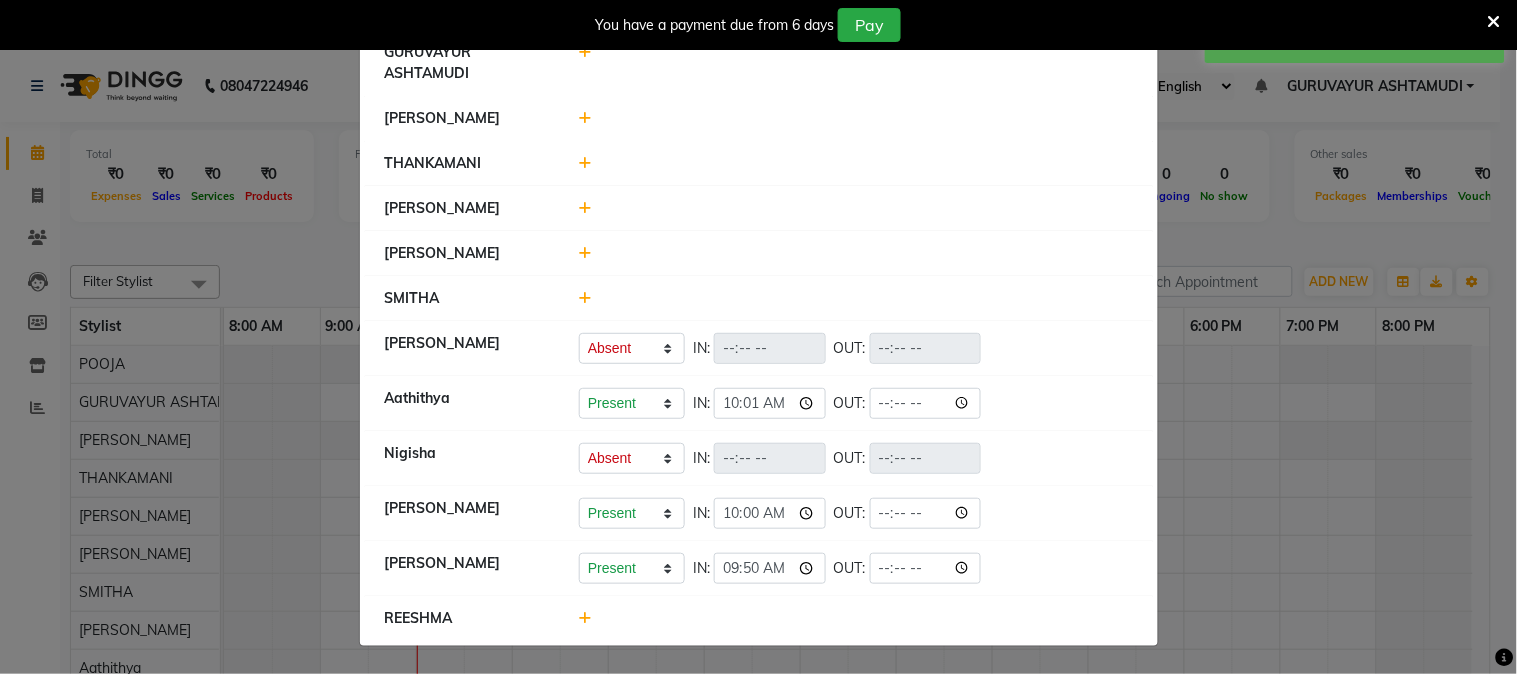 scroll, scrollTop: 92, scrollLeft: 0, axis: vertical 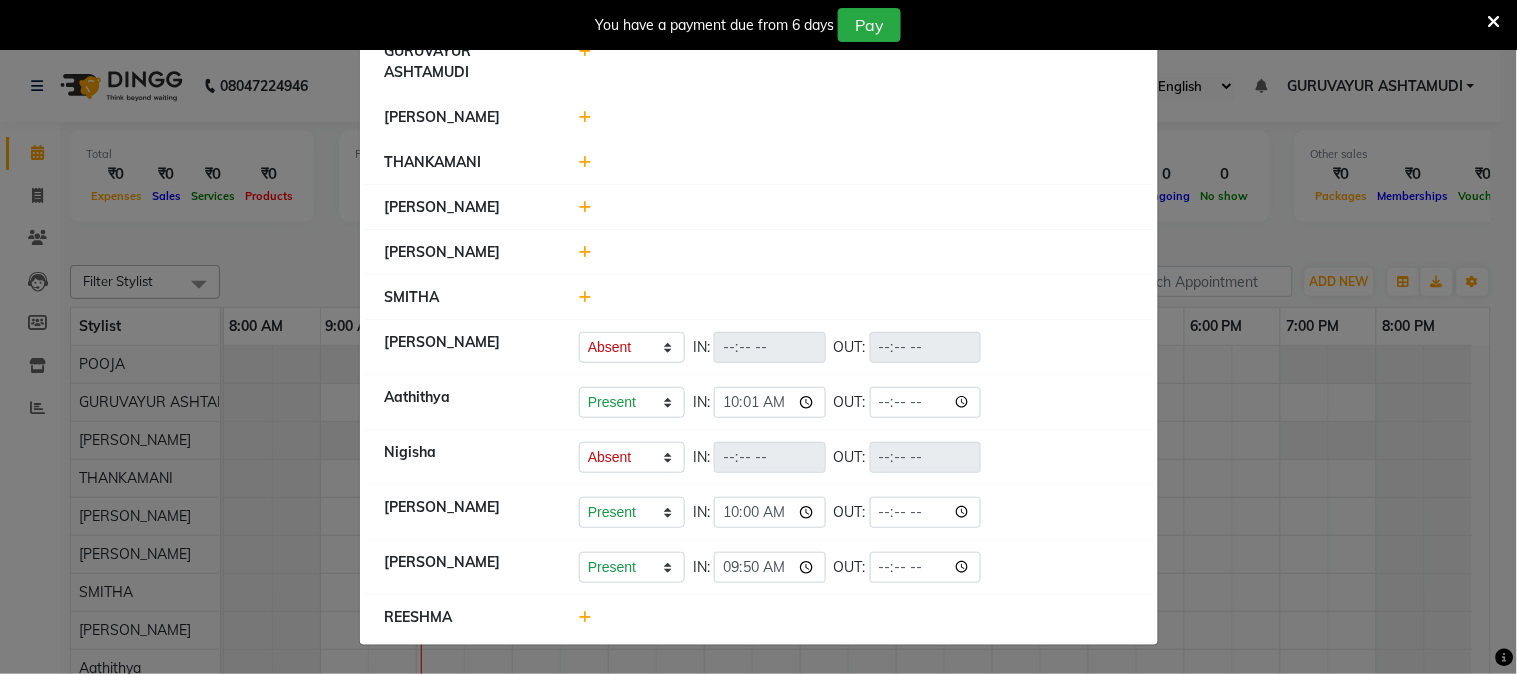 click 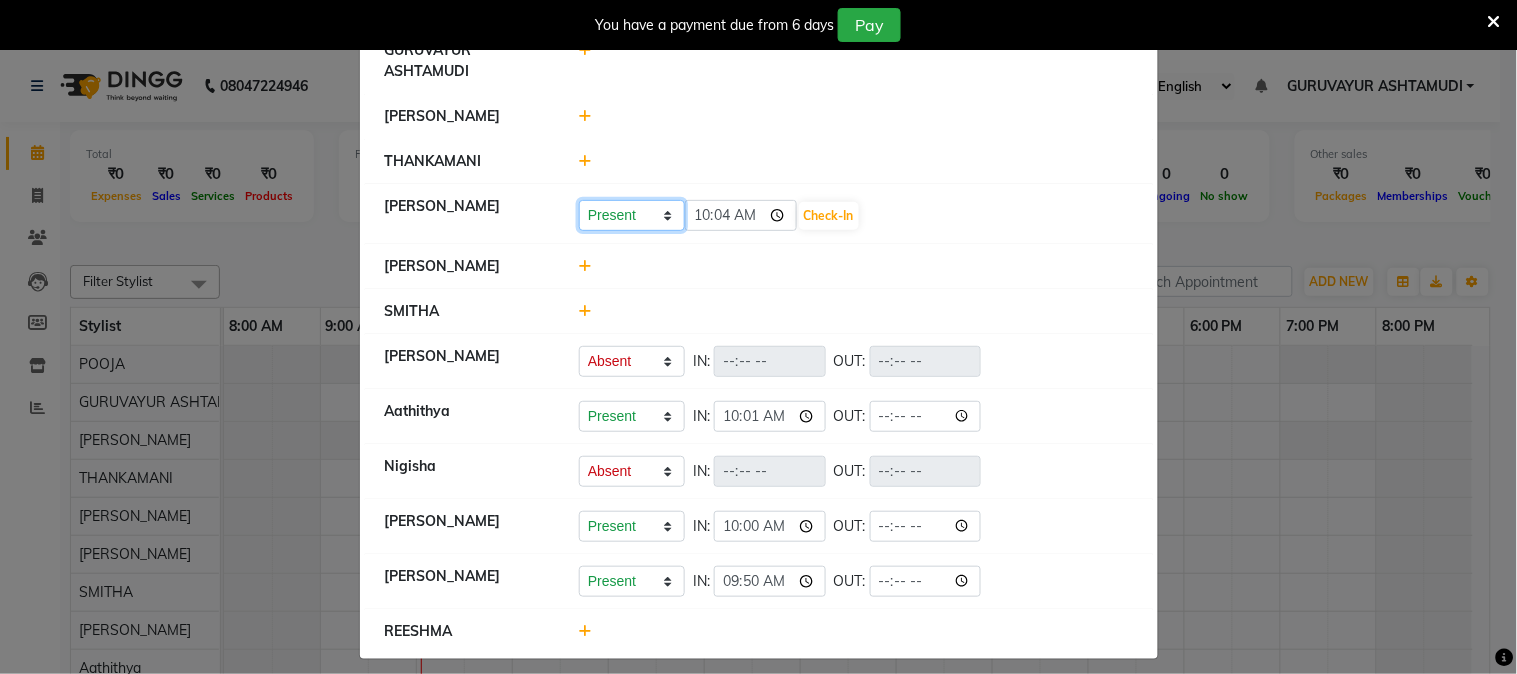 click on "Present Absent Late Half Day Weekly Off" 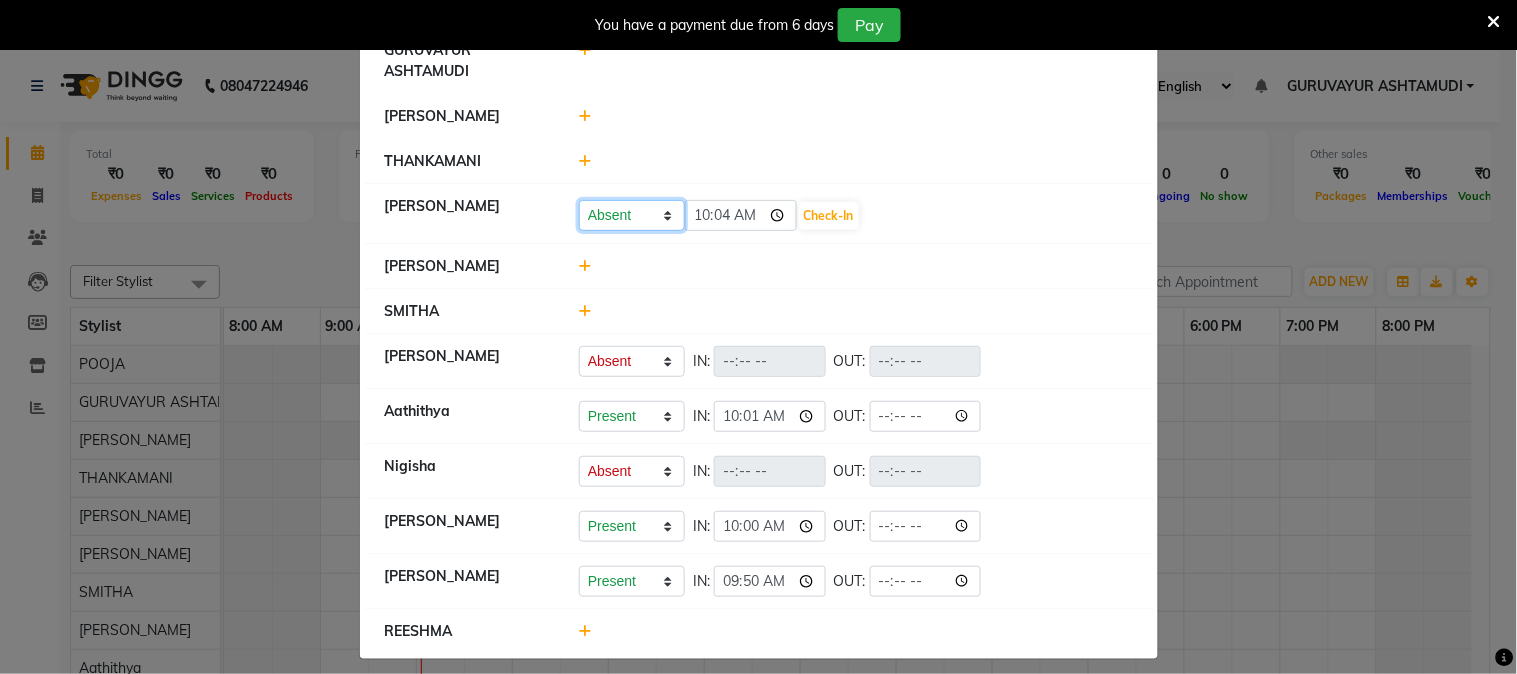 click on "Present Absent Late Half Day Weekly Off" 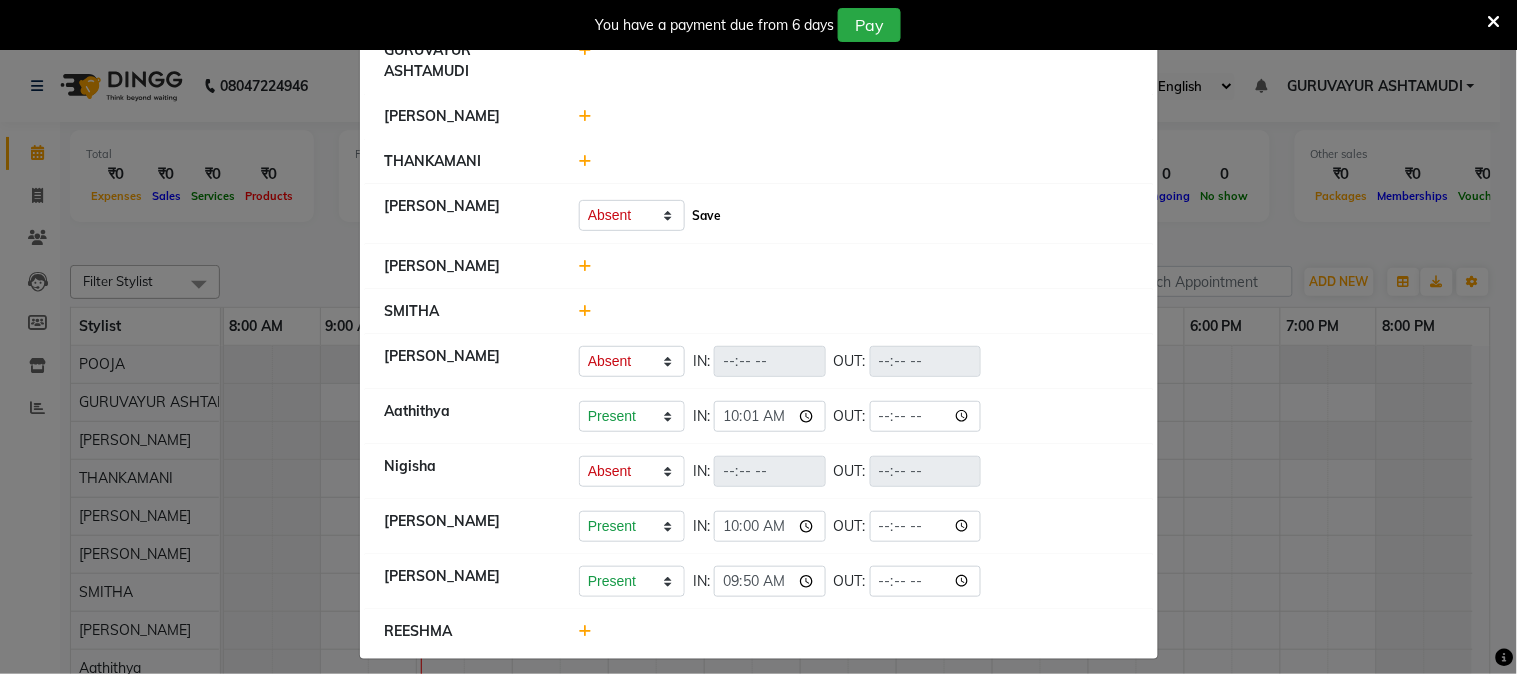 click on "Save" 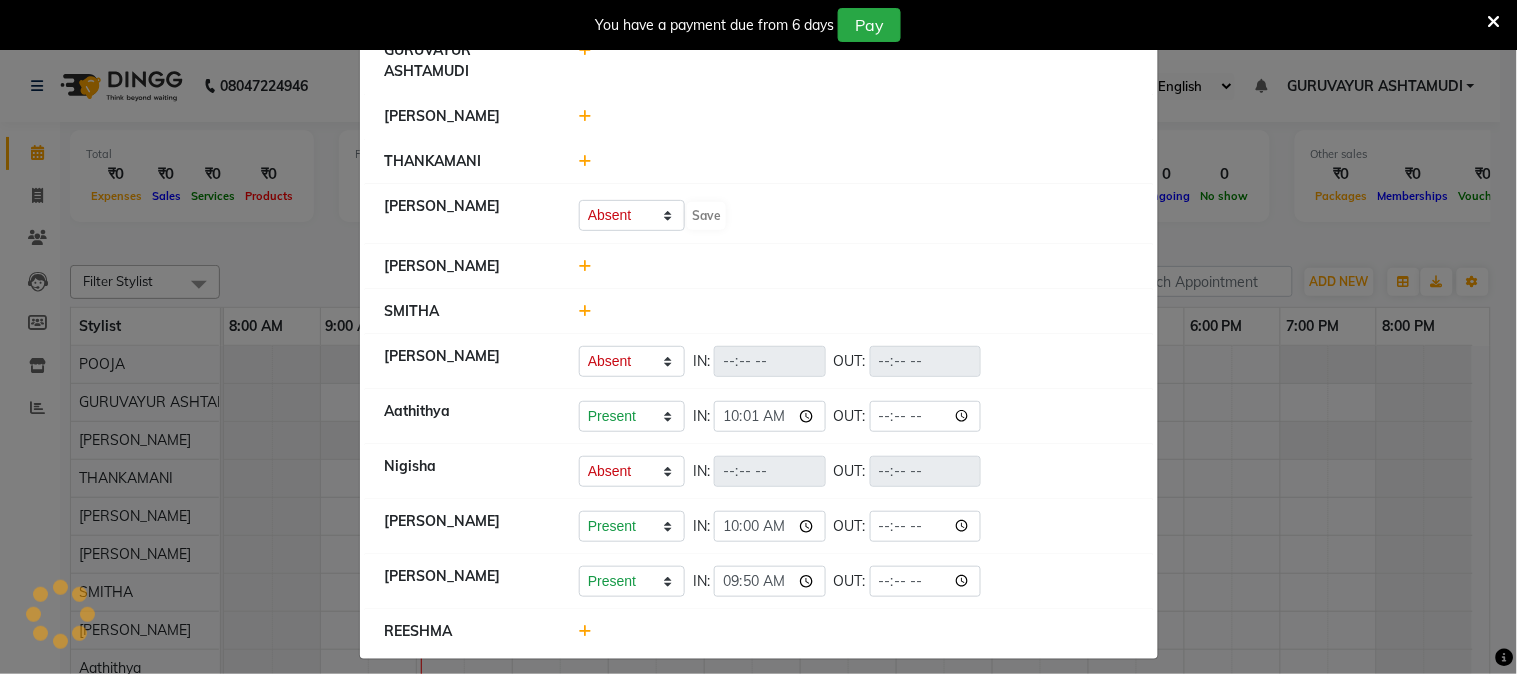 select on "A" 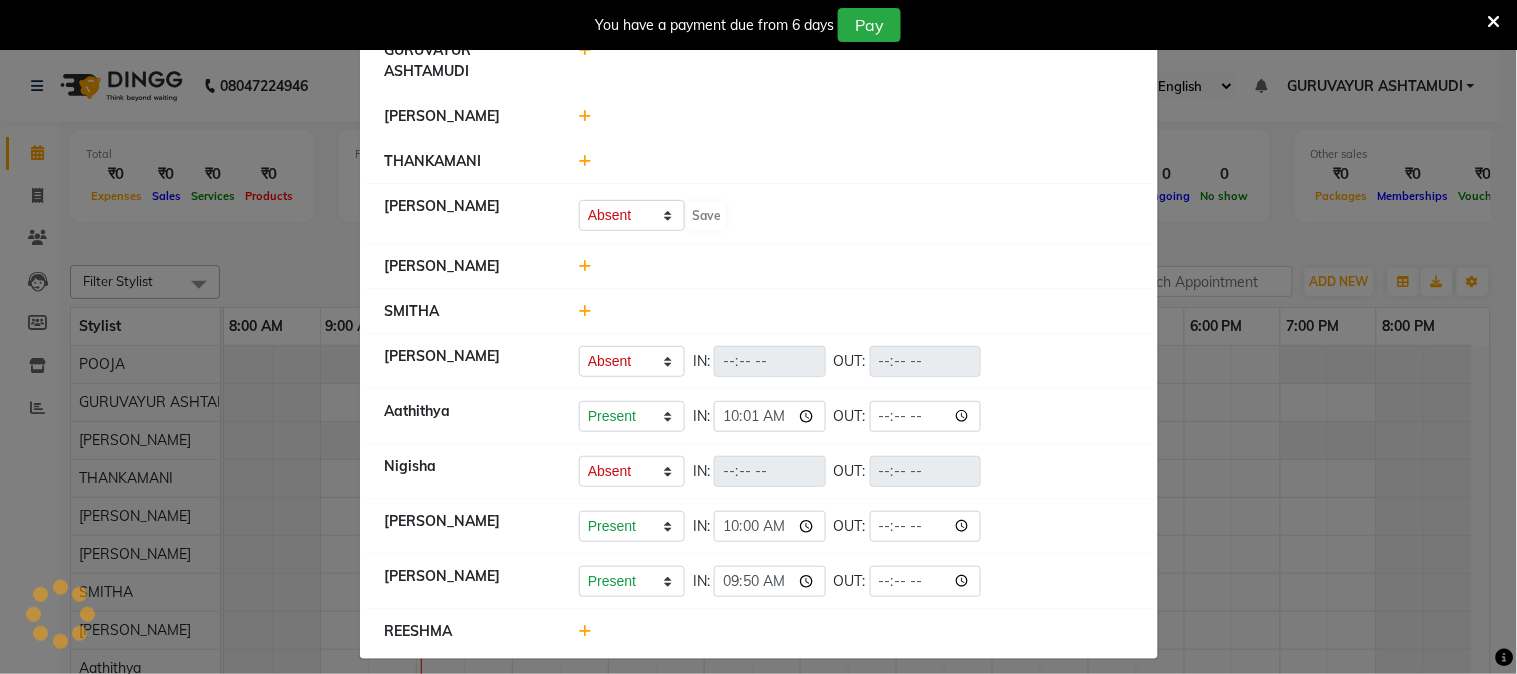 select on "A" 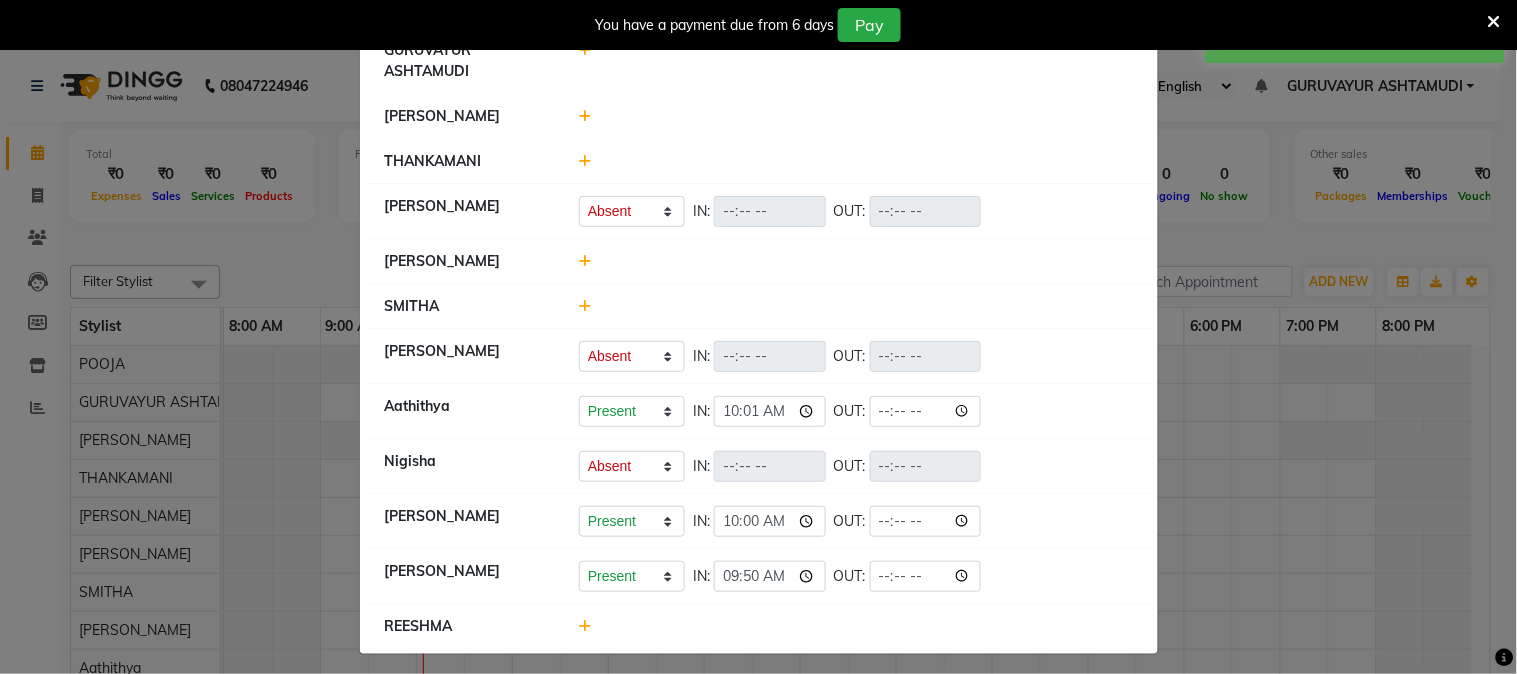click 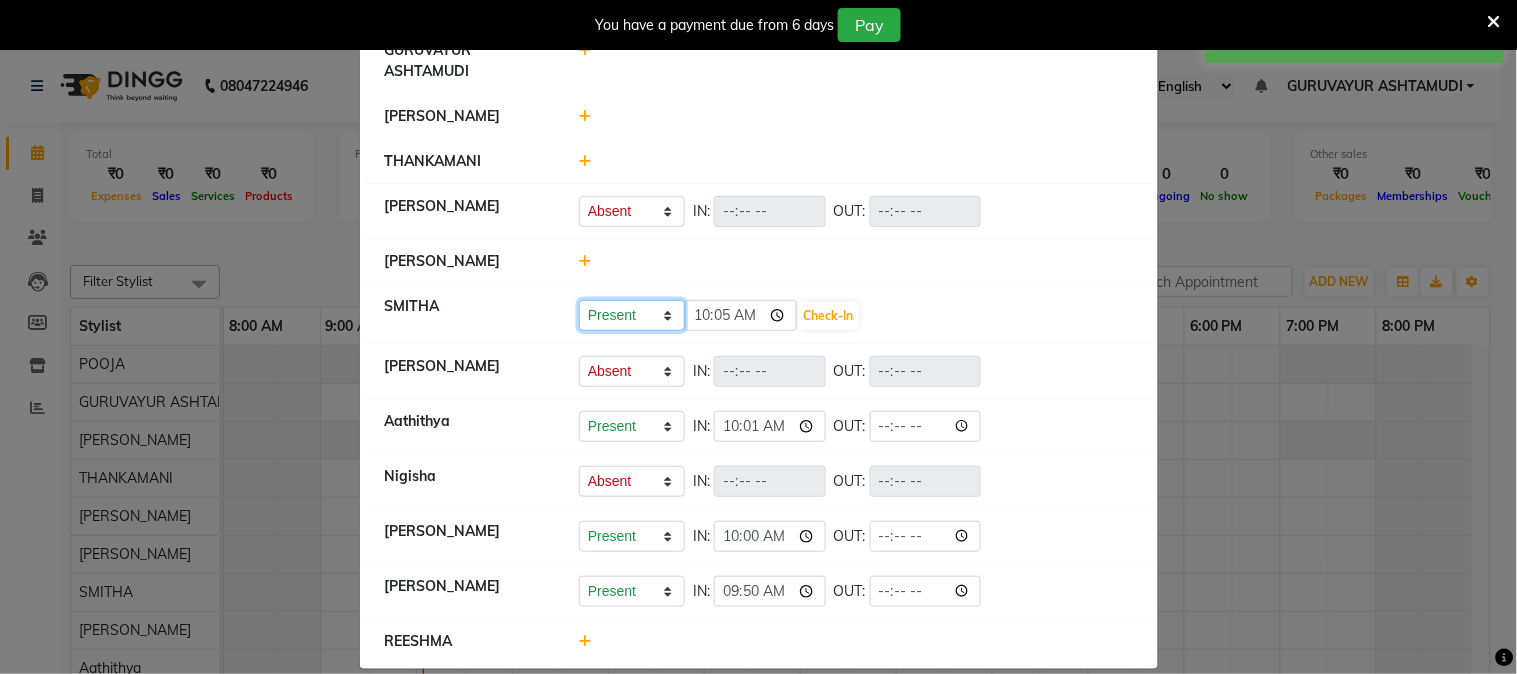 click on "Present Absent Late Half Day Weekly Off" 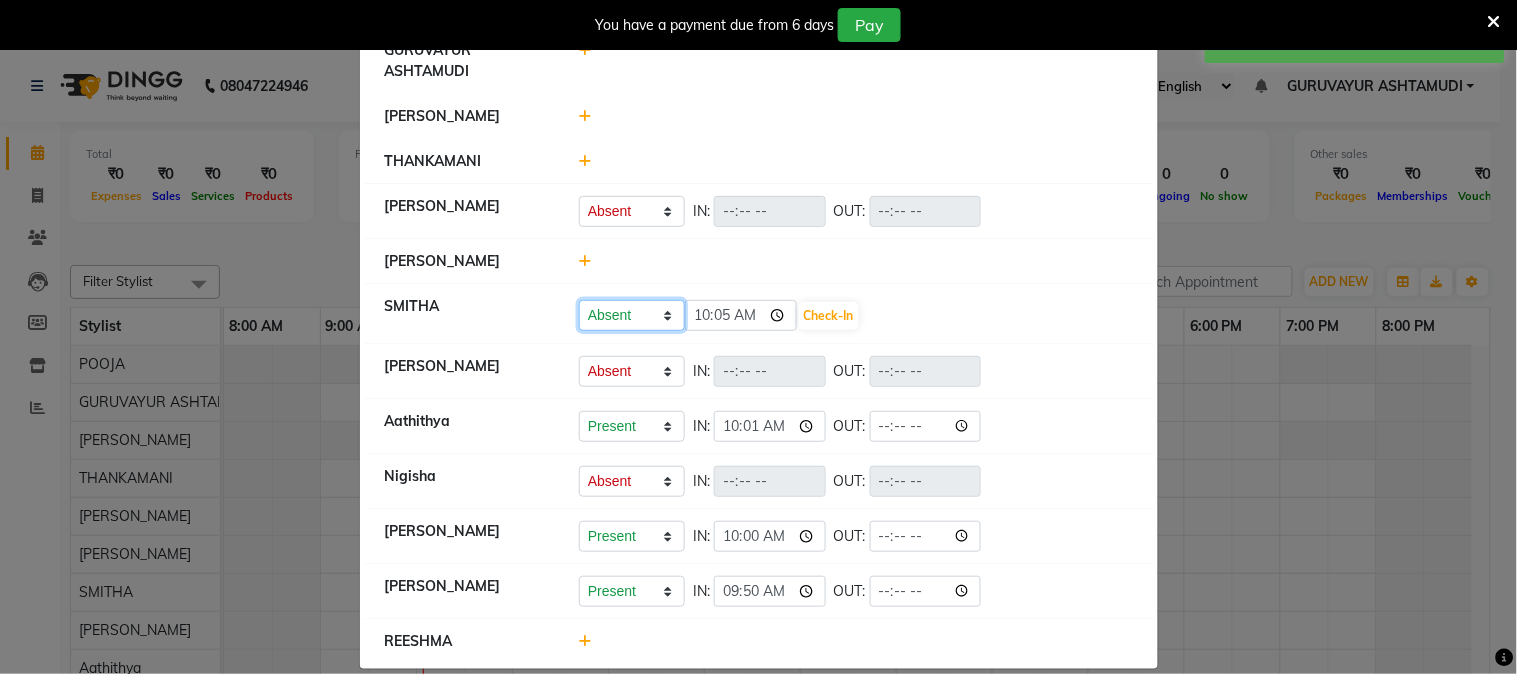 click on "Present Absent Late Half Day Weekly Off" 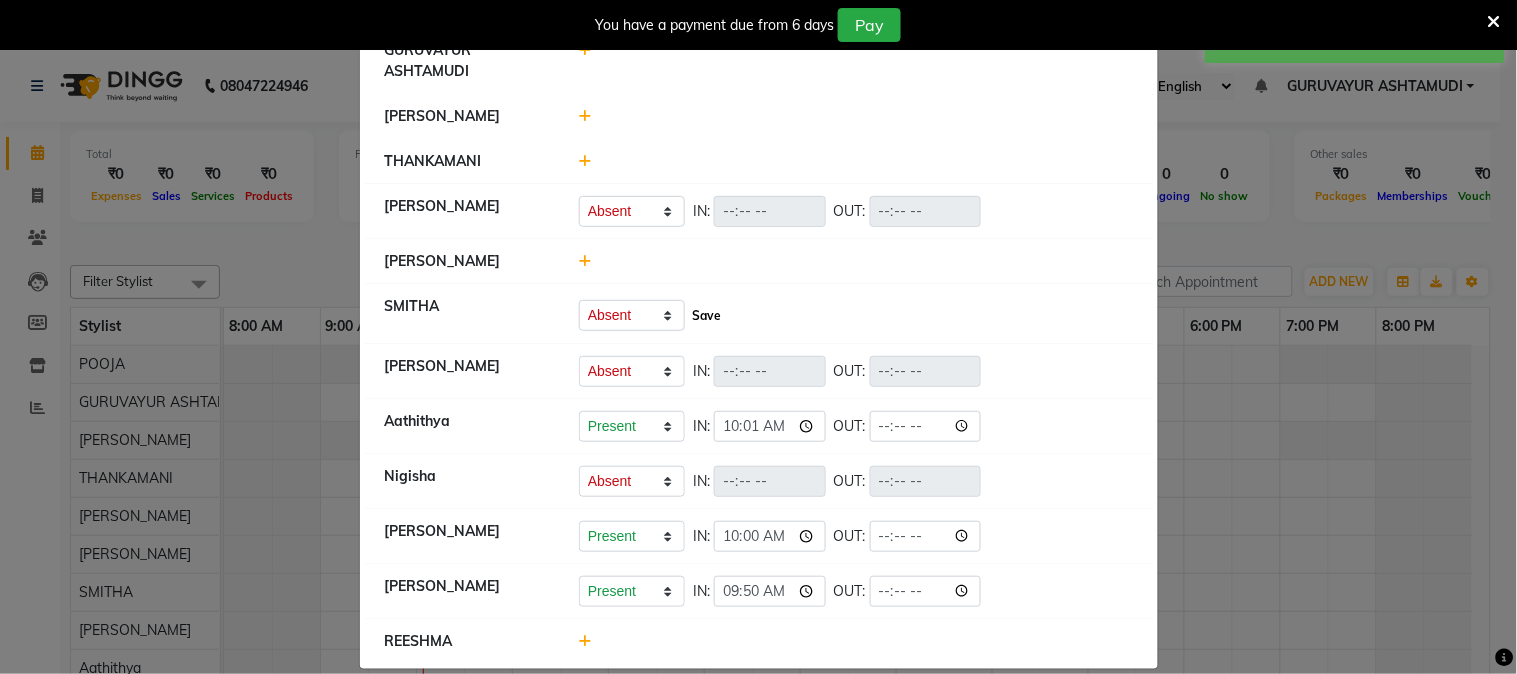 click on "Save" 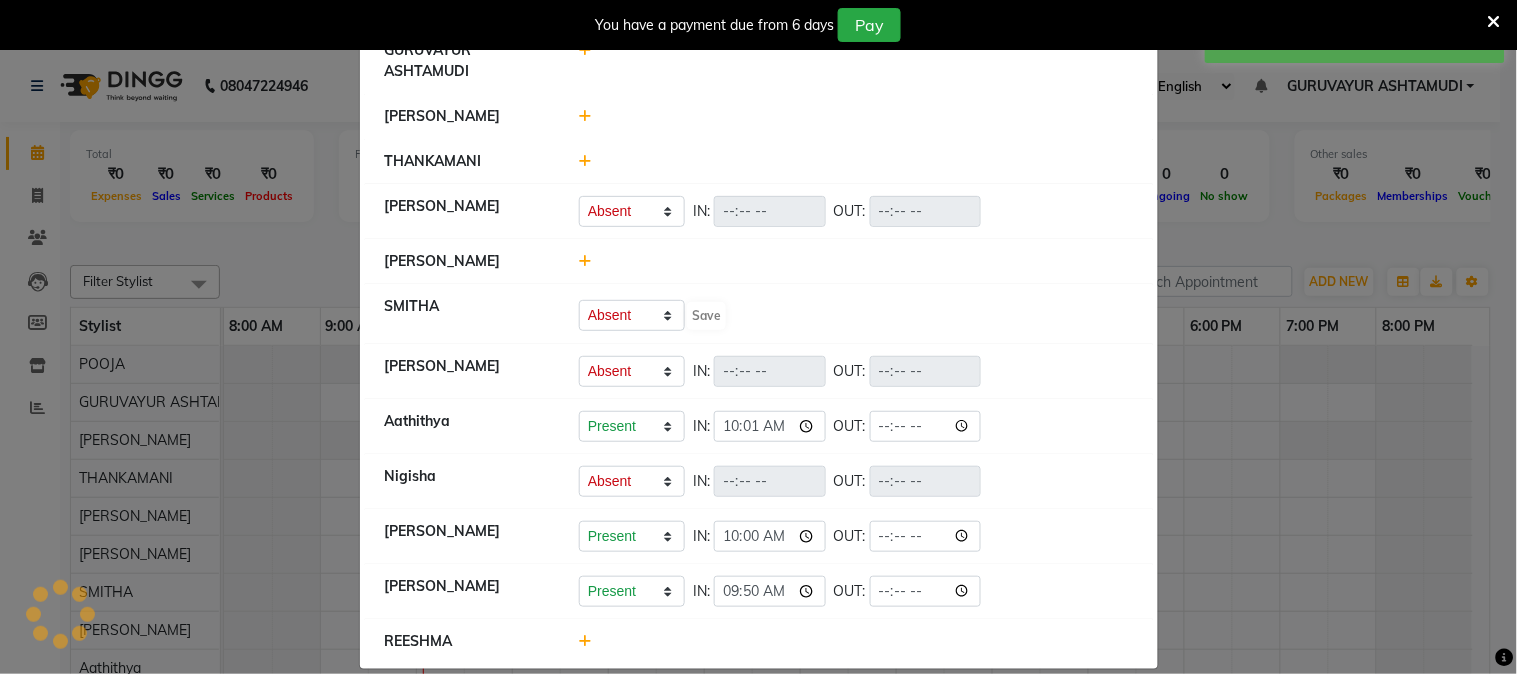 select on "A" 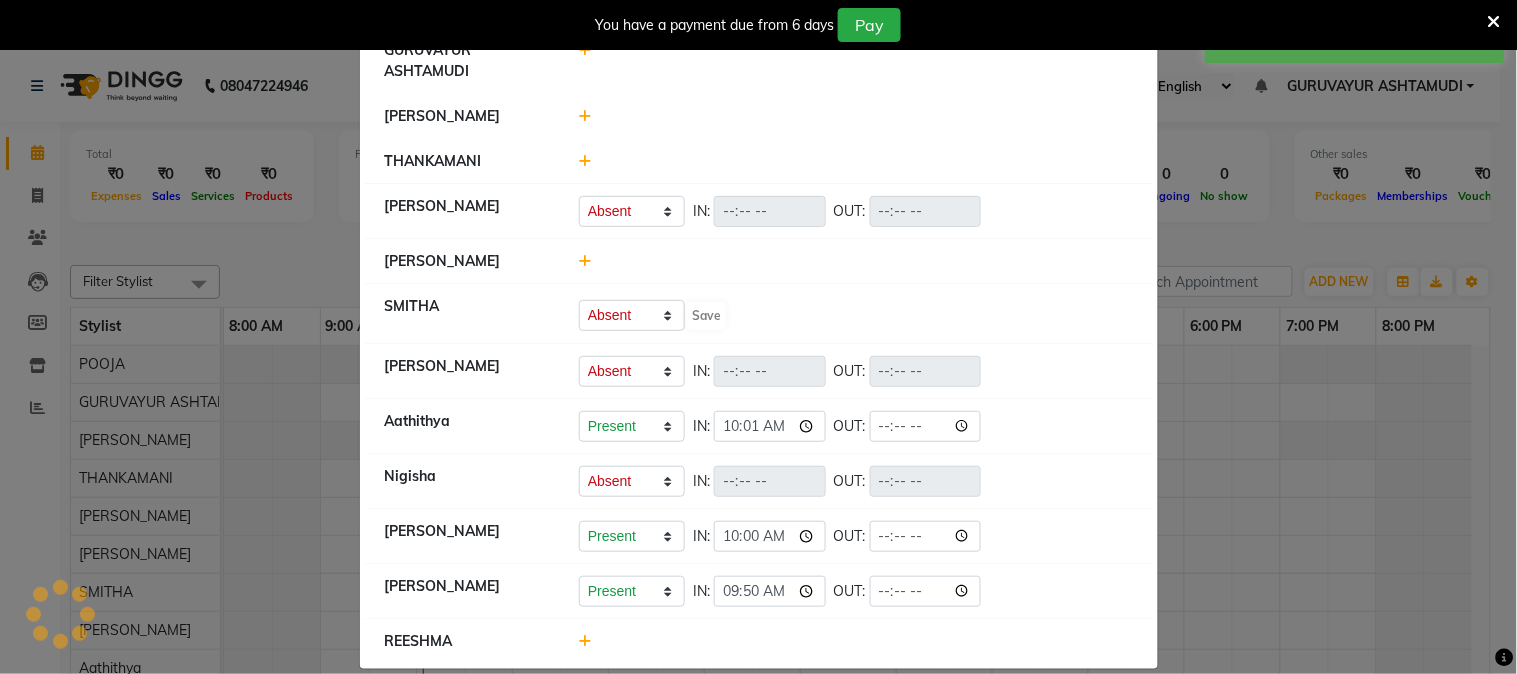 select on "A" 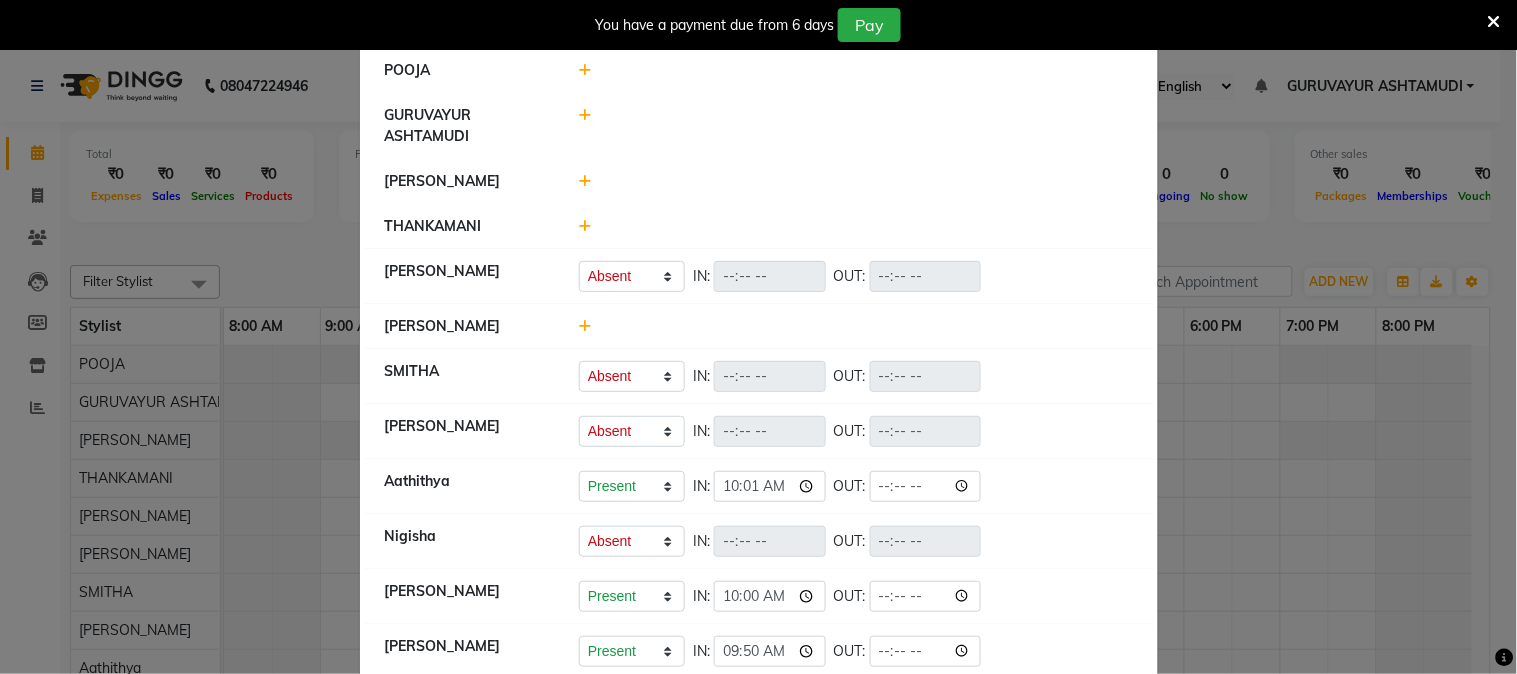 scroll, scrollTop: 0, scrollLeft: 0, axis: both 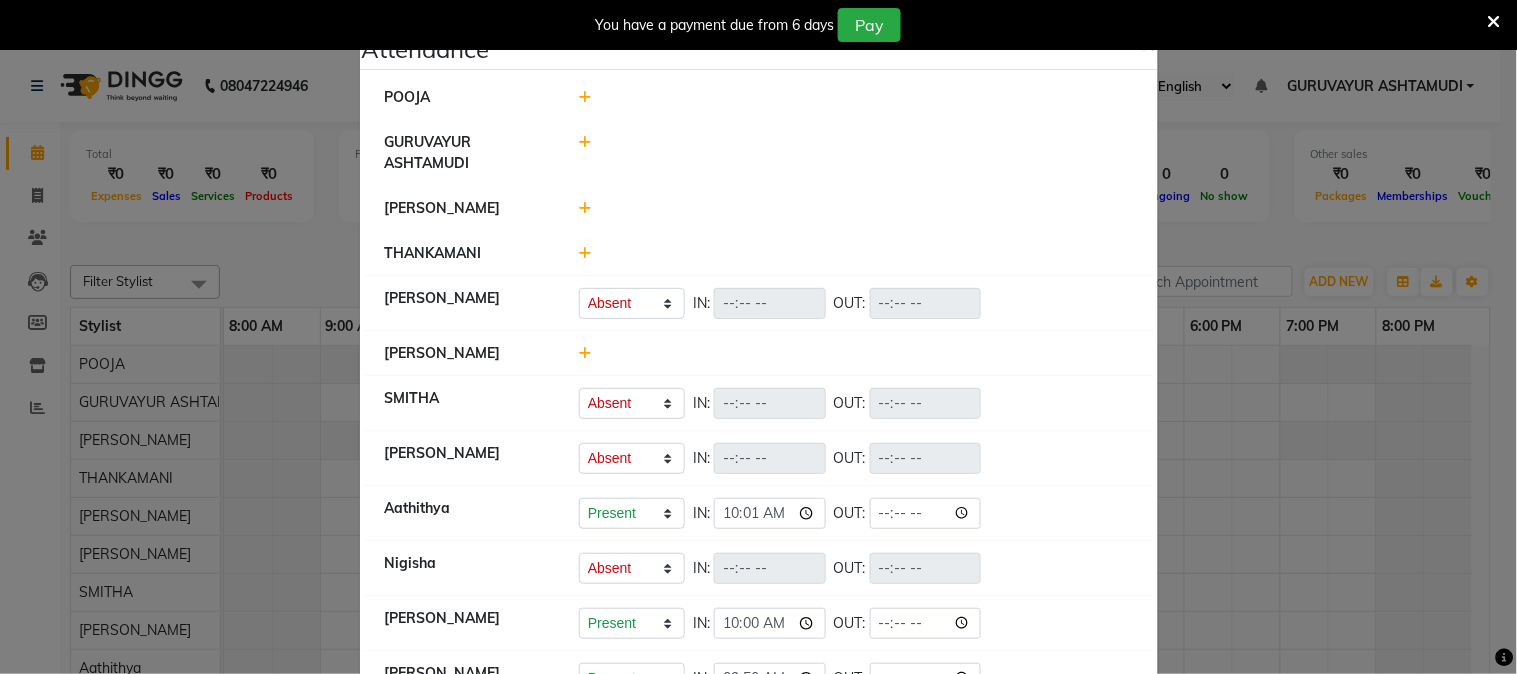 click 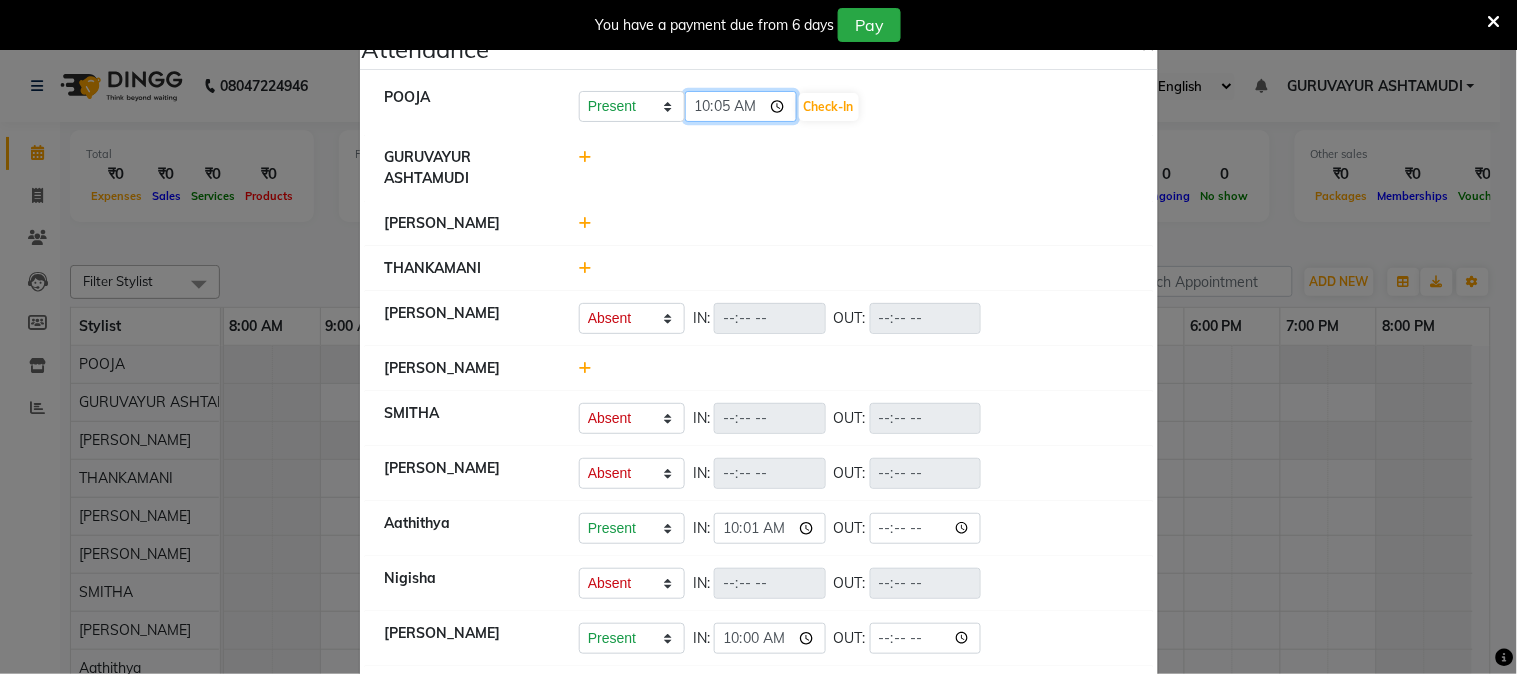 click on "10:05" 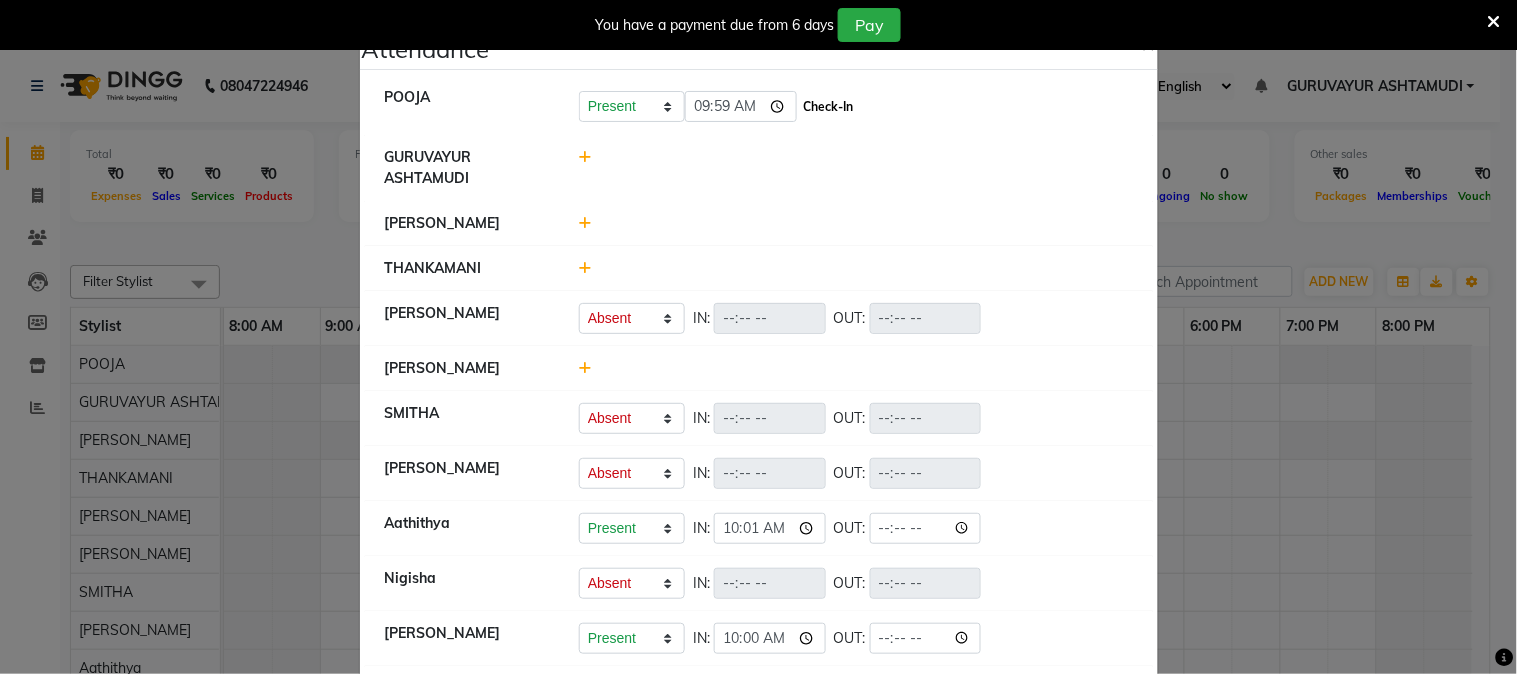 type on "09:59" 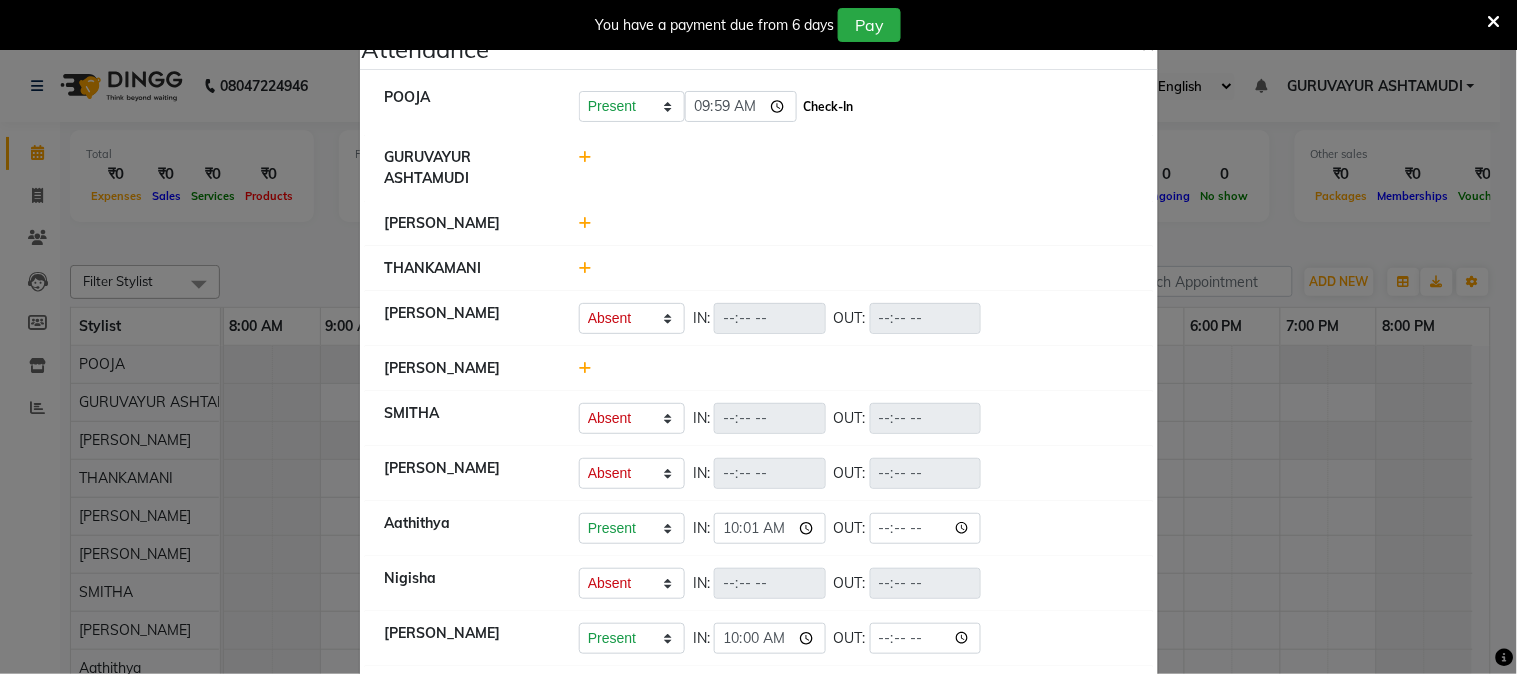 click on "Check-In" 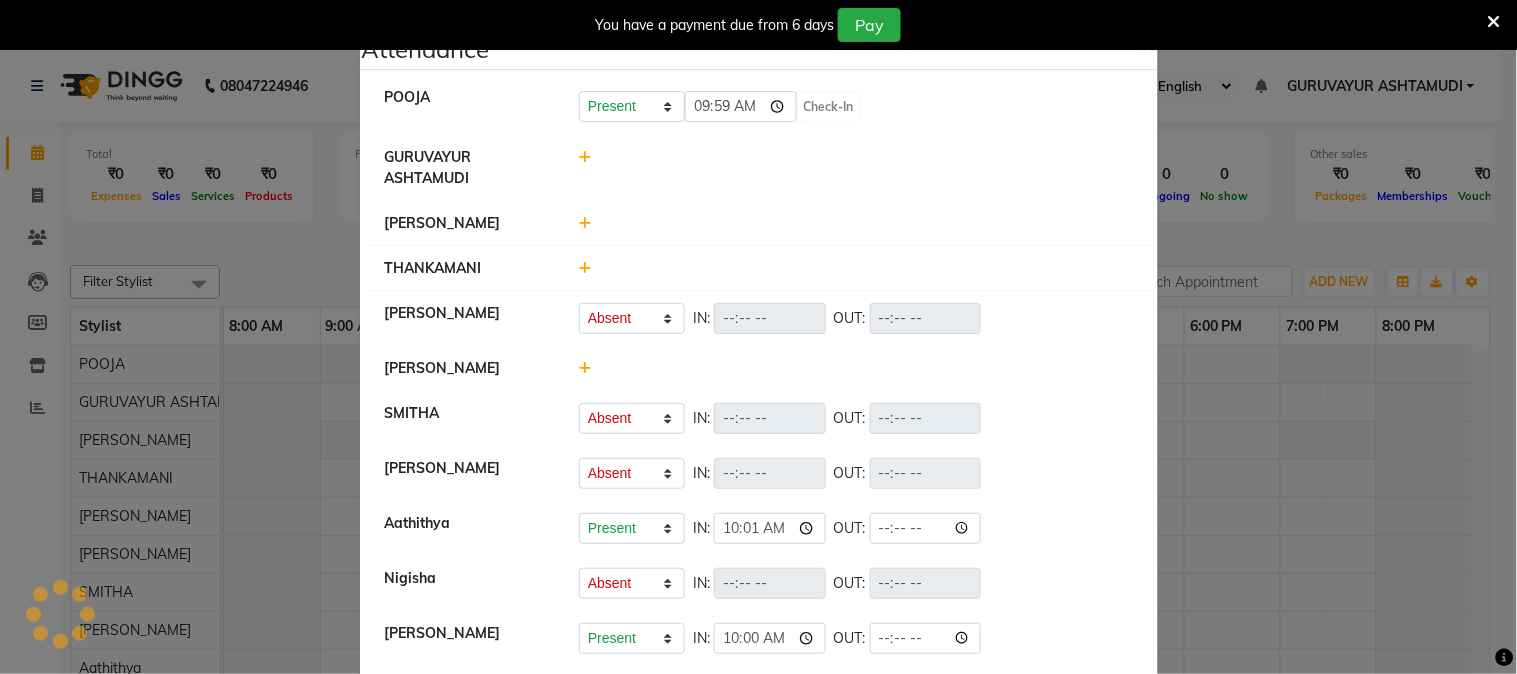 select on "A" 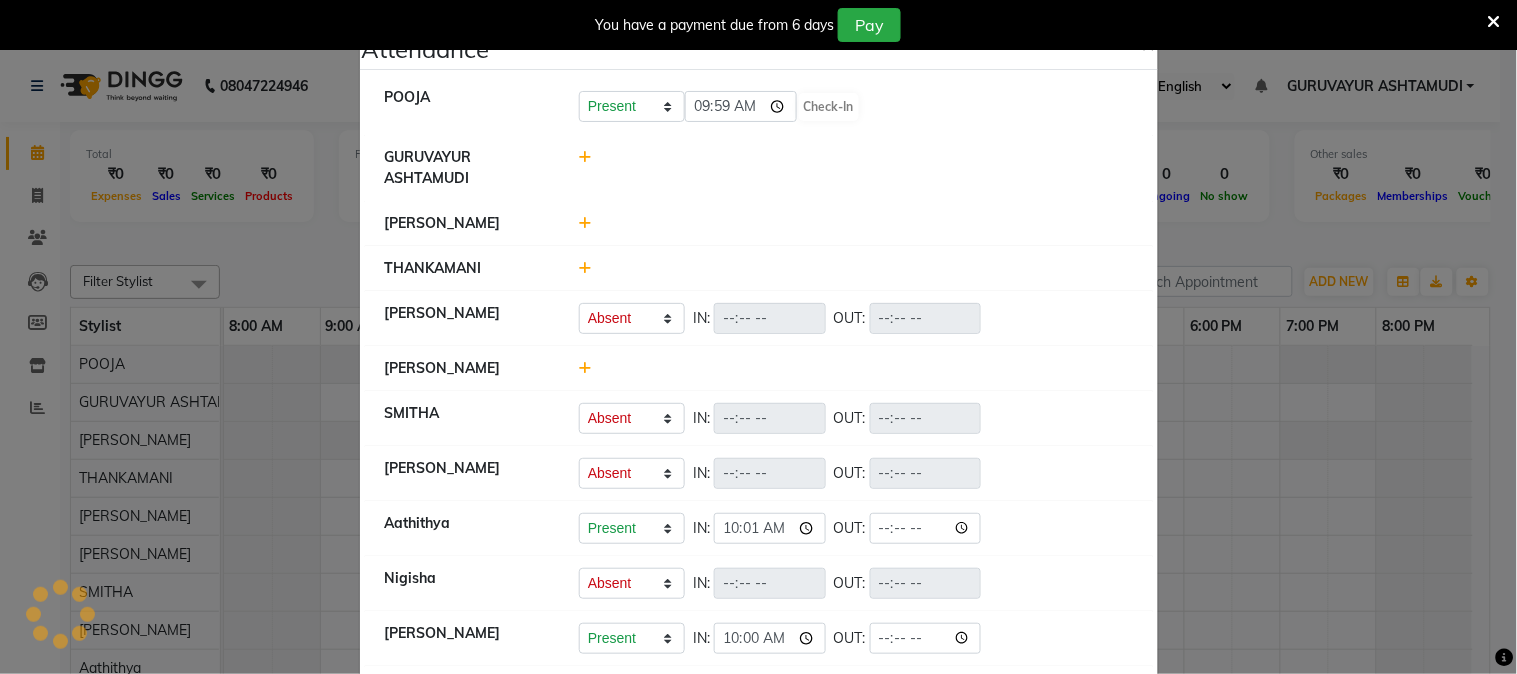 select on "A" 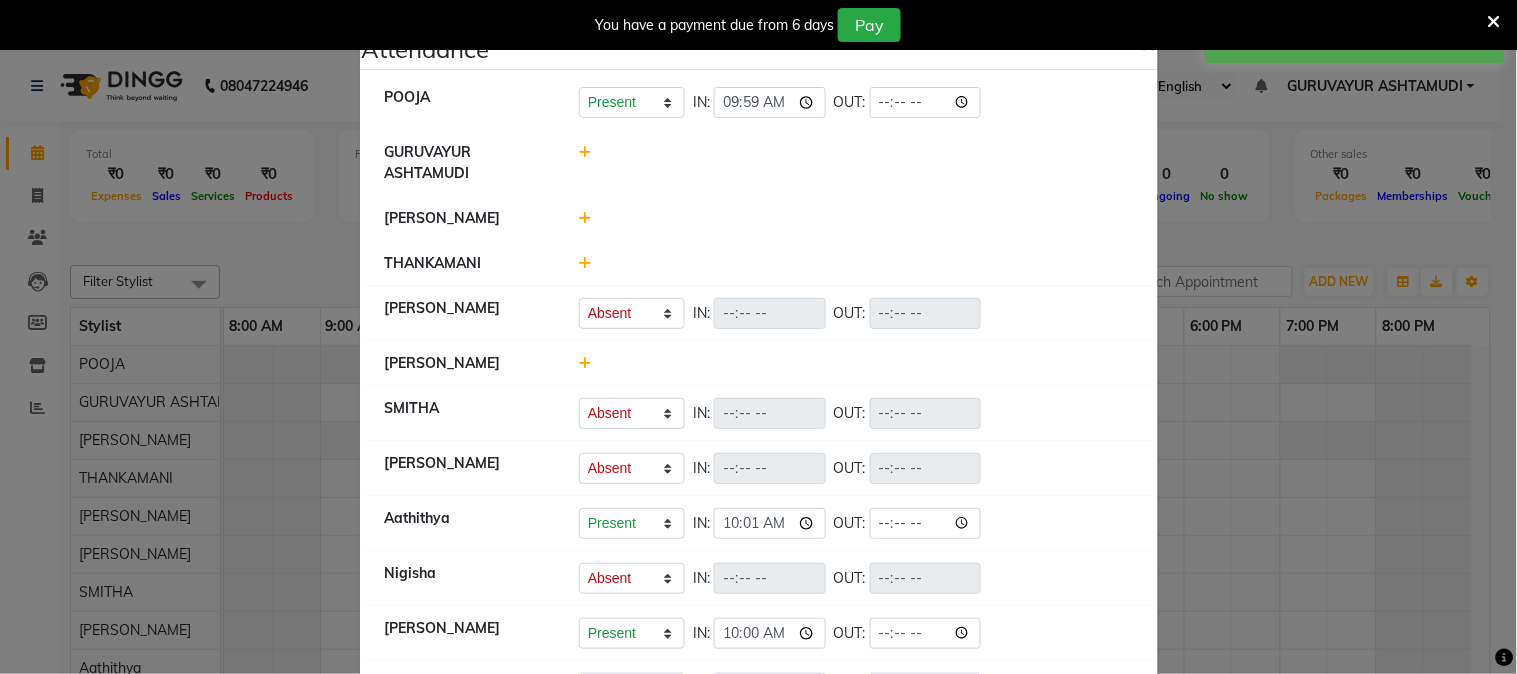 click 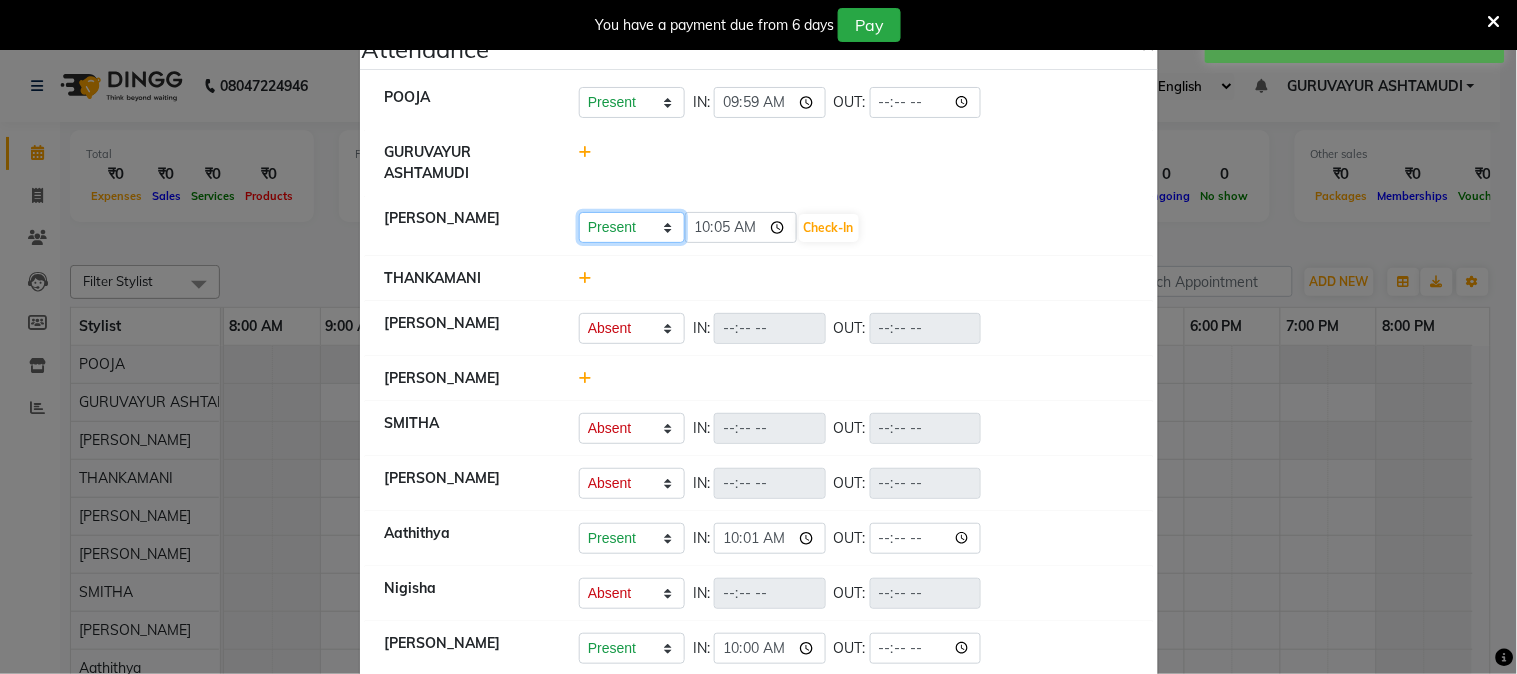 click on "Present Absent Late Half Day Weekly Off" 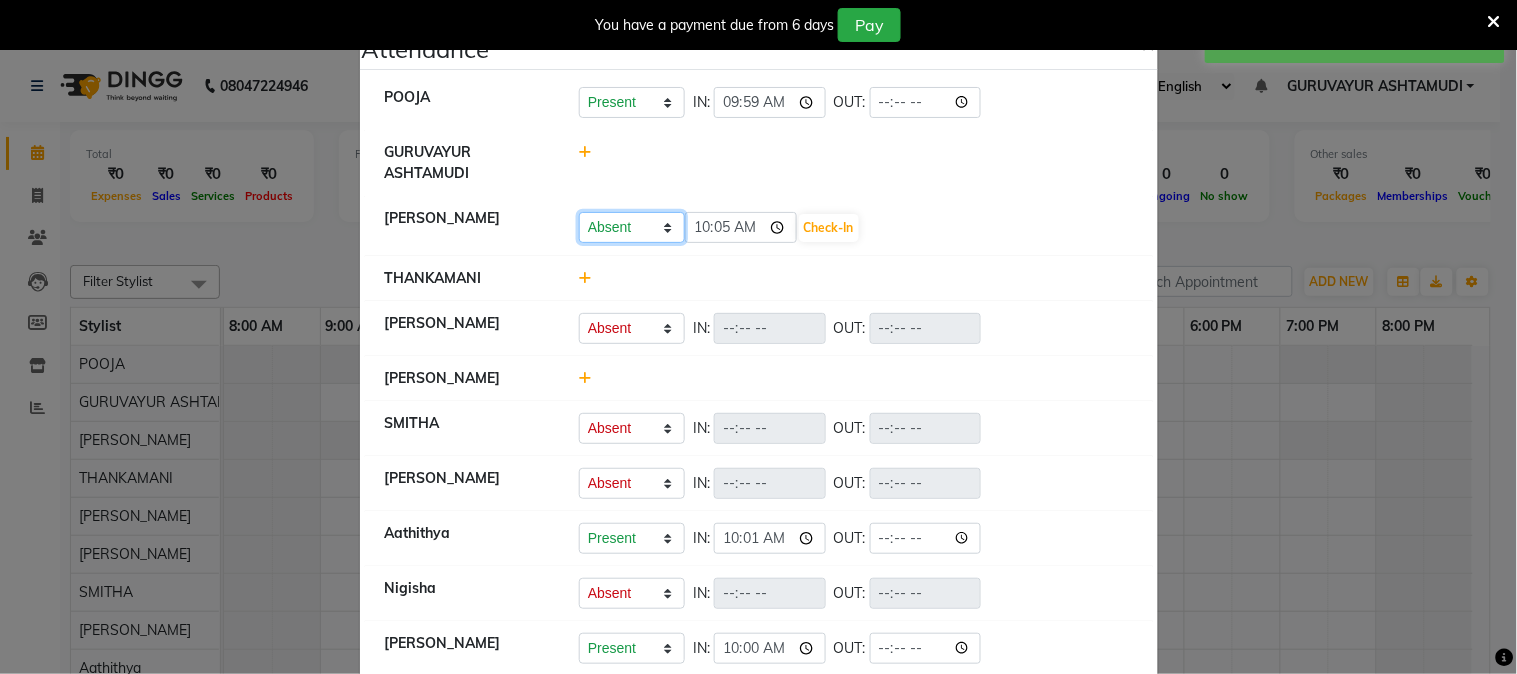 click on "Present Absent Late Half Day Weekly Off" 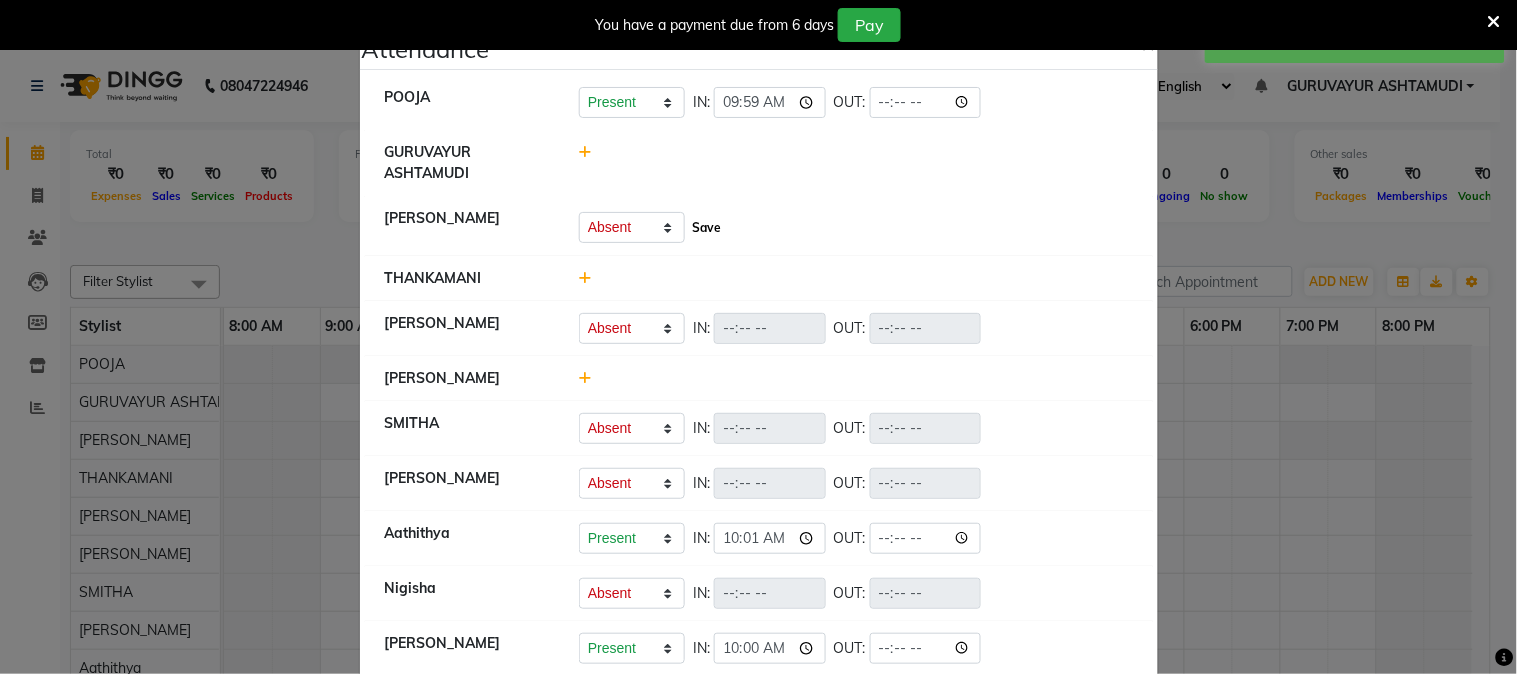 click on "Save" 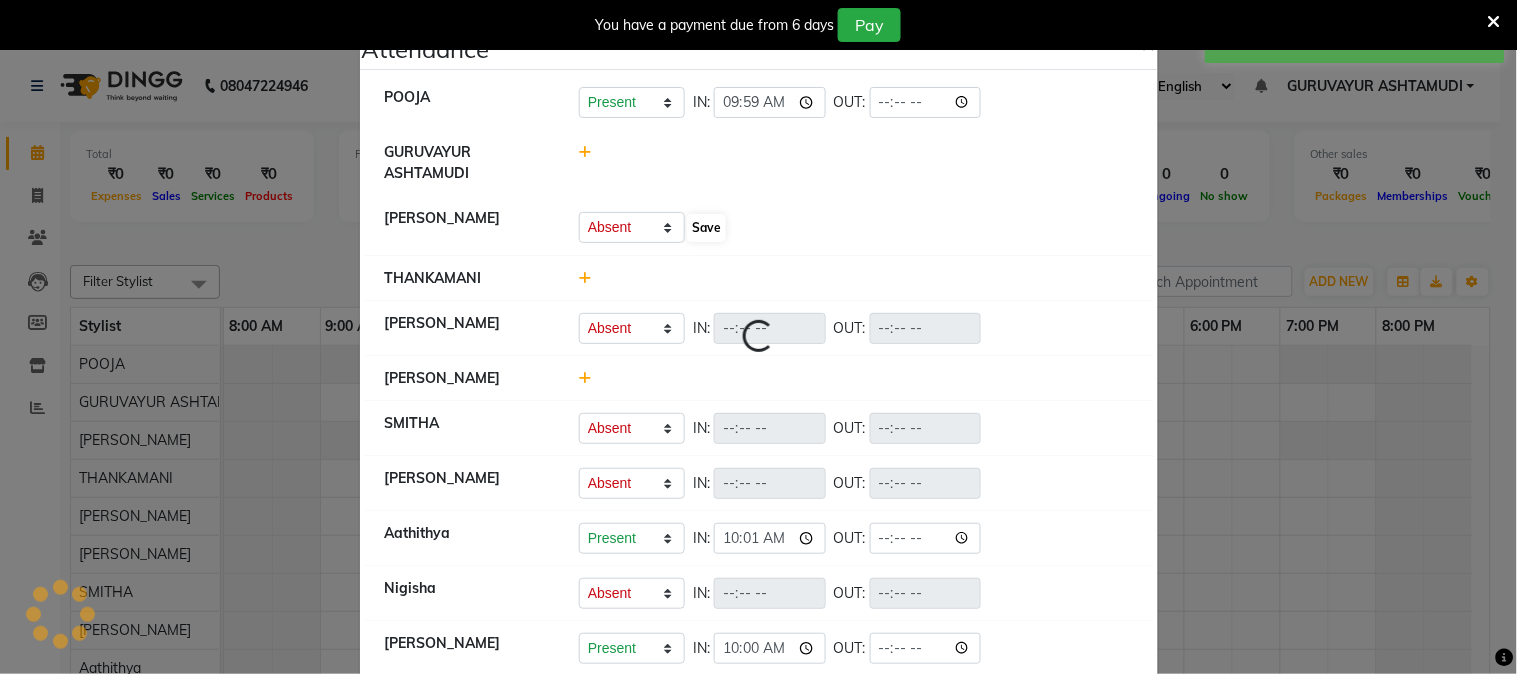 select on "A" 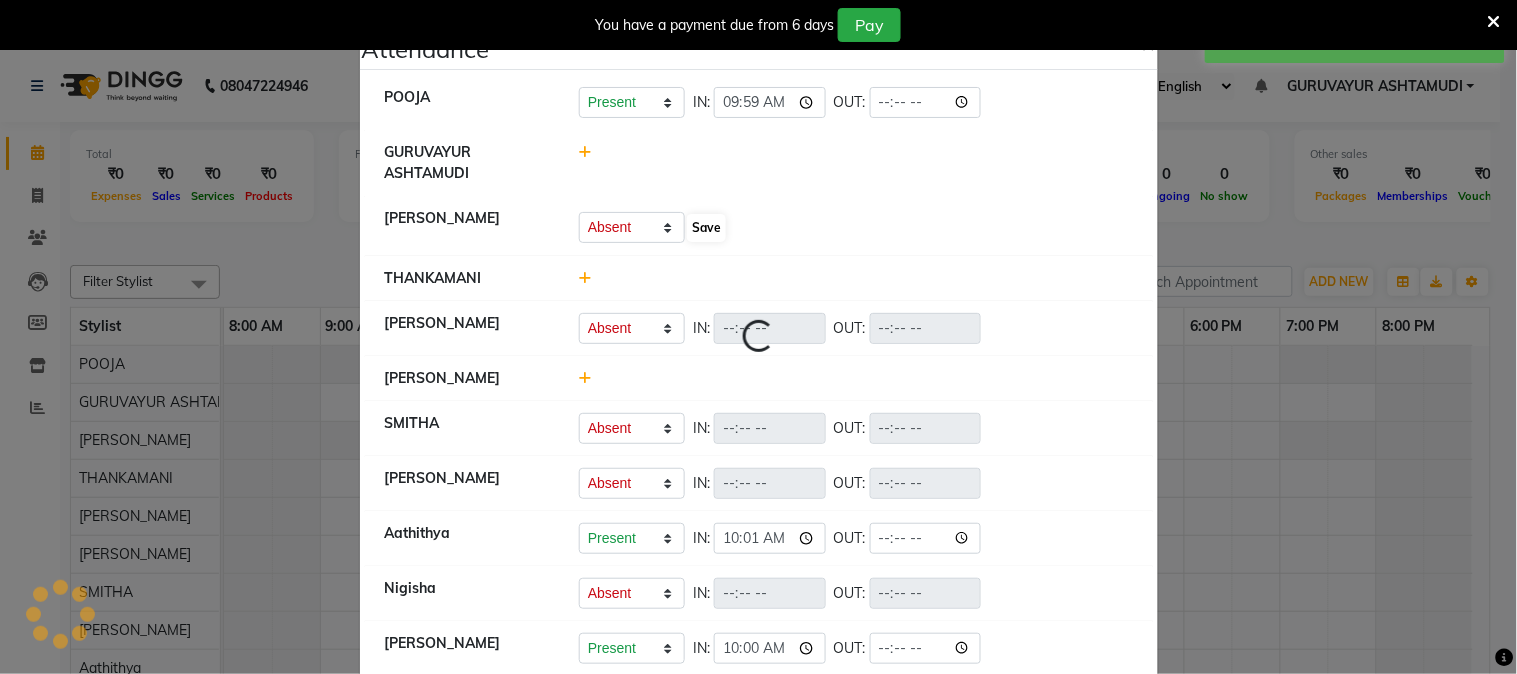 select on "A" 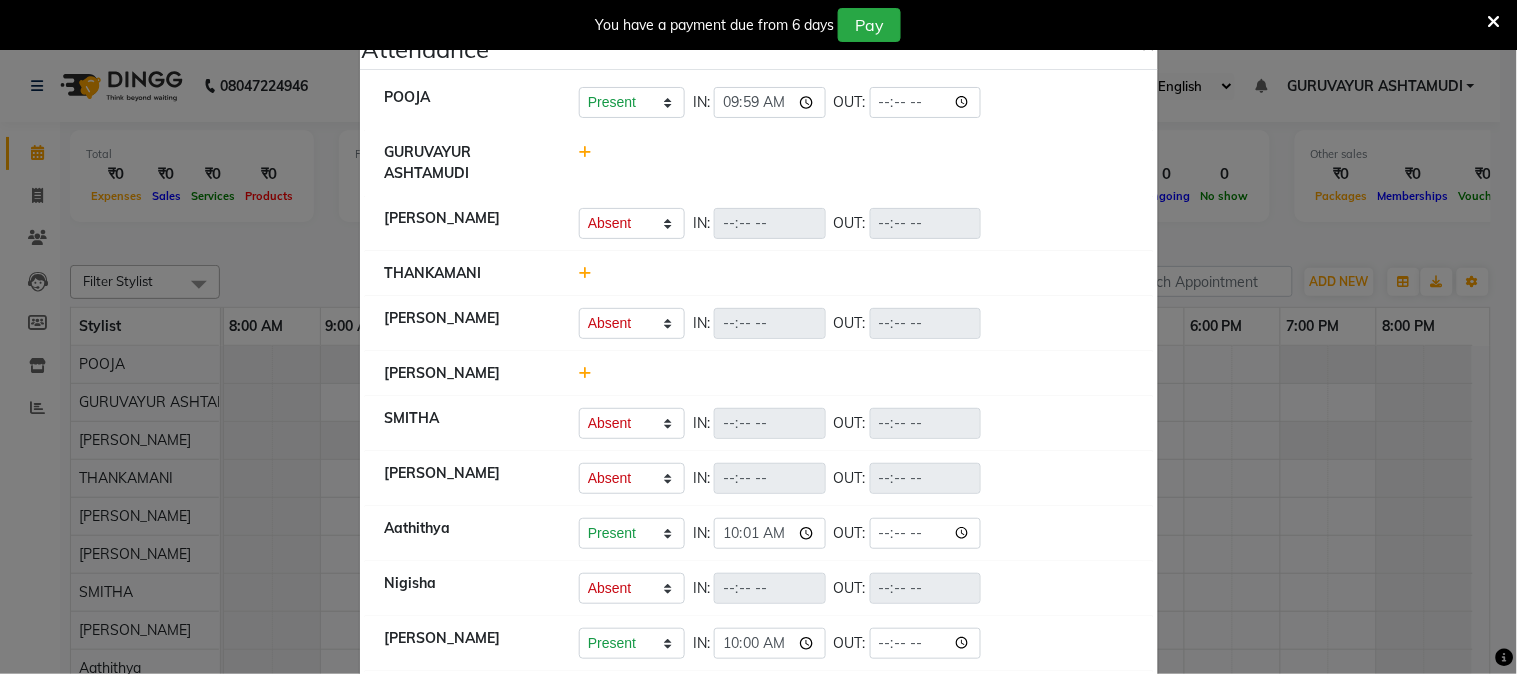 click 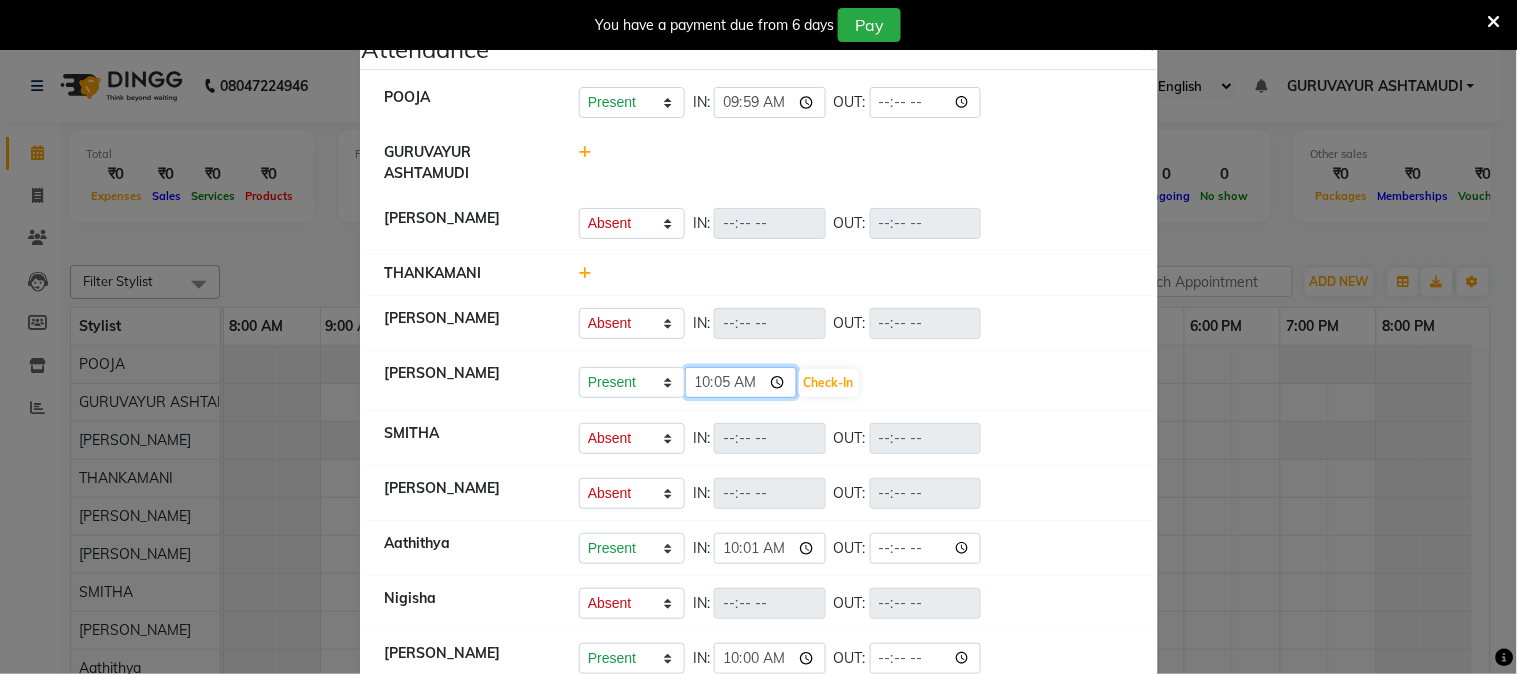 click on "10:05" 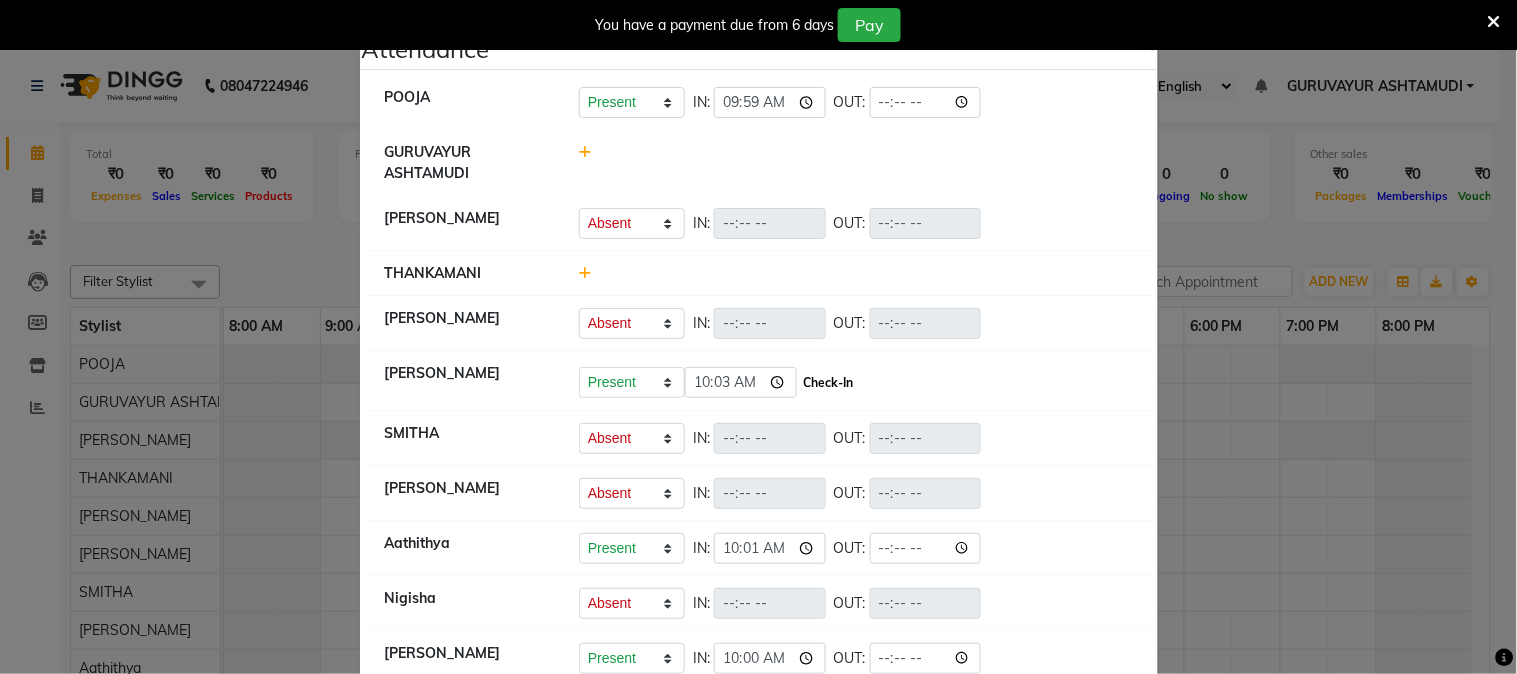 type on "10:03" 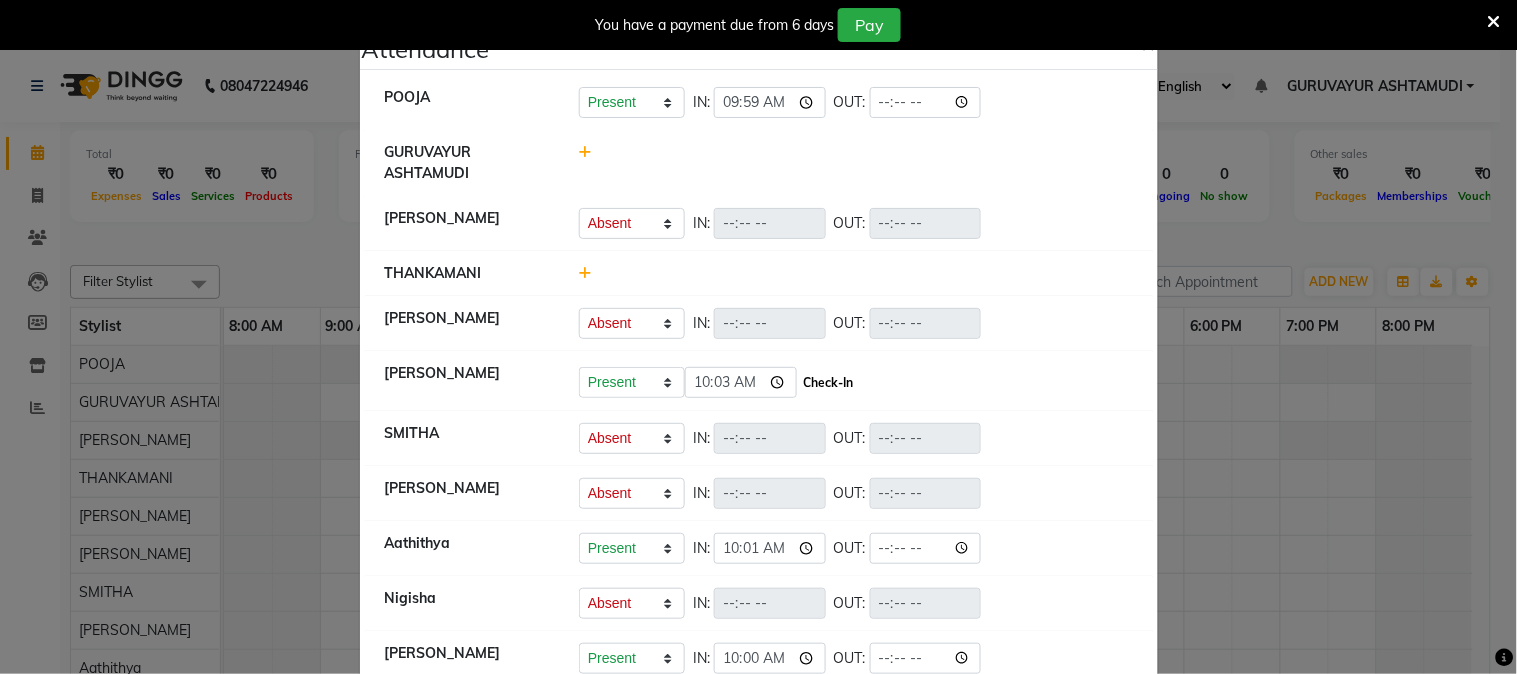 click on "Check-In" 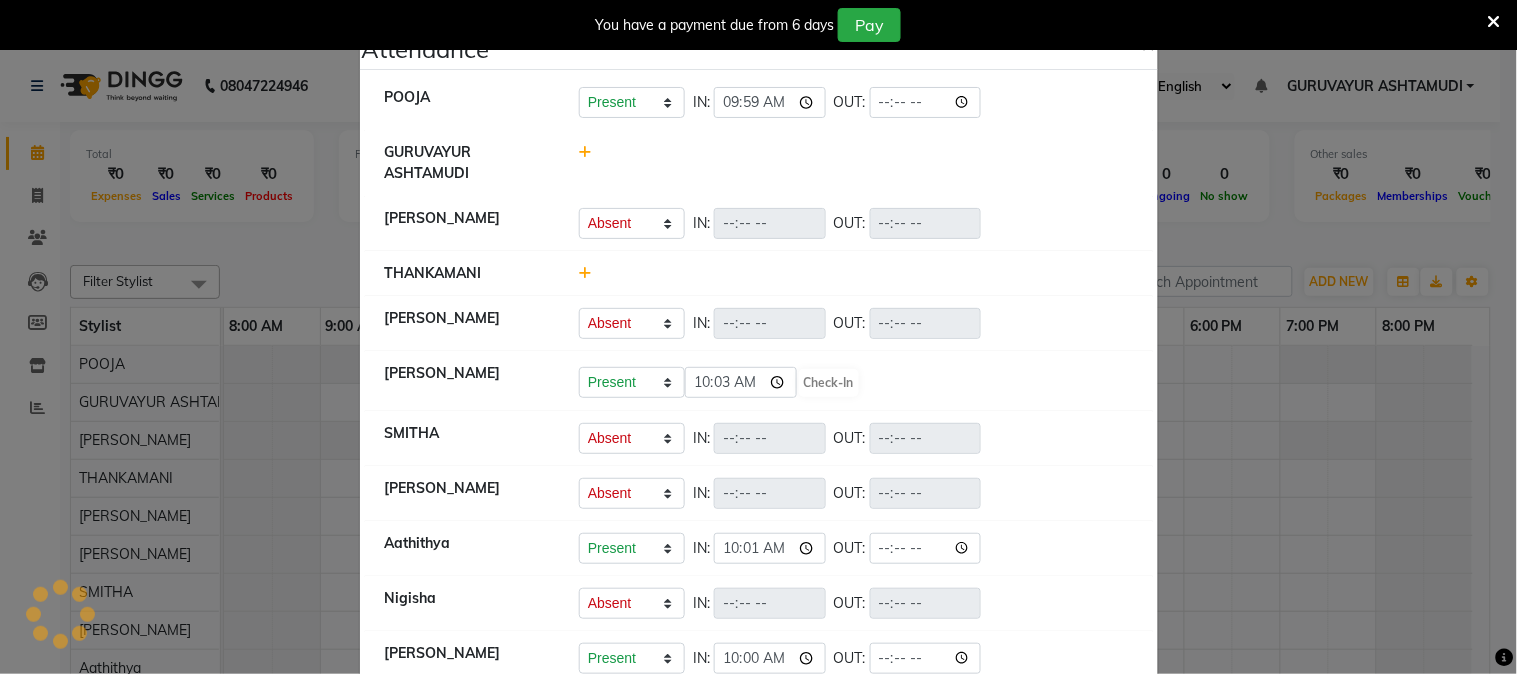 select on "A" 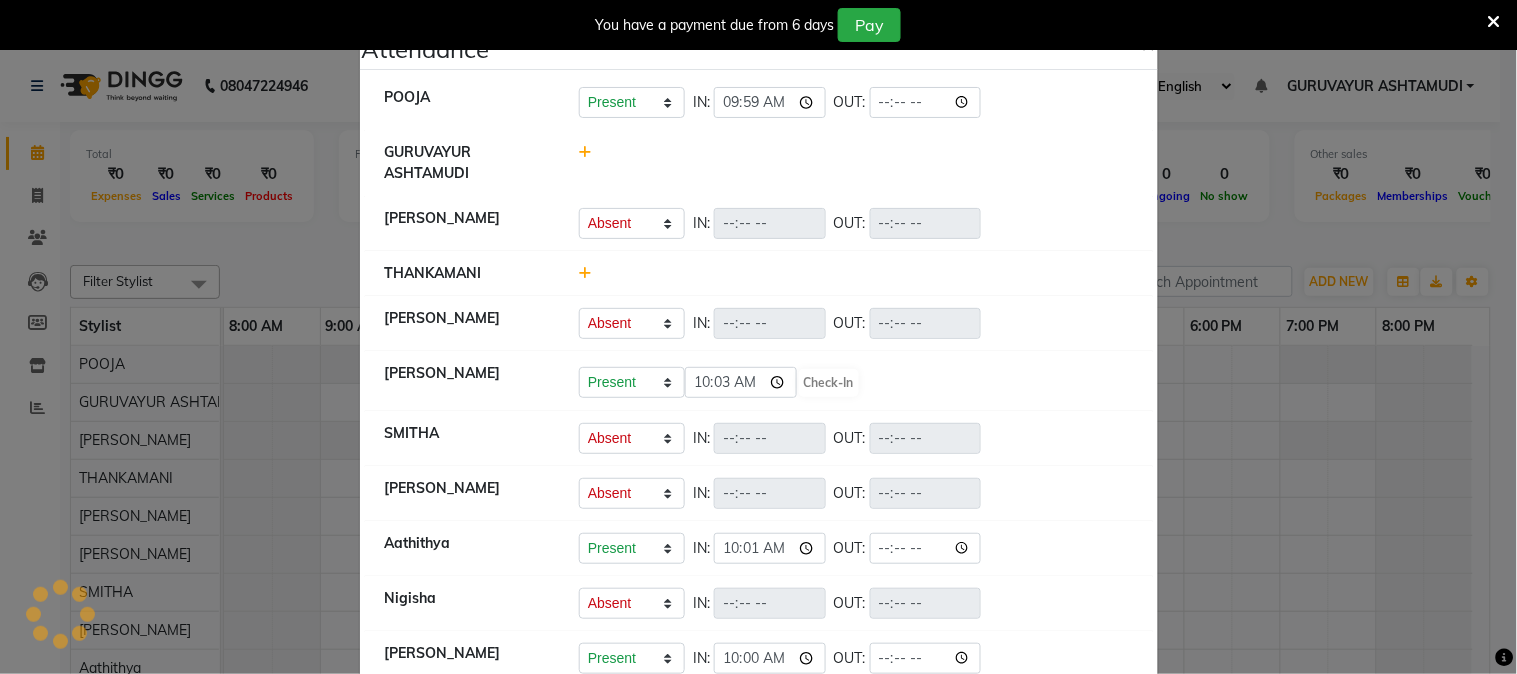 select on "A" 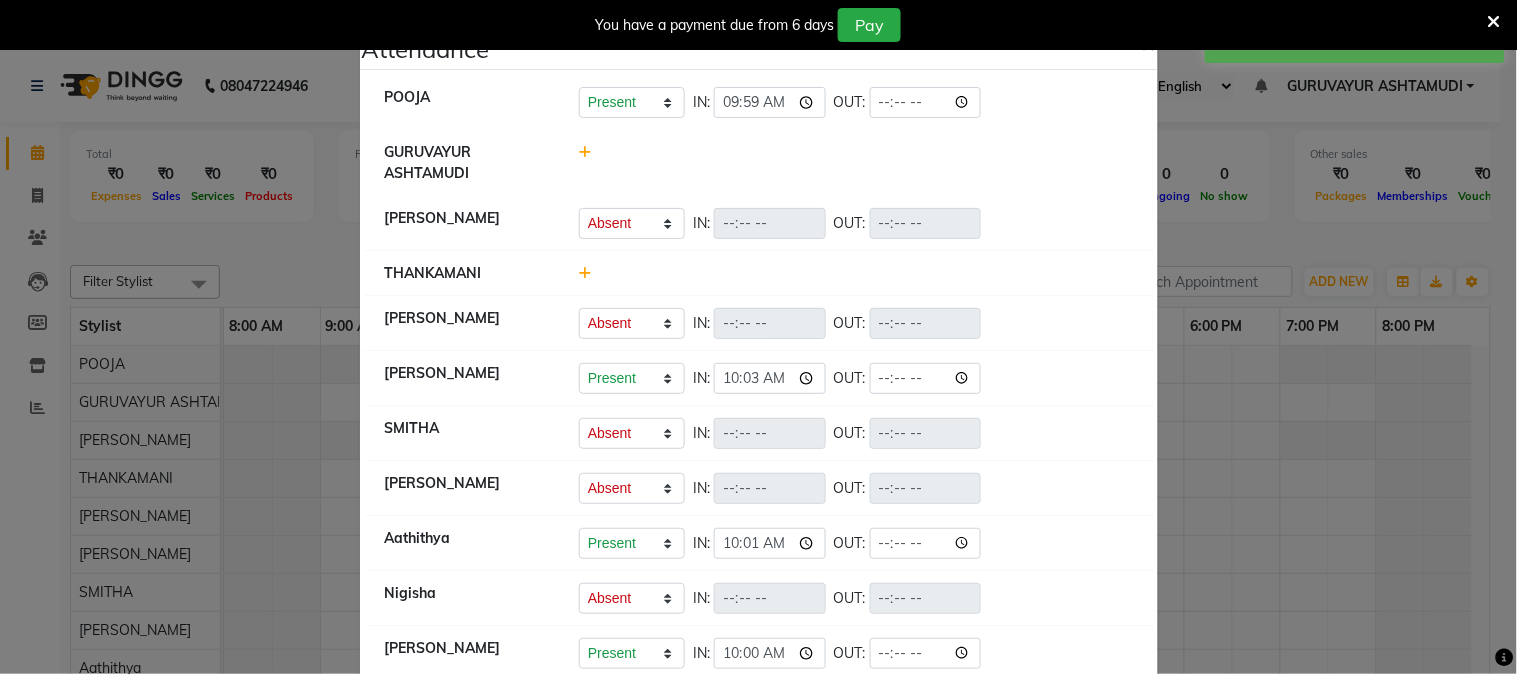 click 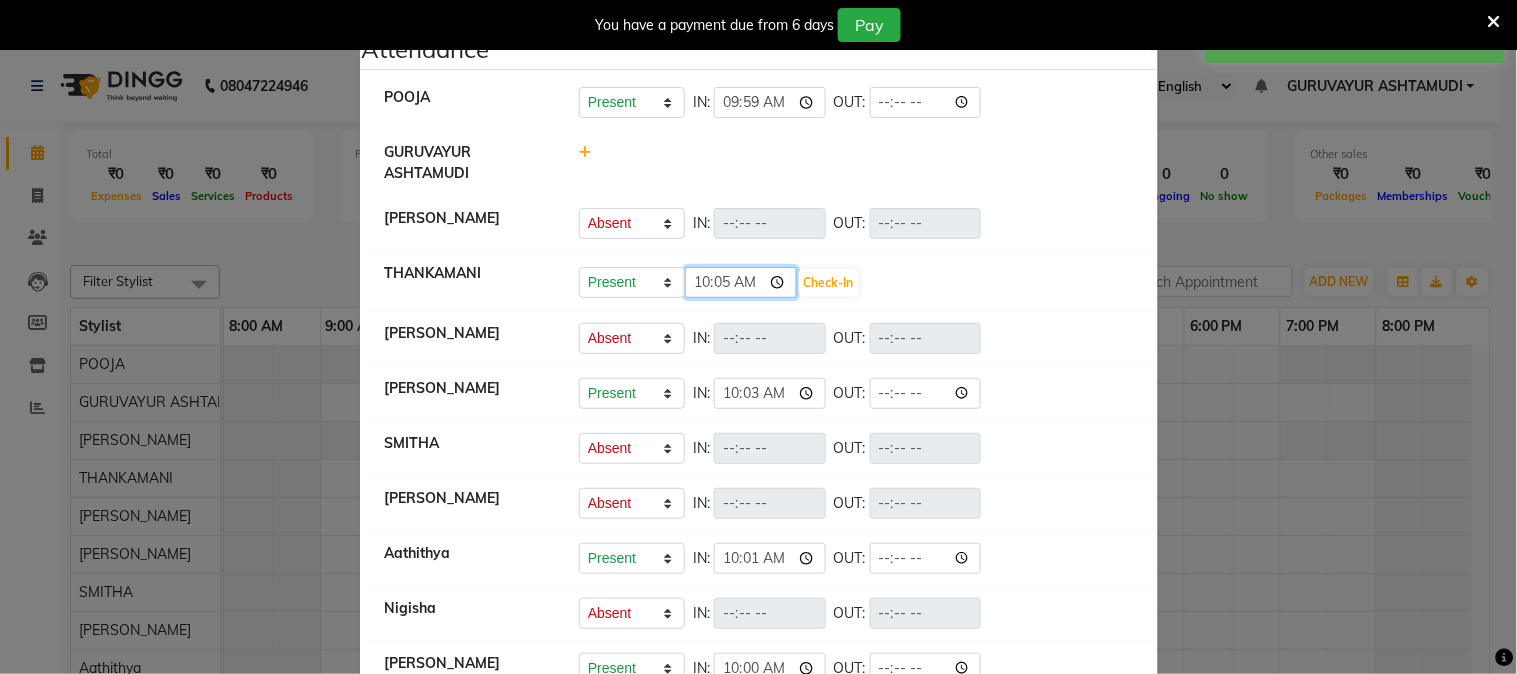 click on "10:05" 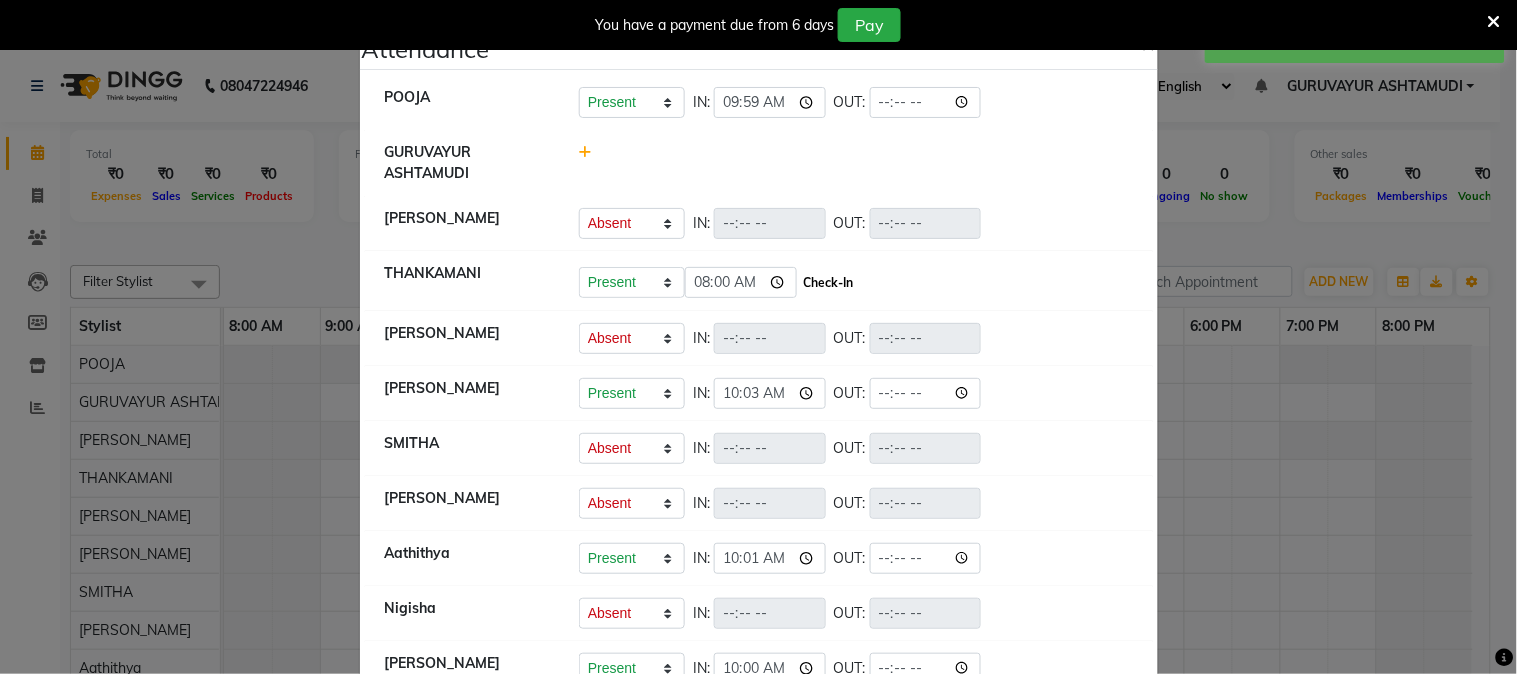 type on "08:00" 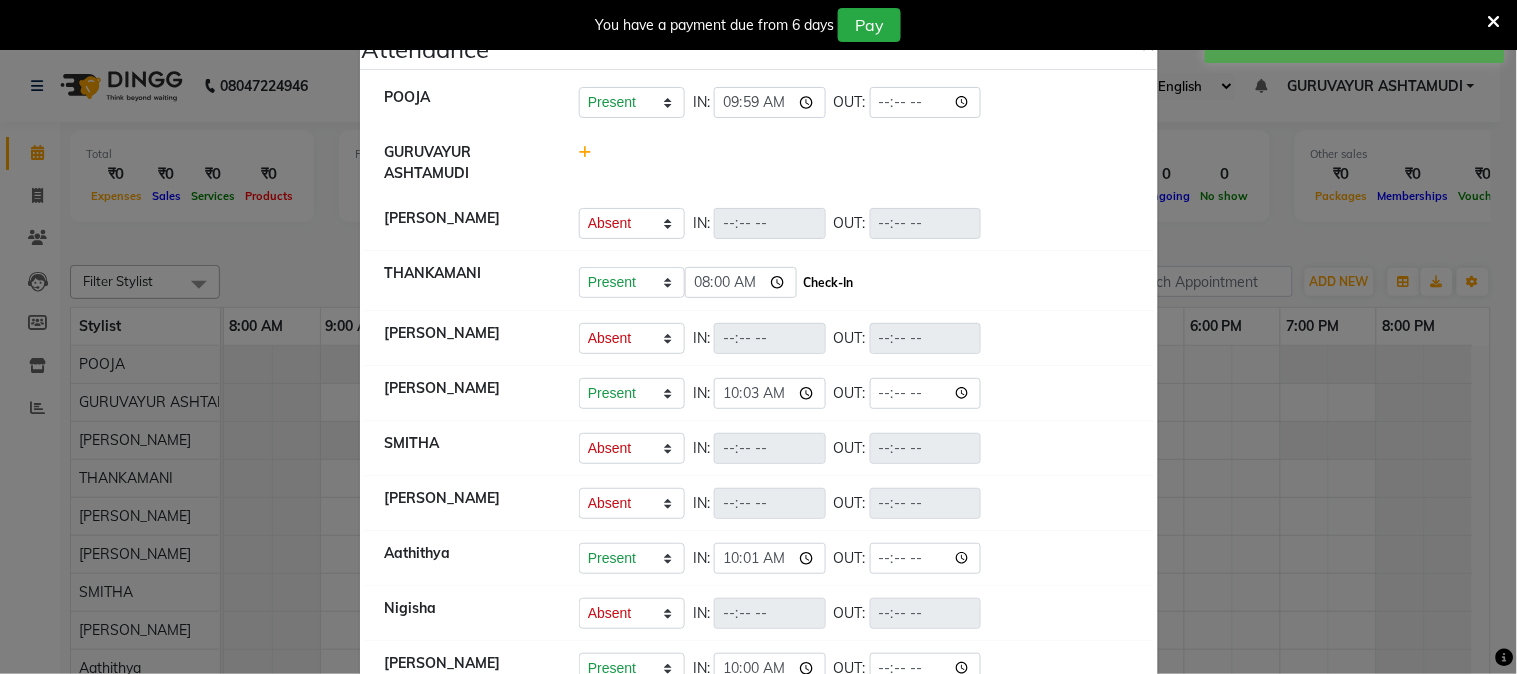 click on "Check-In" 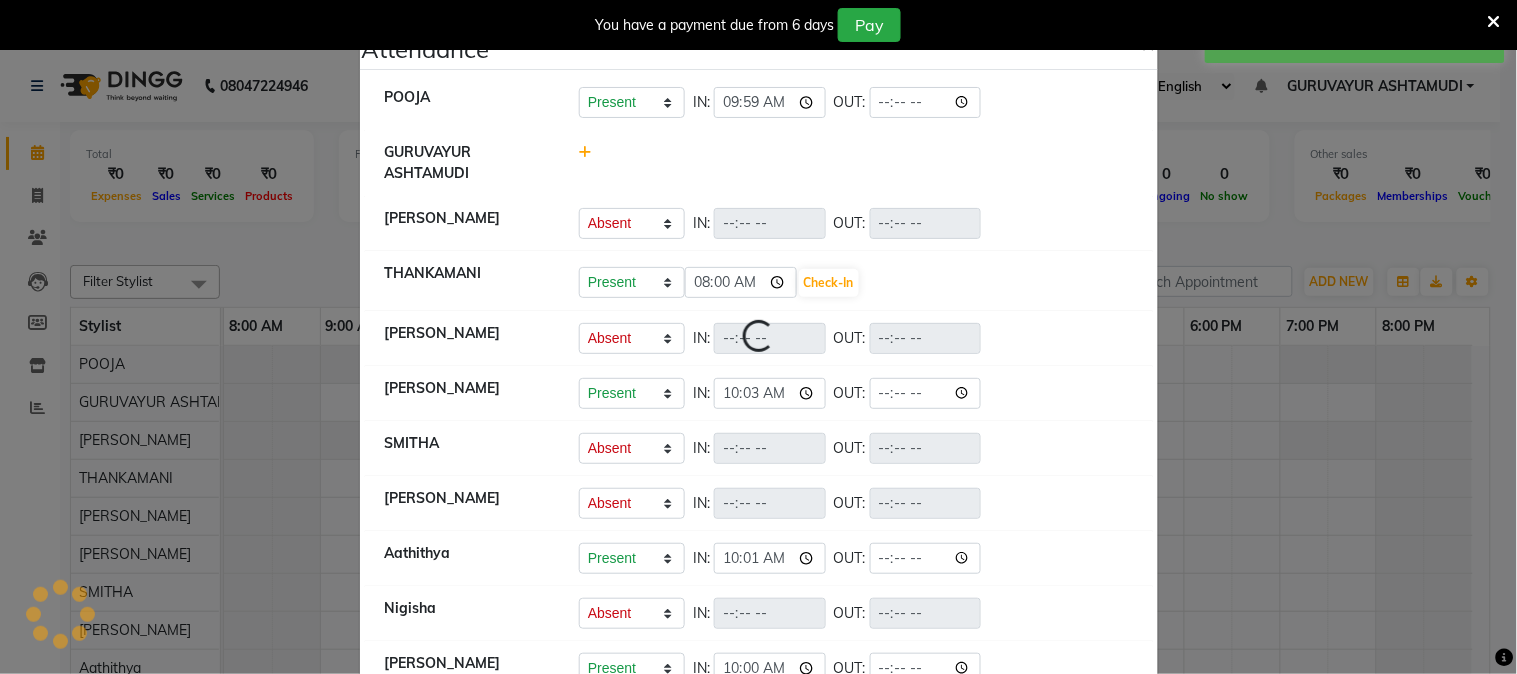 select on "A" 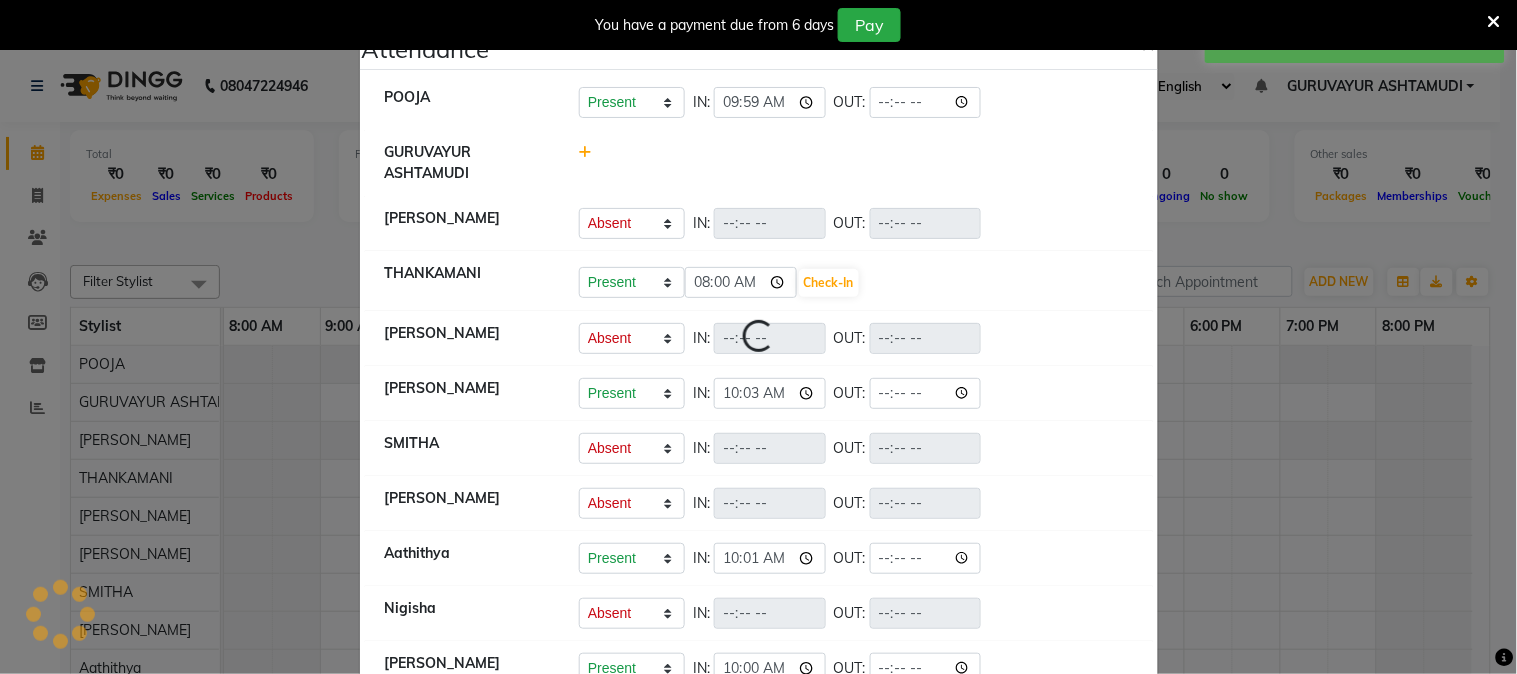 select on "A" 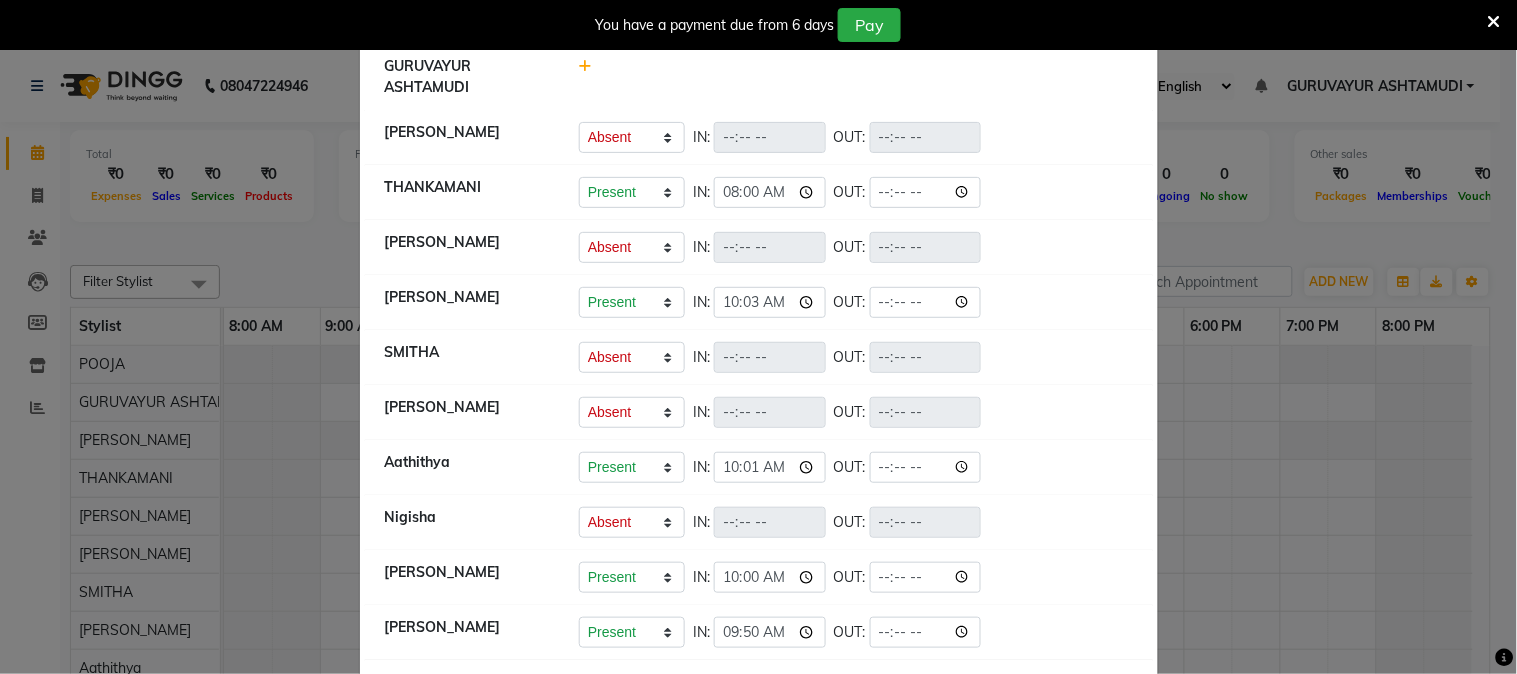 scroll, scrollTop: 152, scrollLeft: 0, axis: vertical 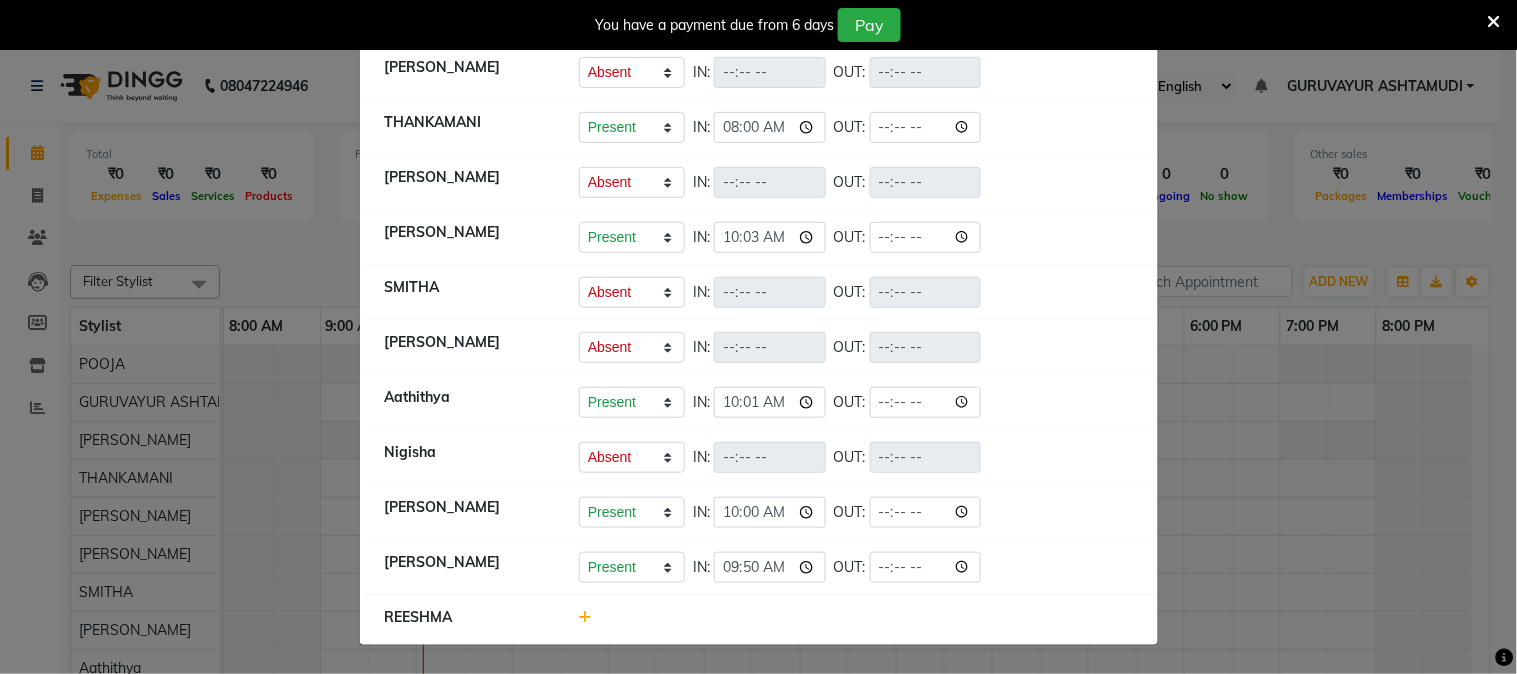 click 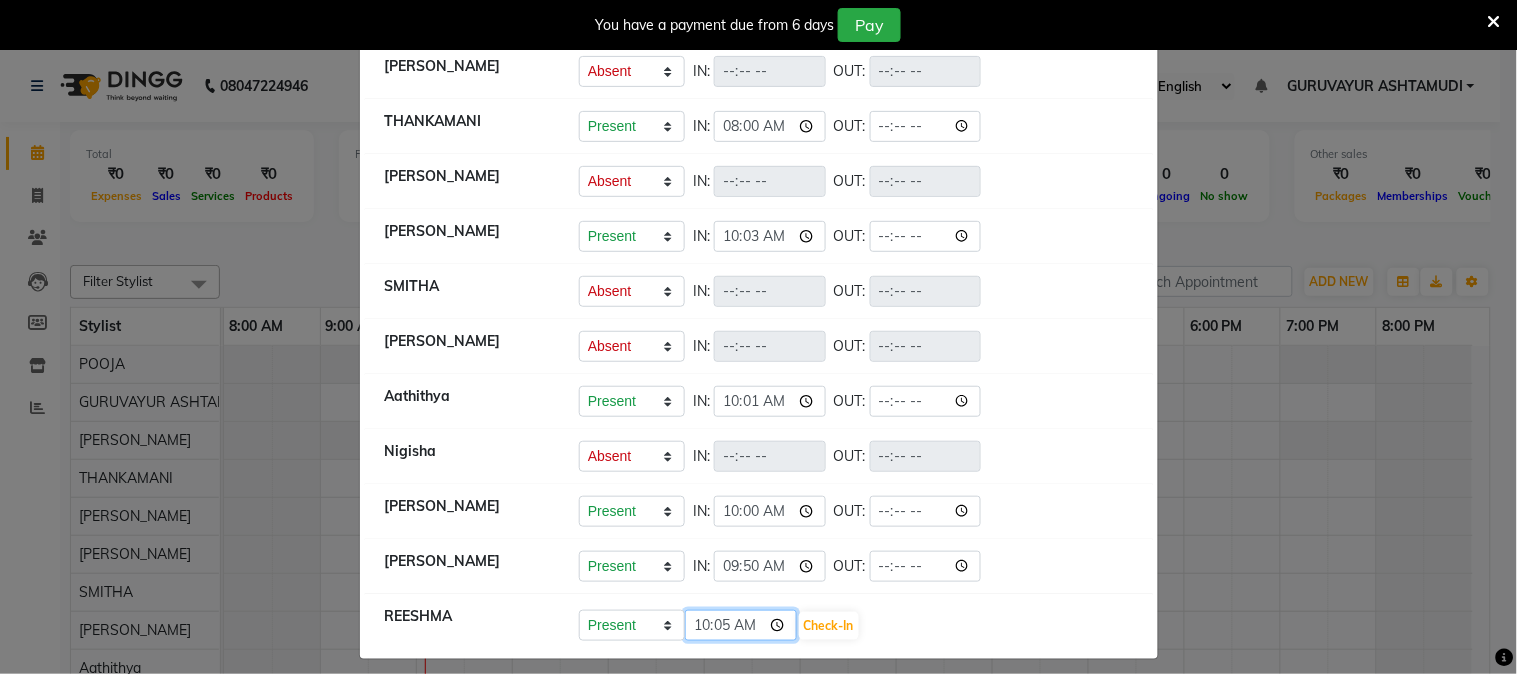 click on "10:05" 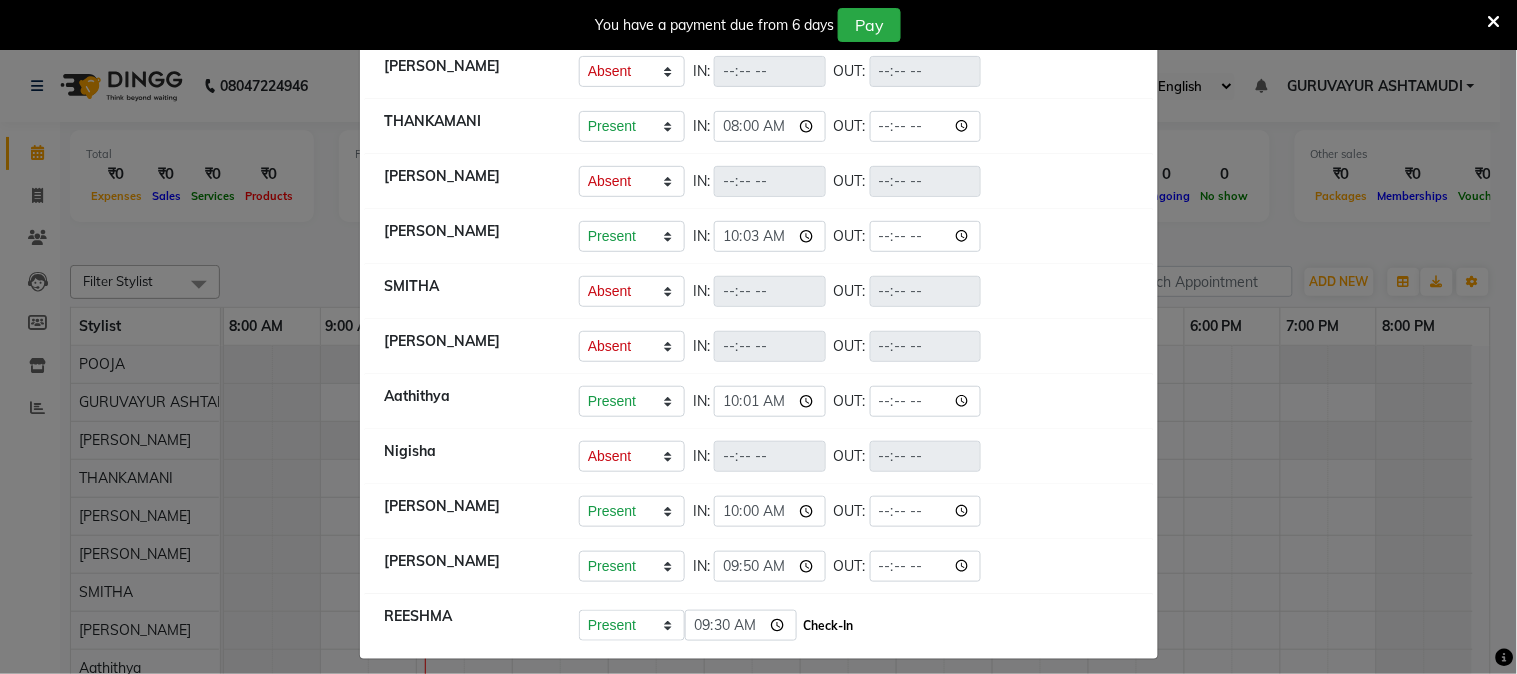 type on "09:30" 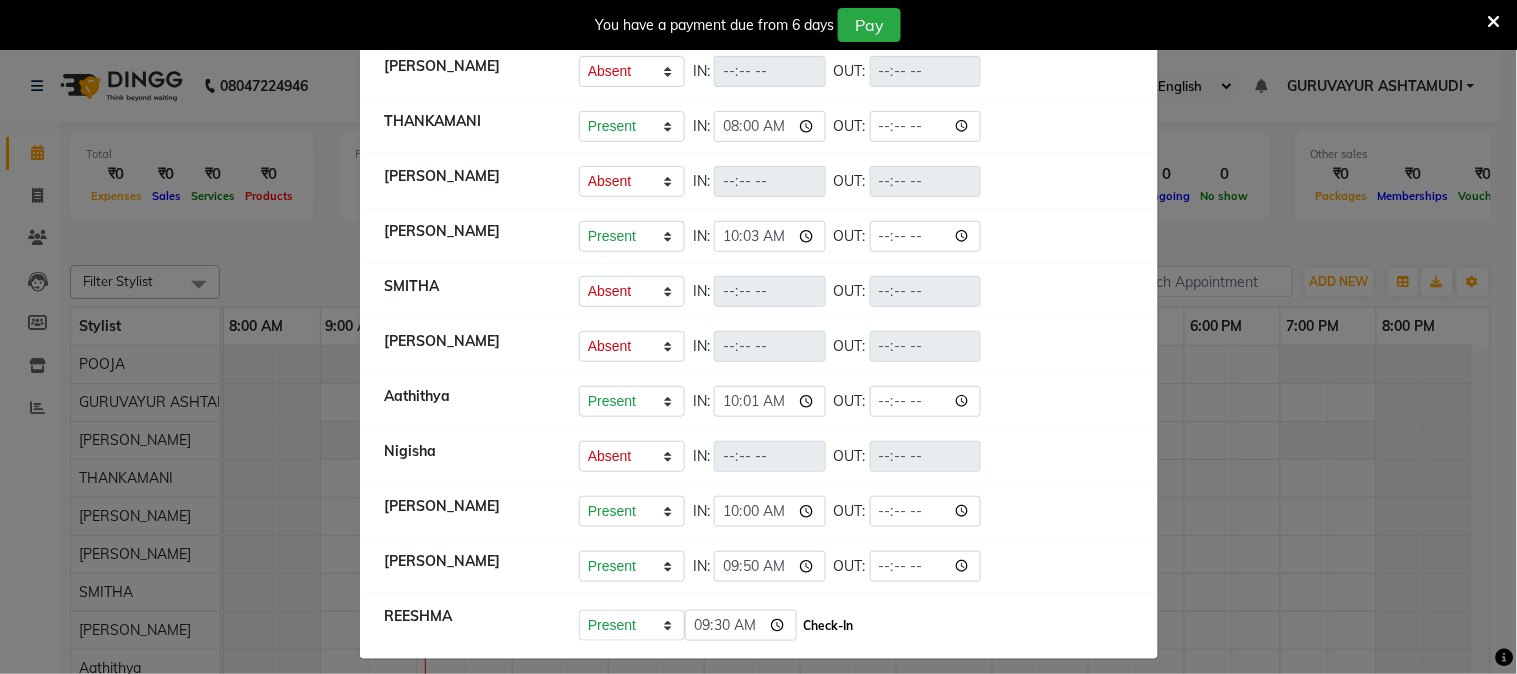 click on "Check-In" 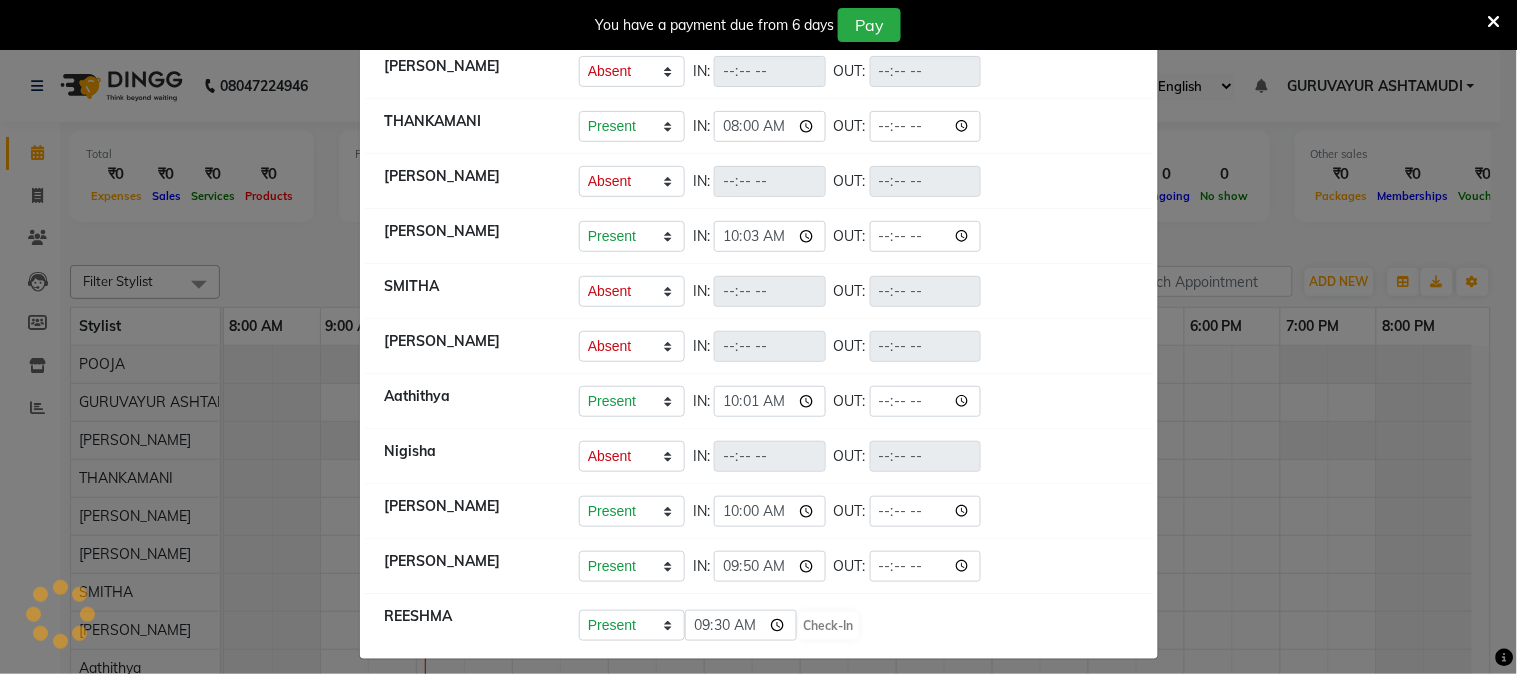 select on "A" 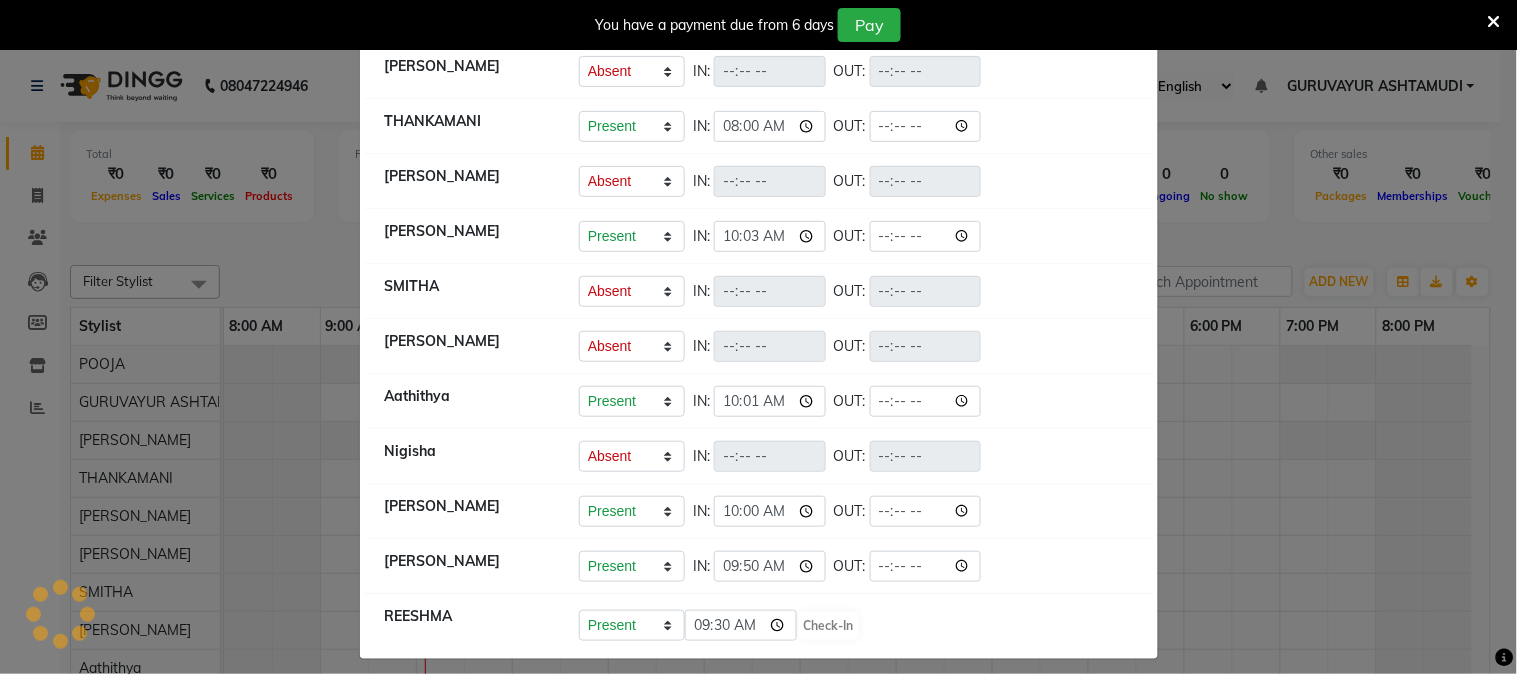 select on "A" 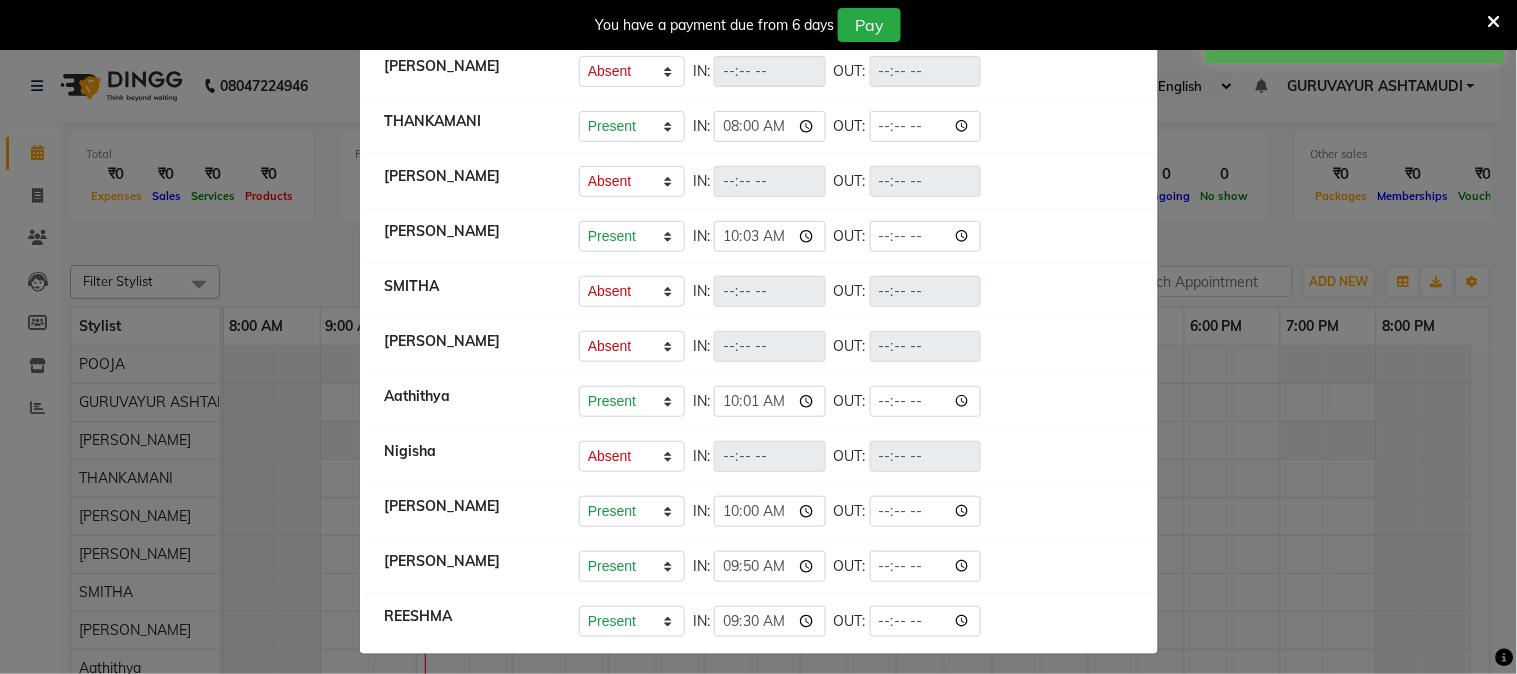 scroll, scrollTop: 0, scrollLeft: 0, axis: both 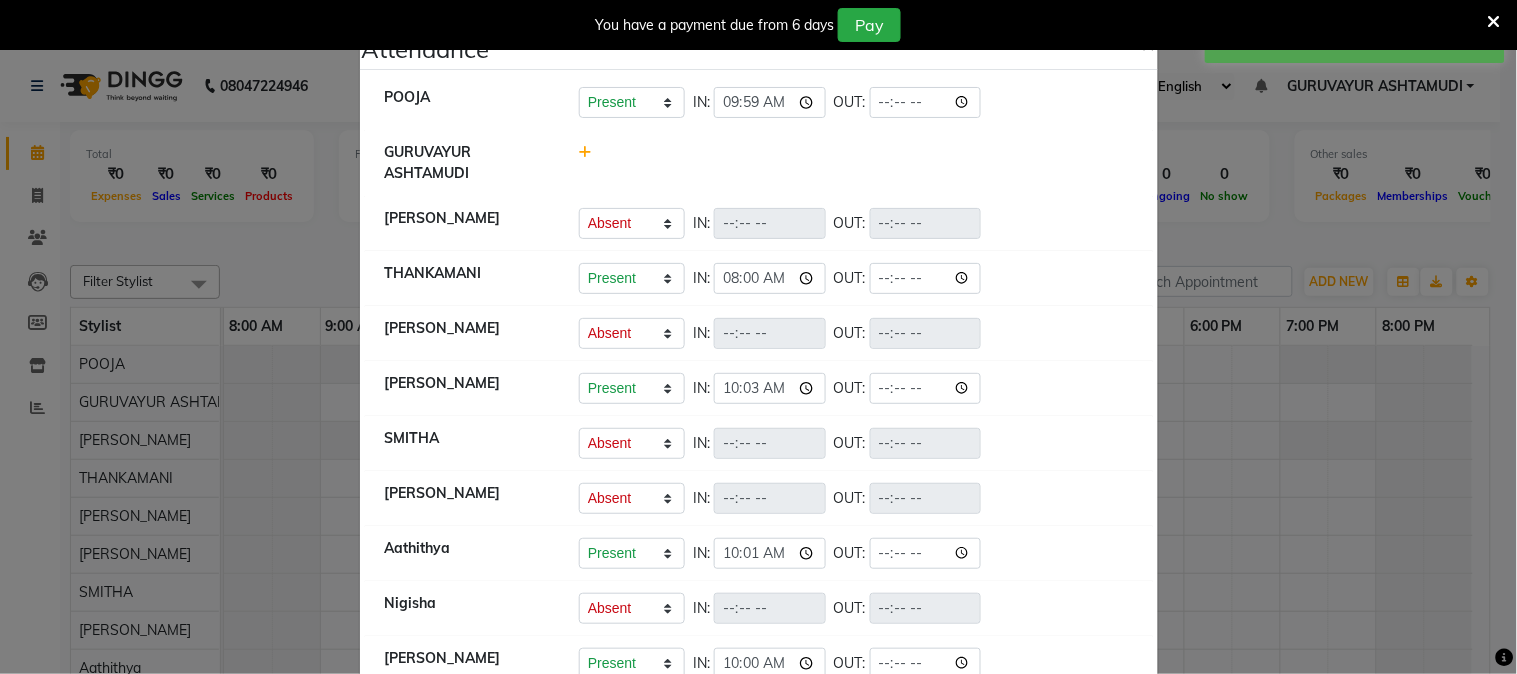 click 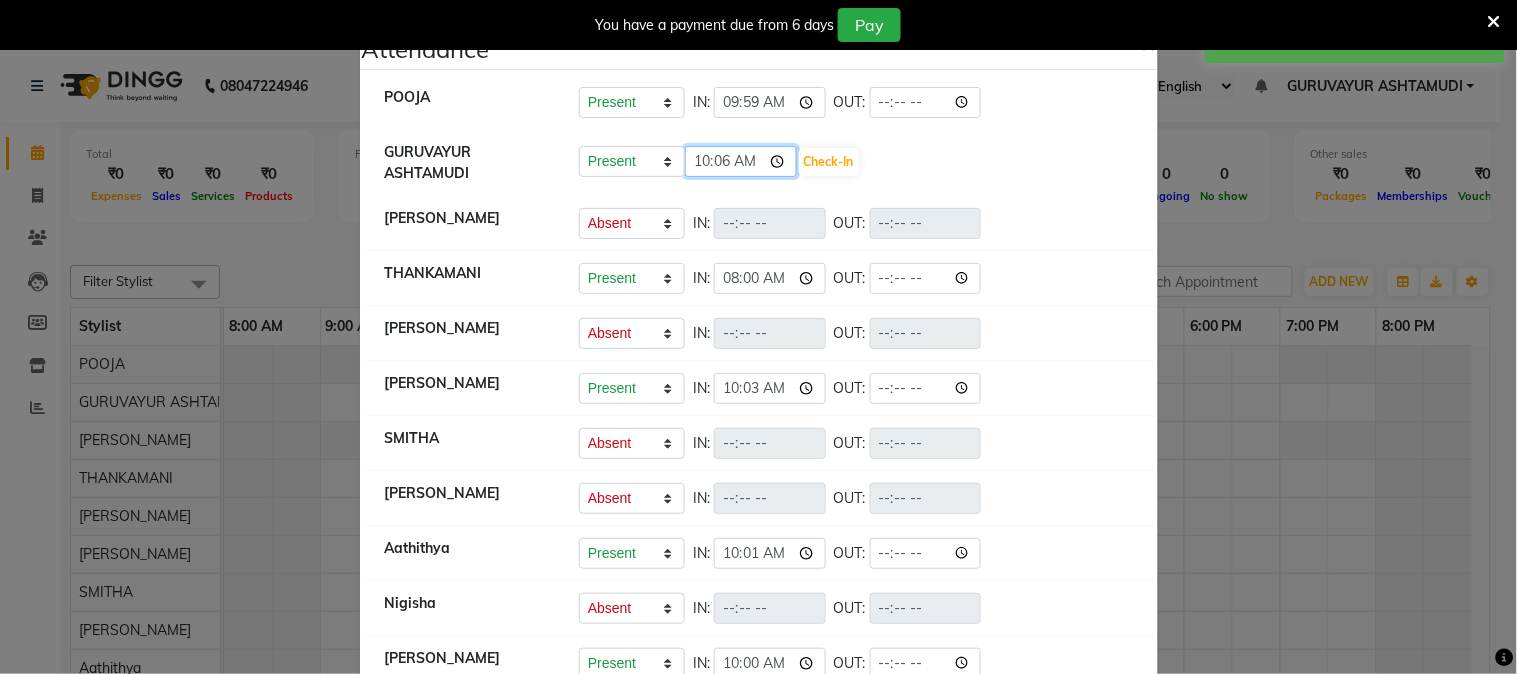 click on "10:06" 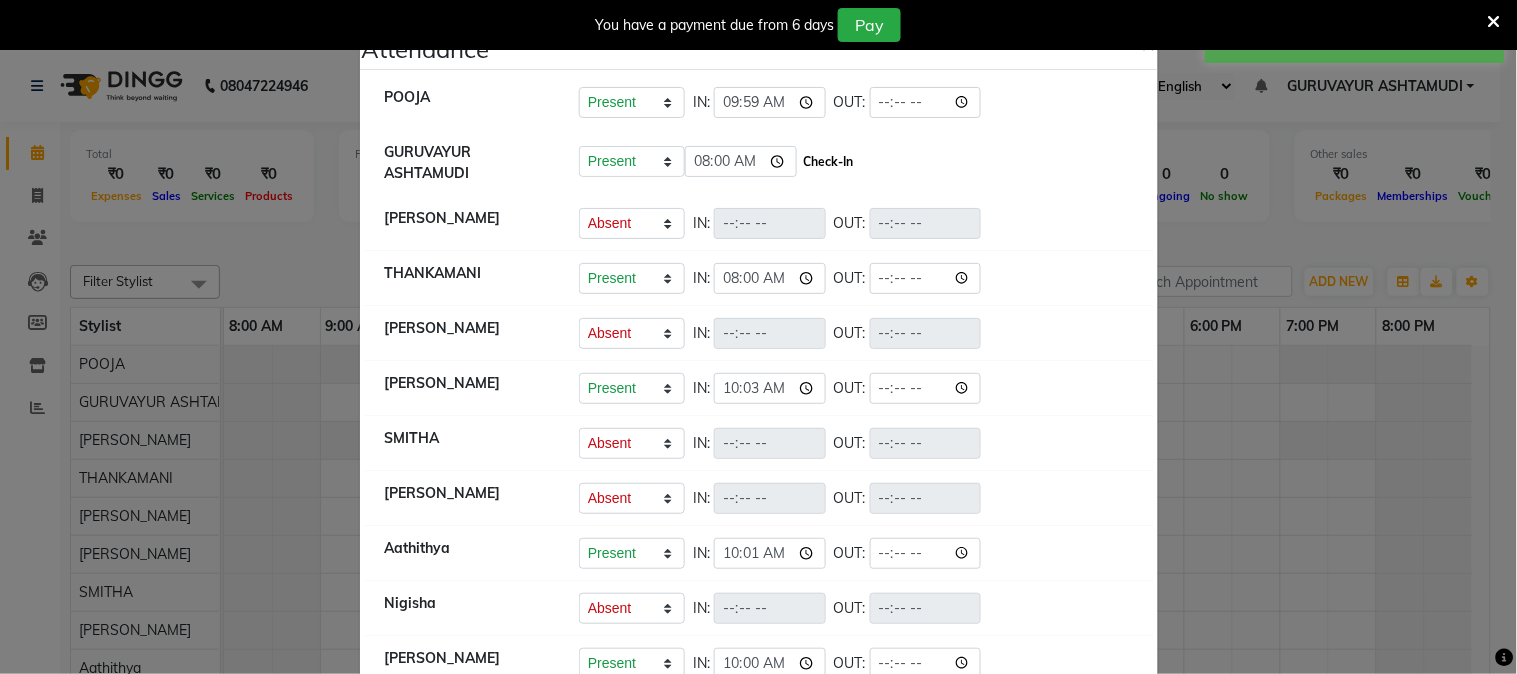 type on "08:00" 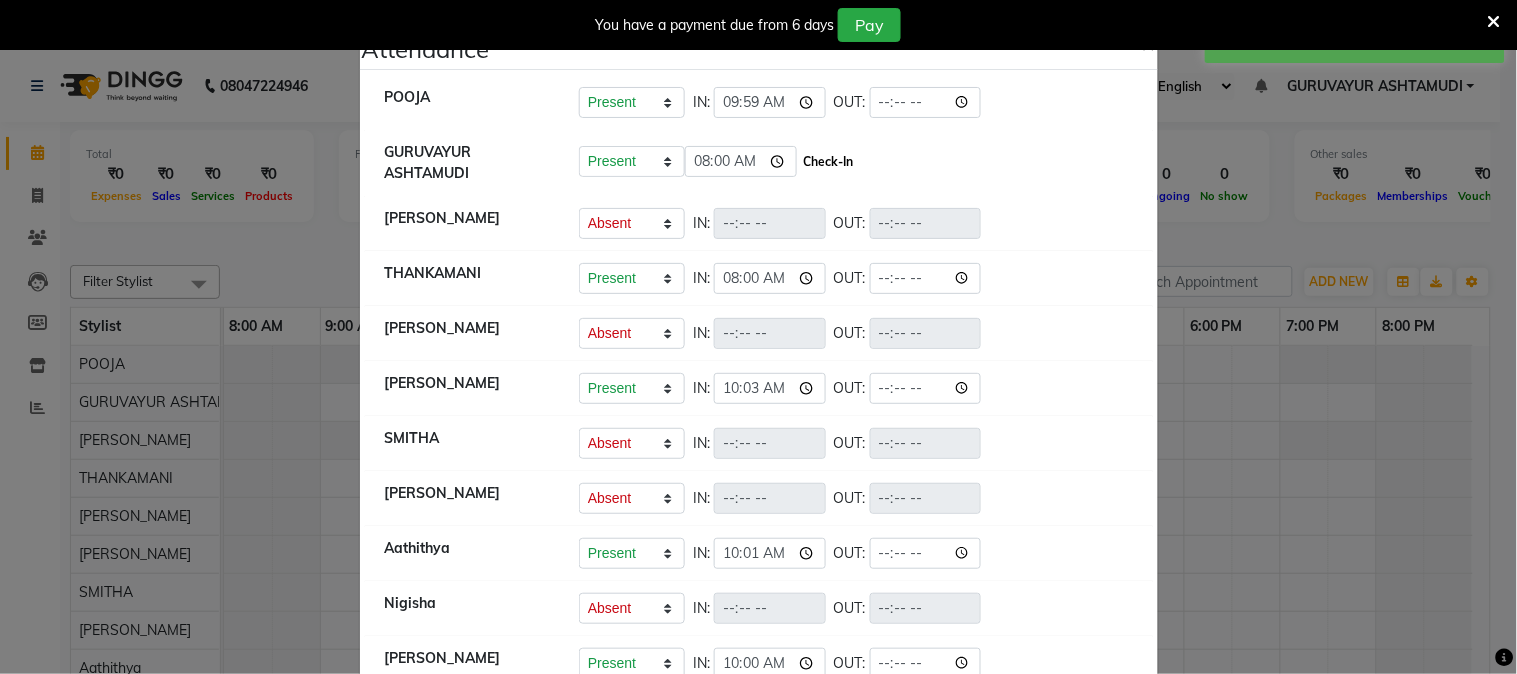 click on "Check-In" 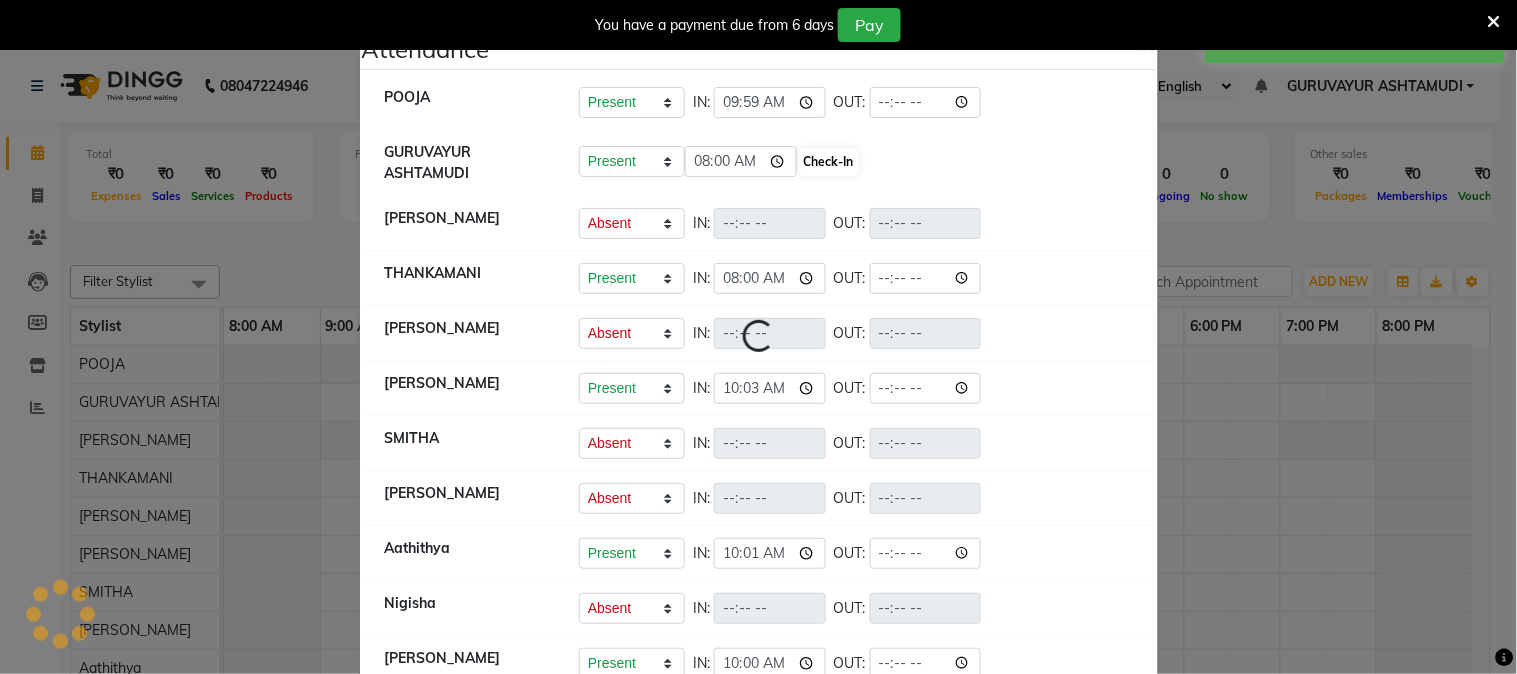 select on "A" 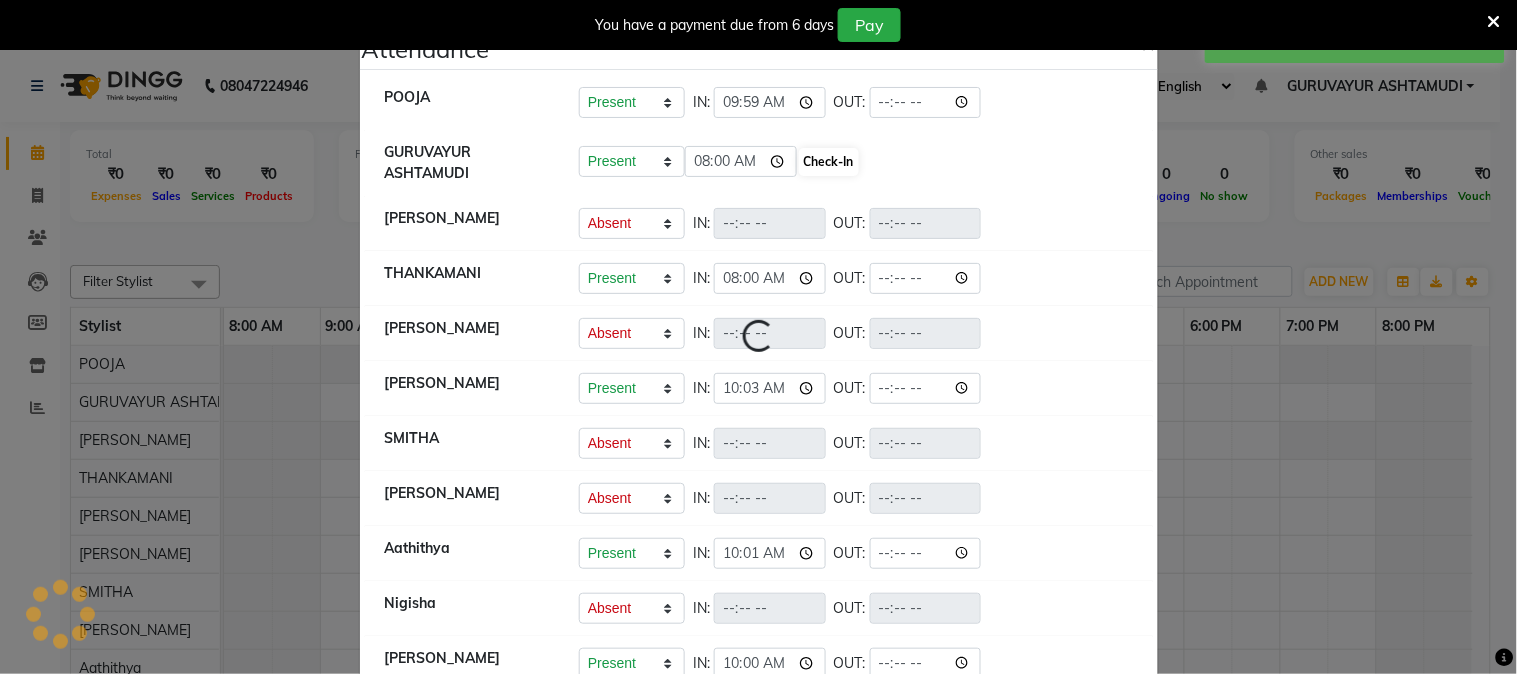 select on "A" 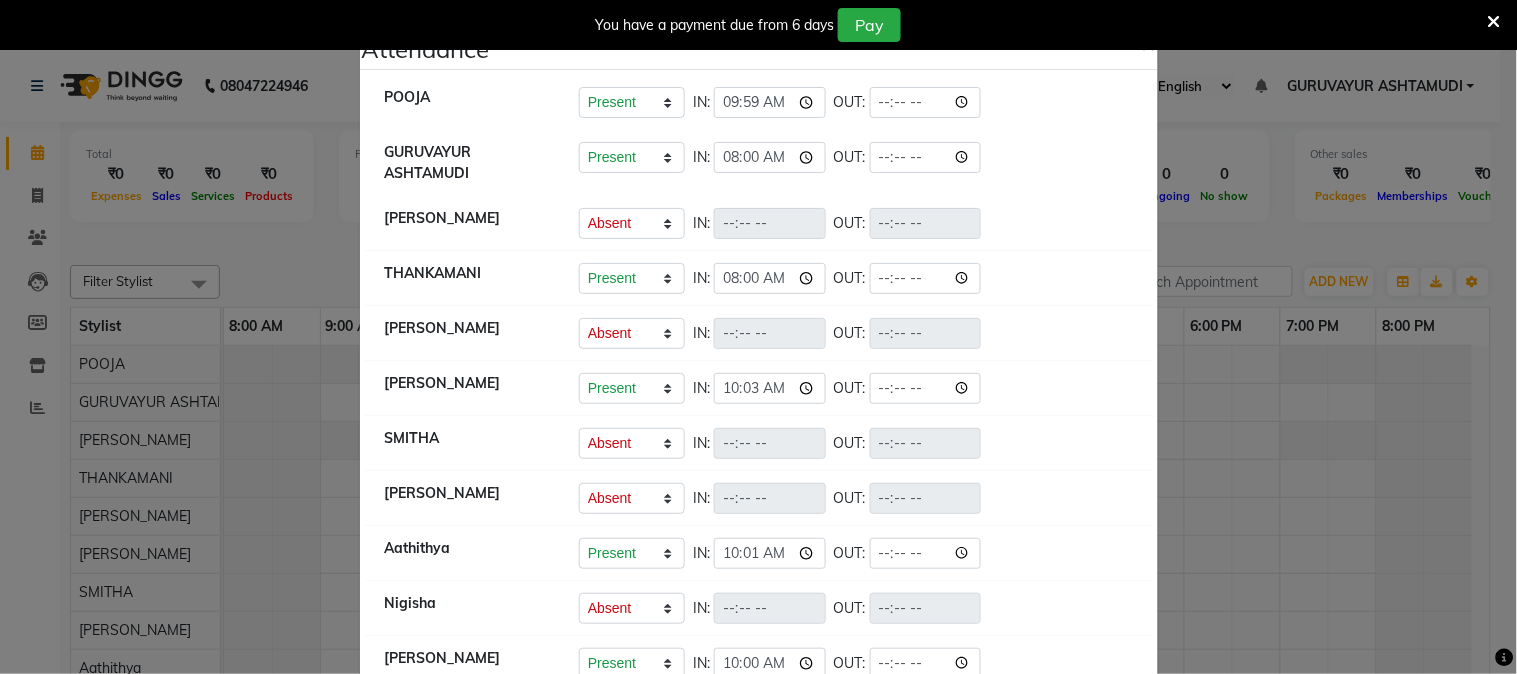 click at bounding box center [1494, 22] 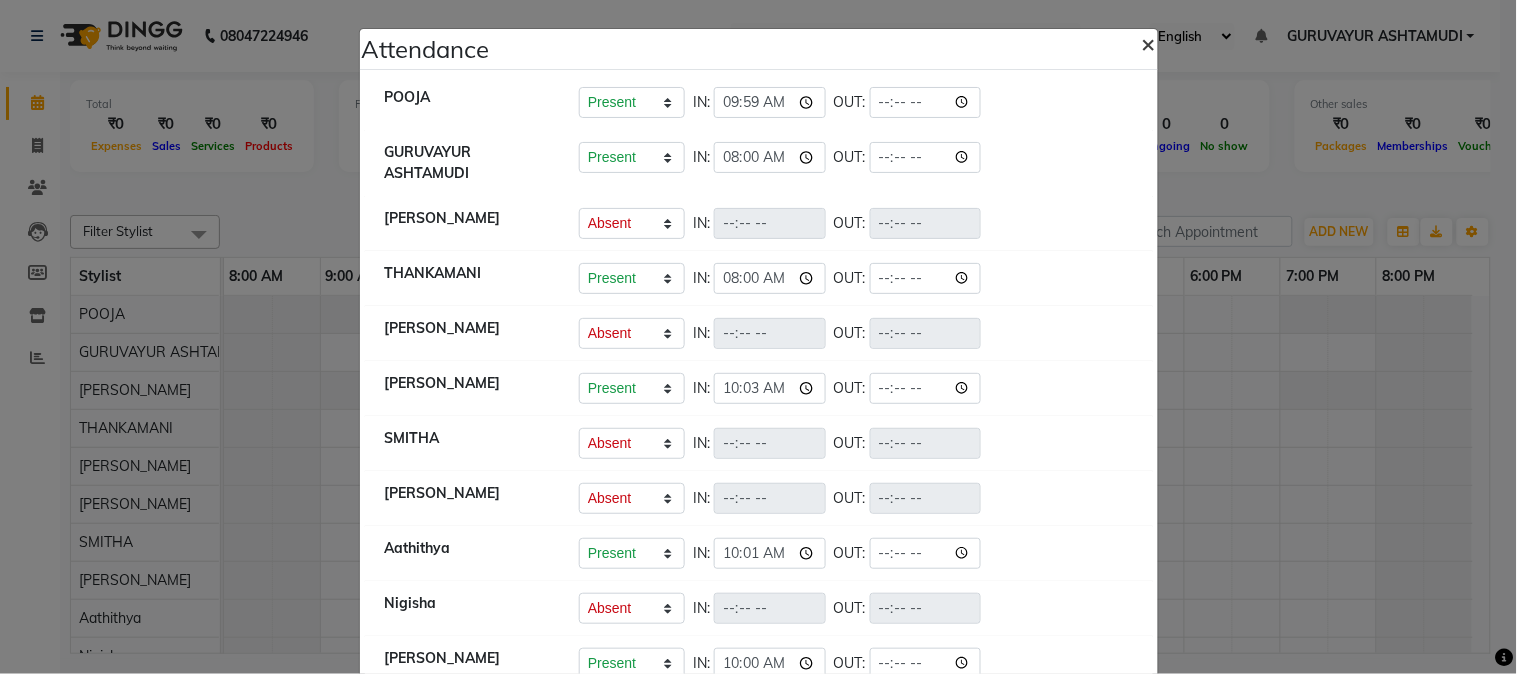 click on "×" 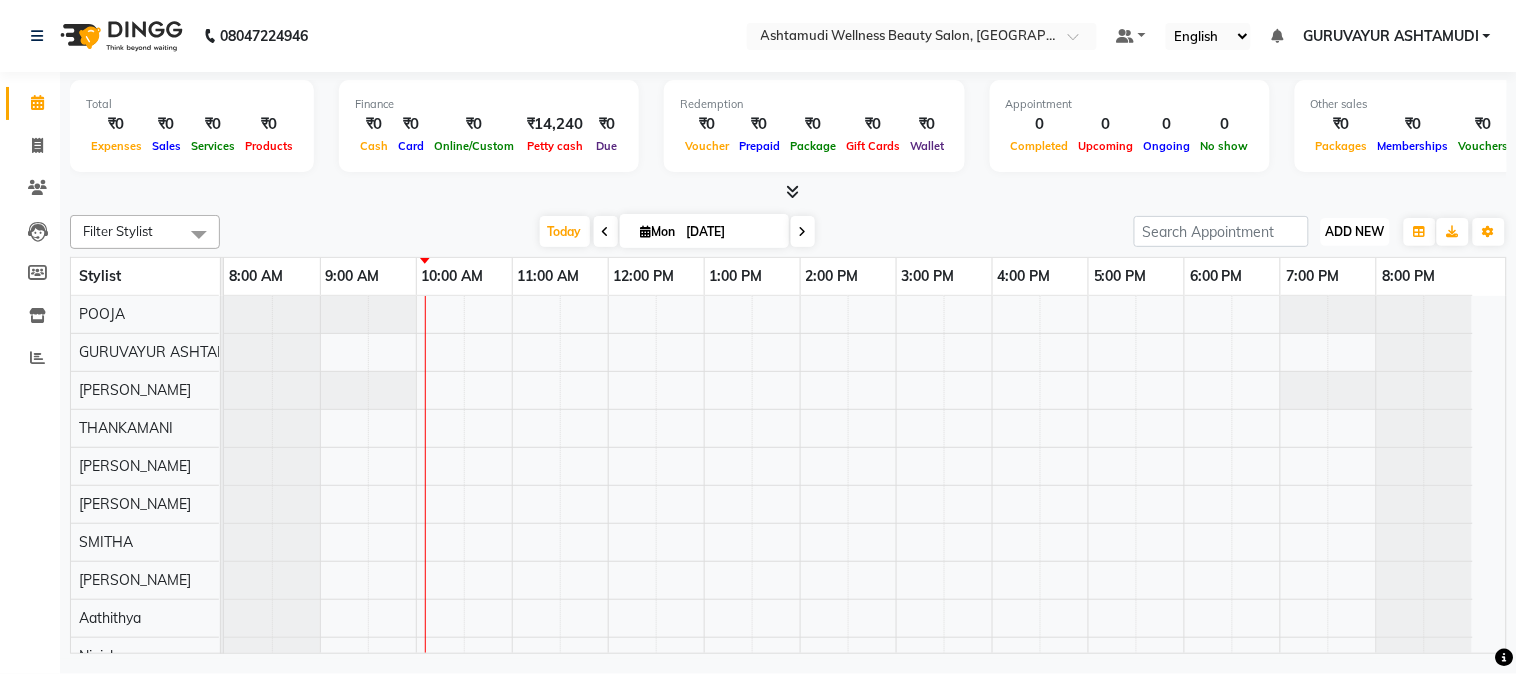 click on "ADD NEW" at bounding box center [1355, 231] 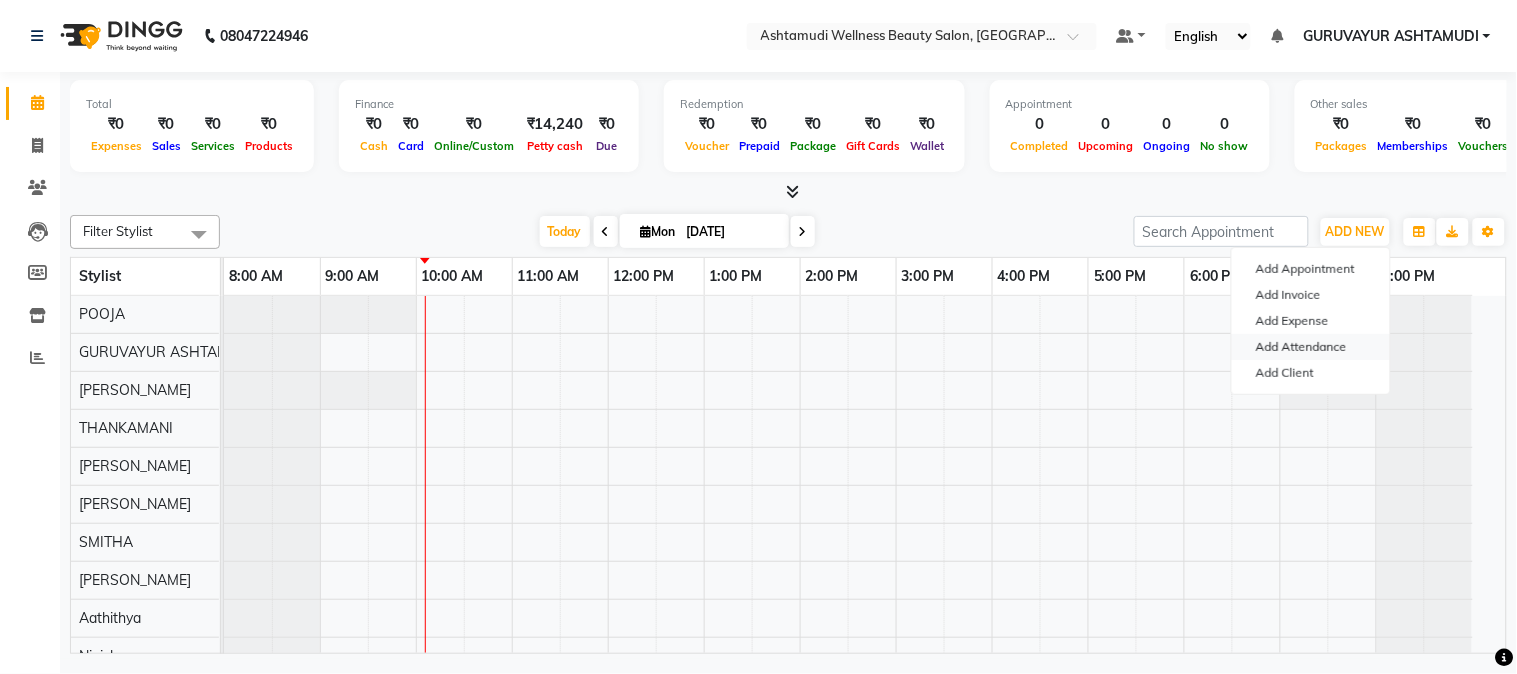 click on "Add Attendance" at bounding box center (1311, 347) 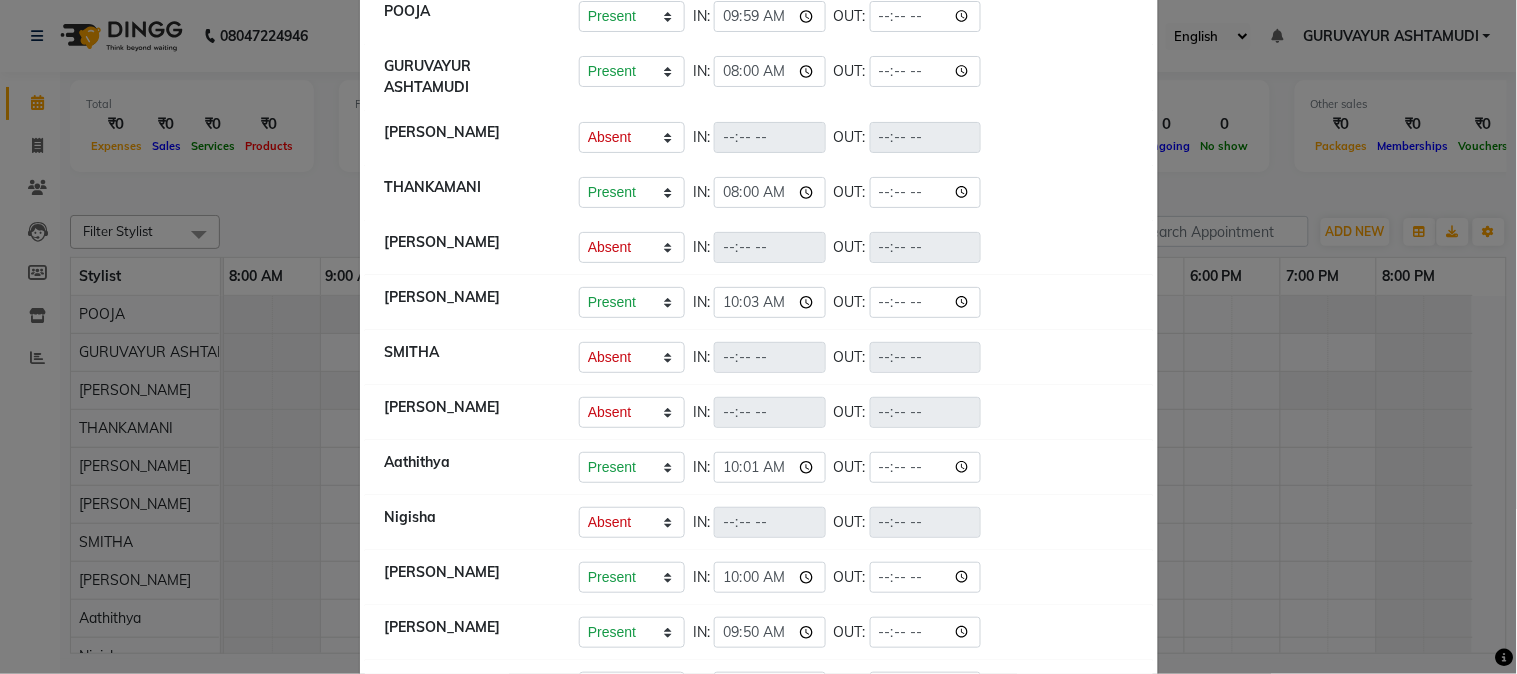 scroll, scrollTop: 0, scrollLeft: 0, axis: both 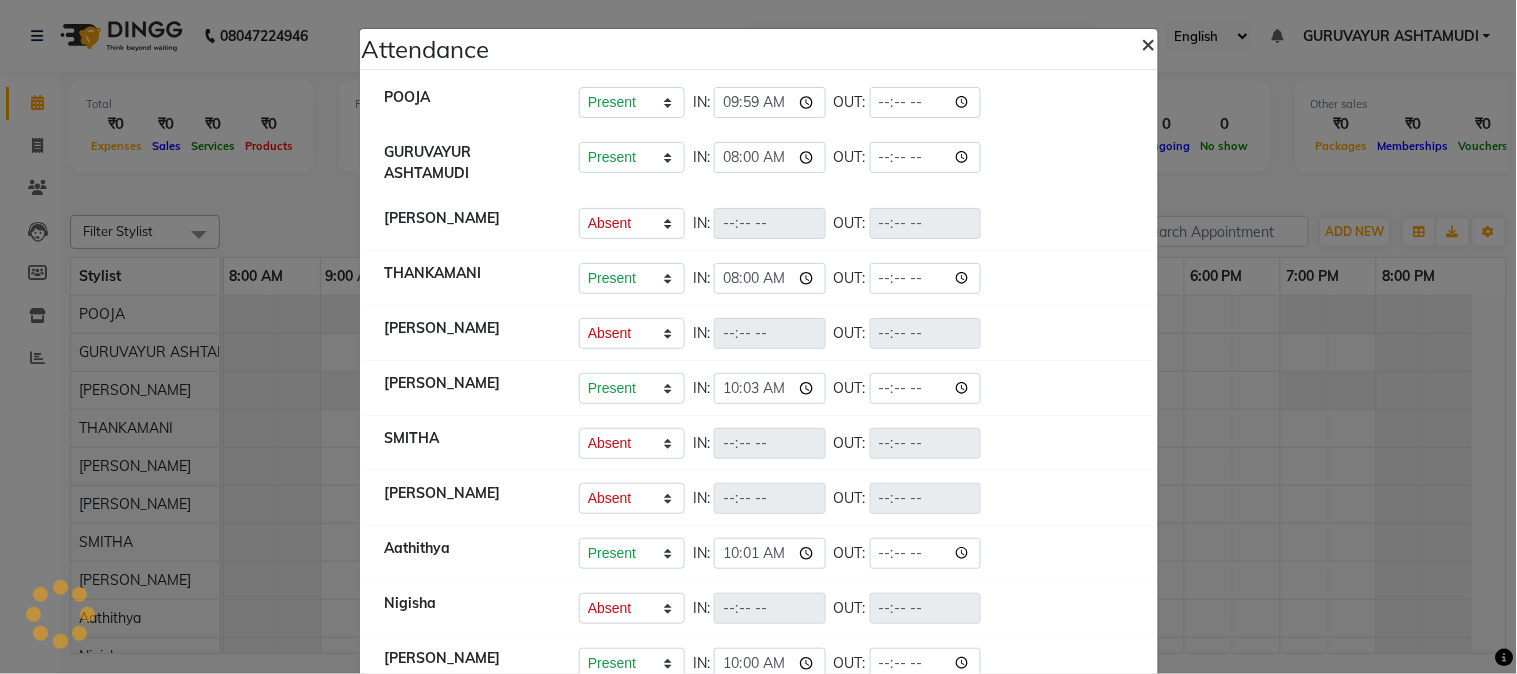 click on "×" 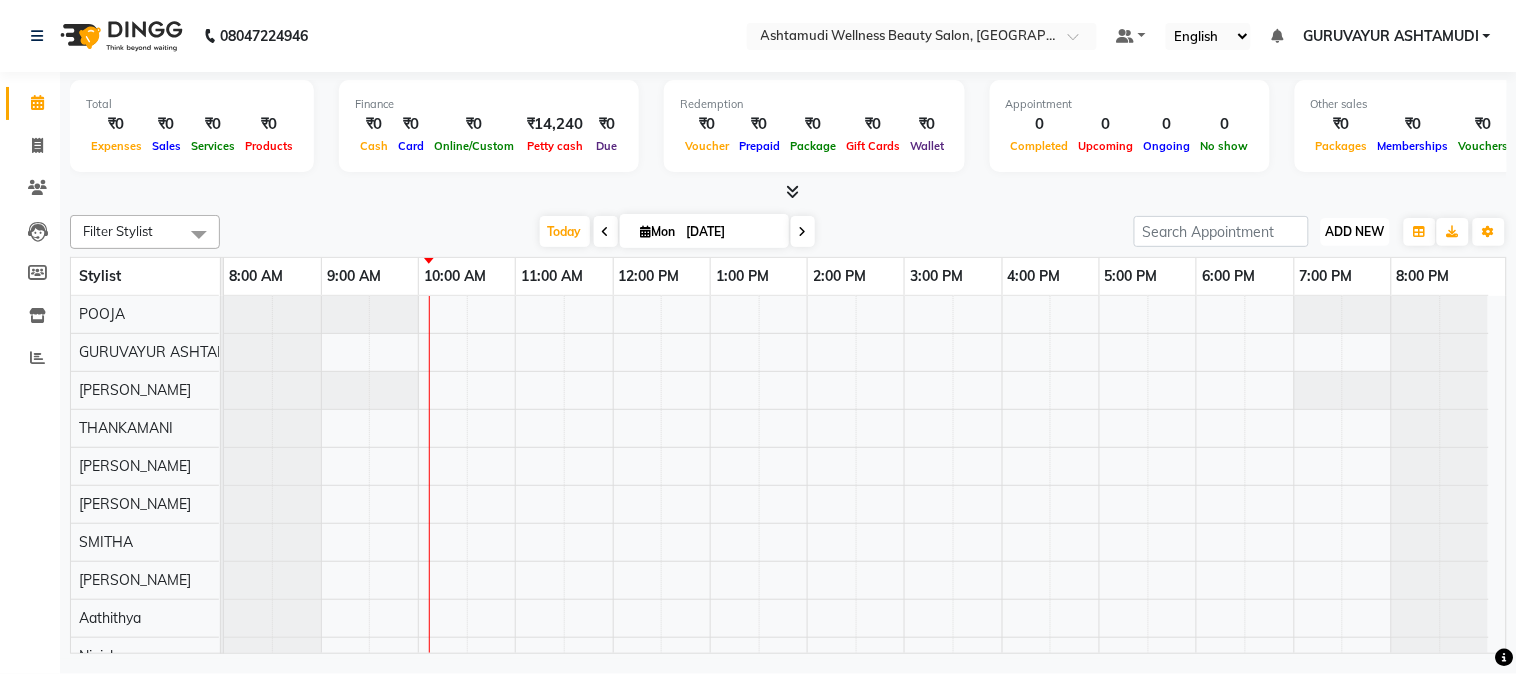 click on "ADD NEW" at bounding box center (1355, 231) 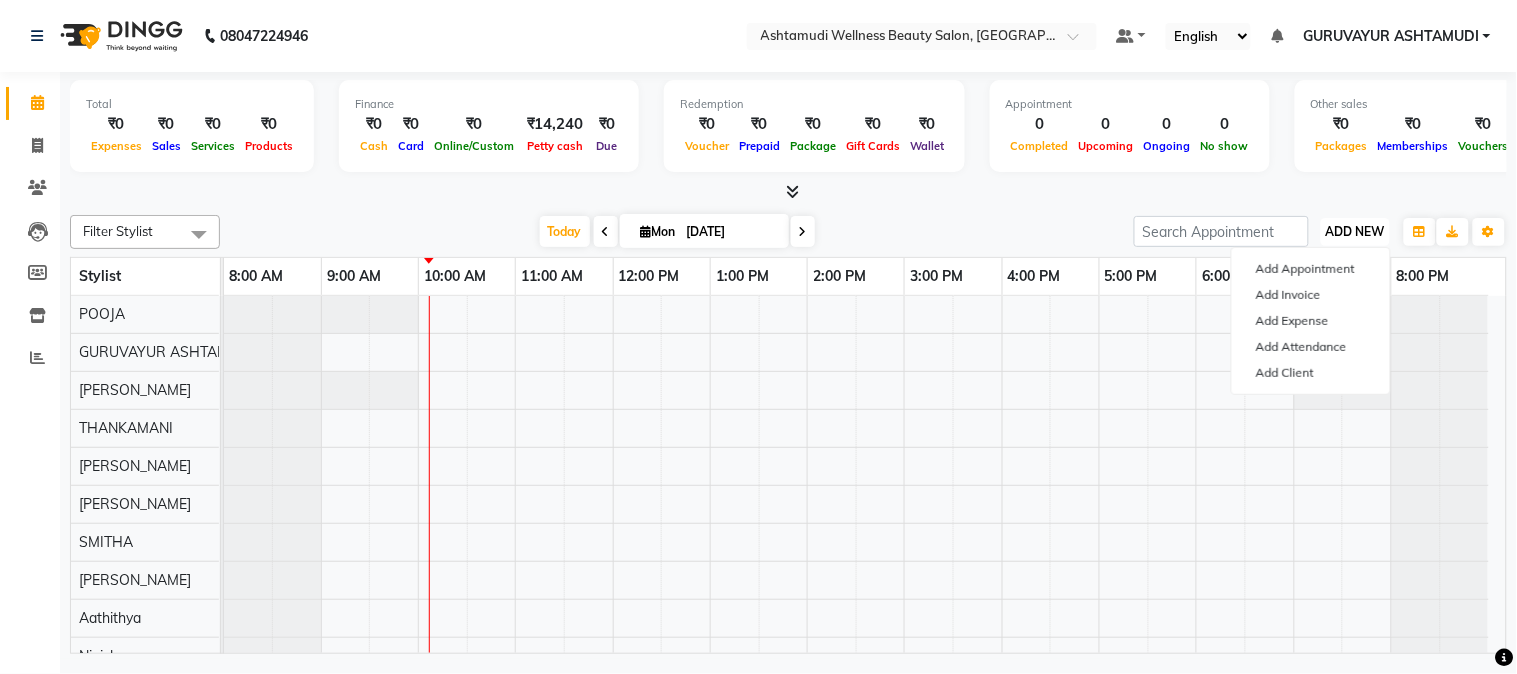 click on "ADD NEW" at bounding box center [1355, 231] 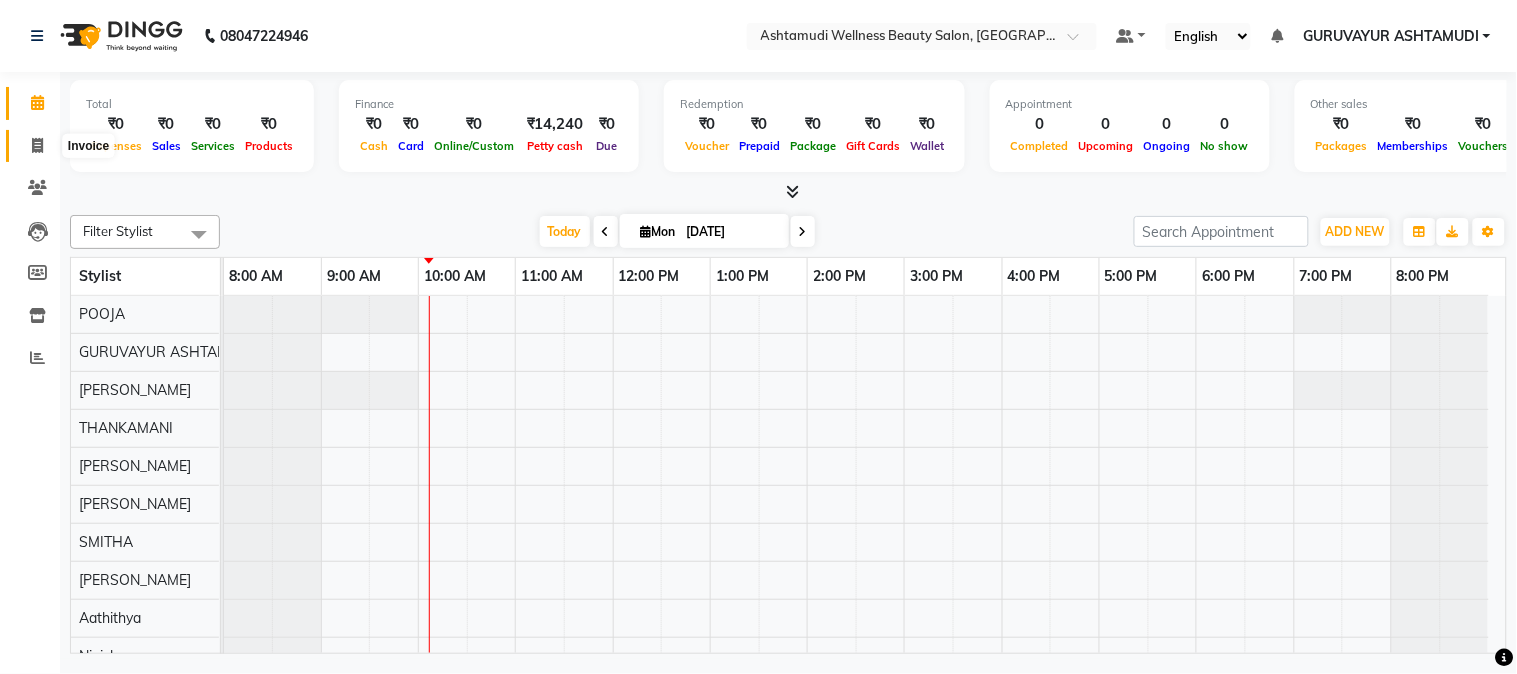 click 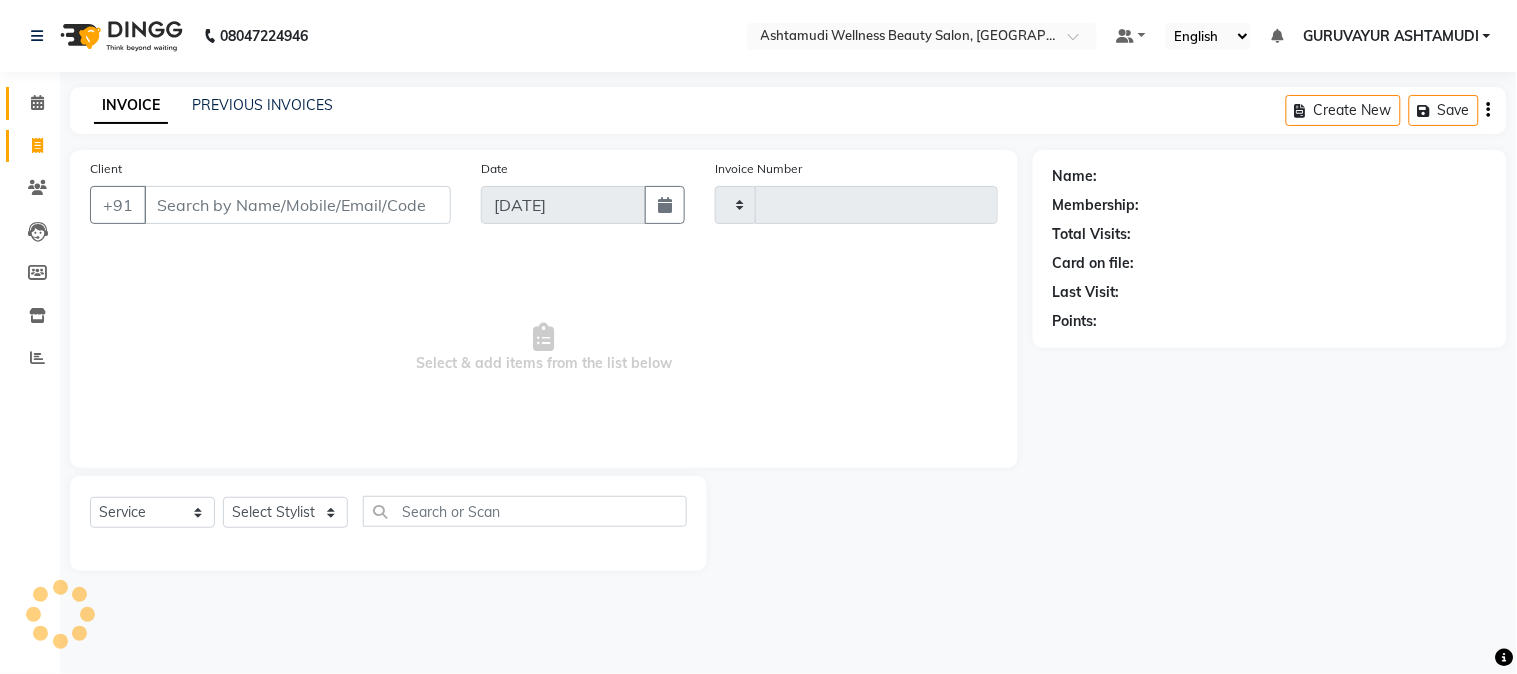 type on "1366" 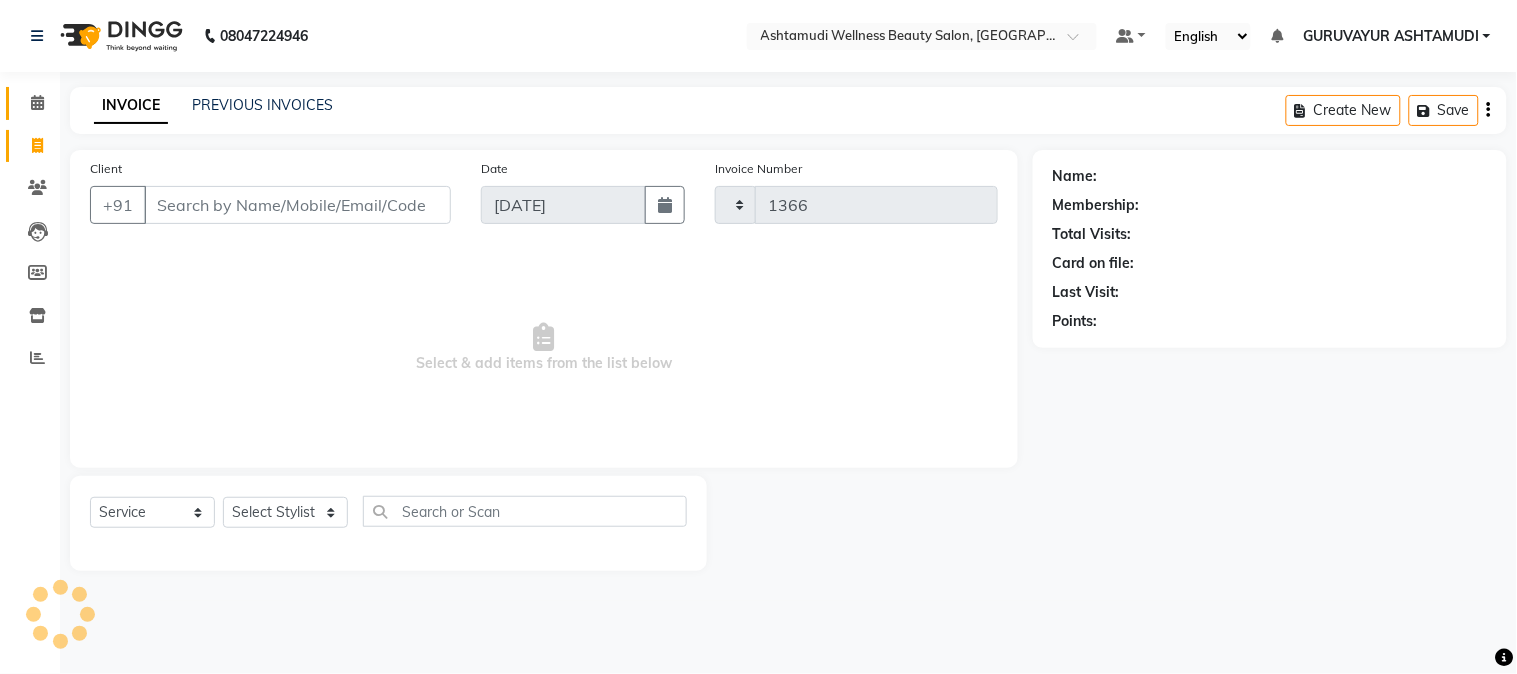 select on "4660" 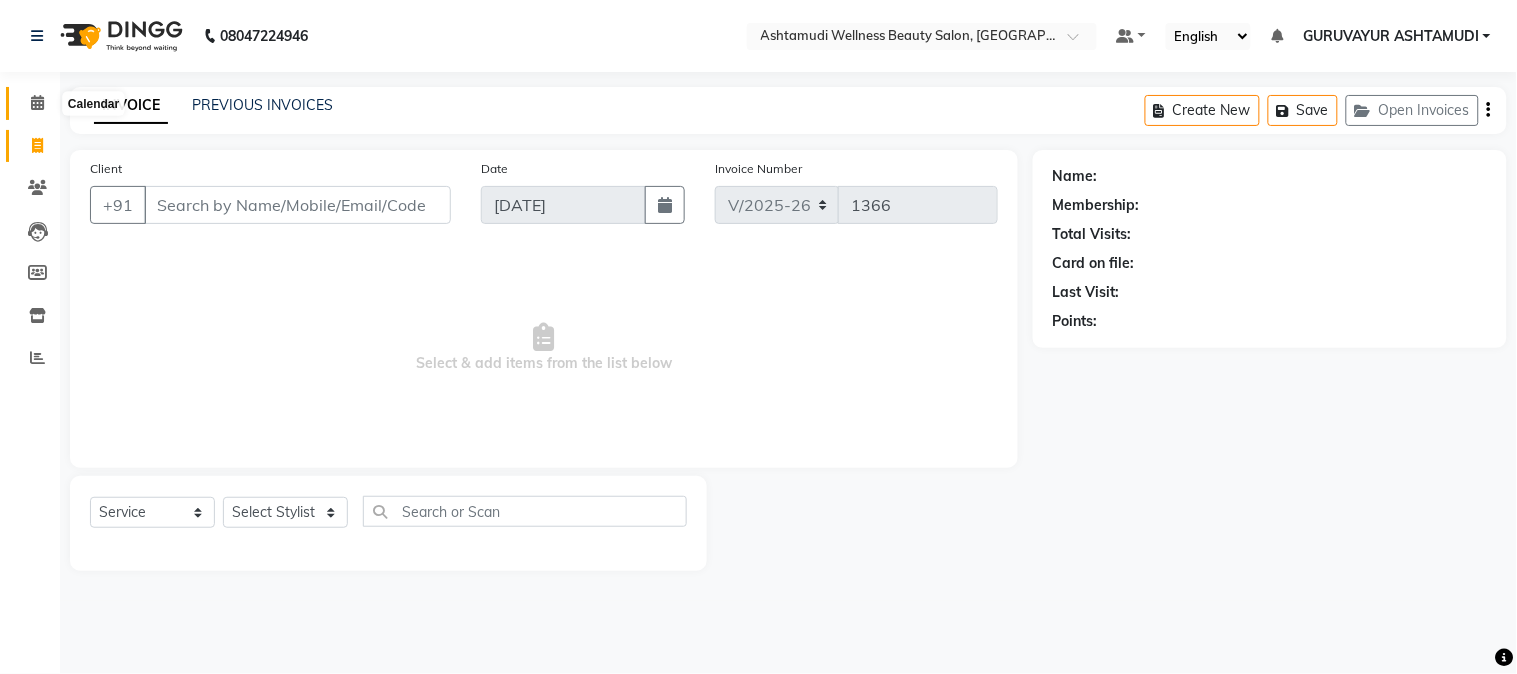 click 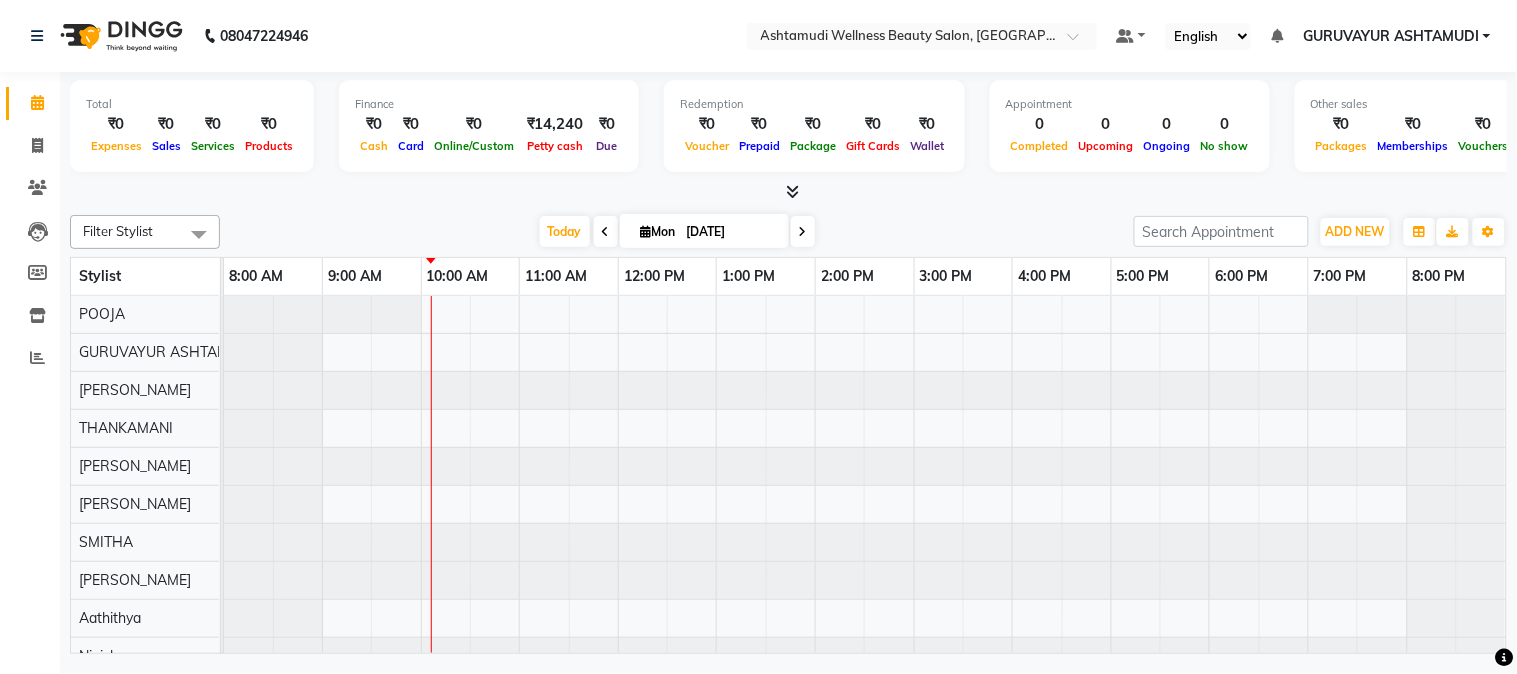 scroll, scrollTop: 0, scrollLeft: 0, axis: both 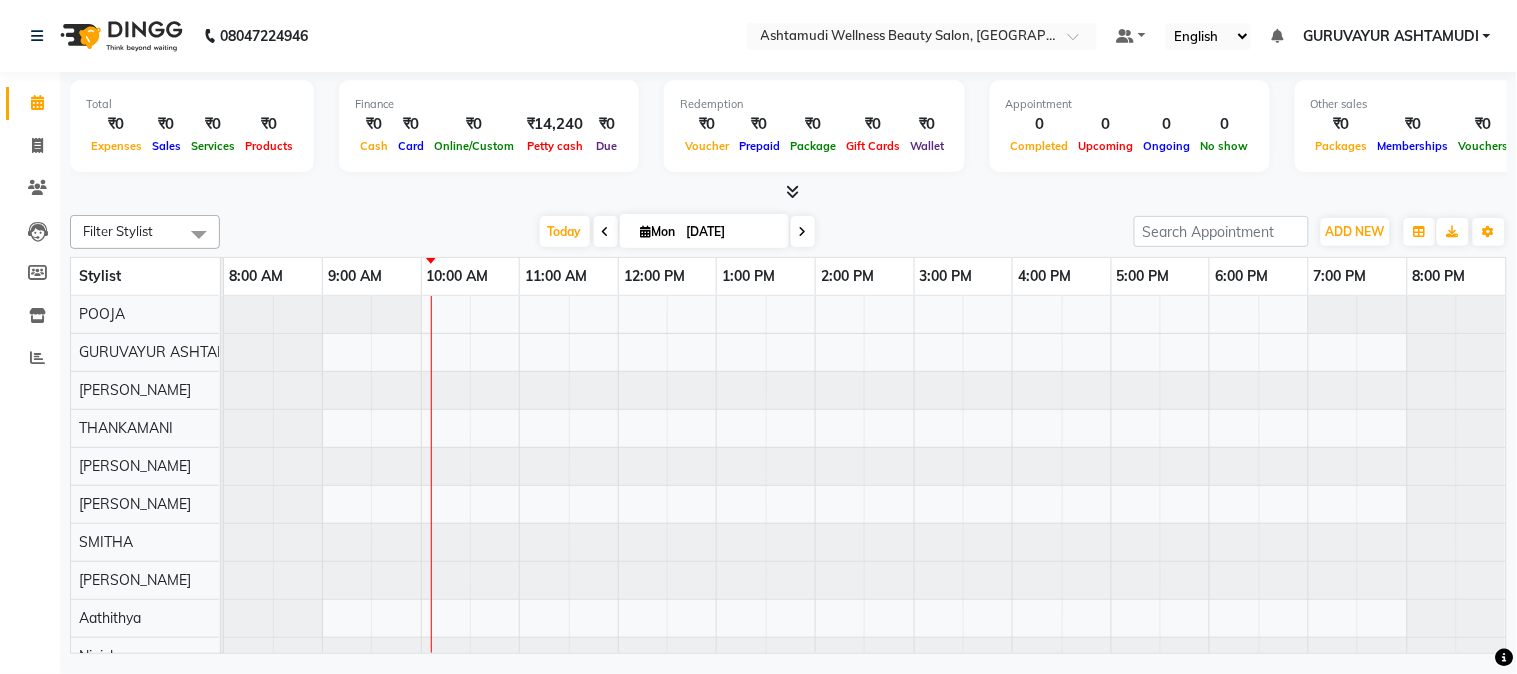 click at bounding box center [792, 191] 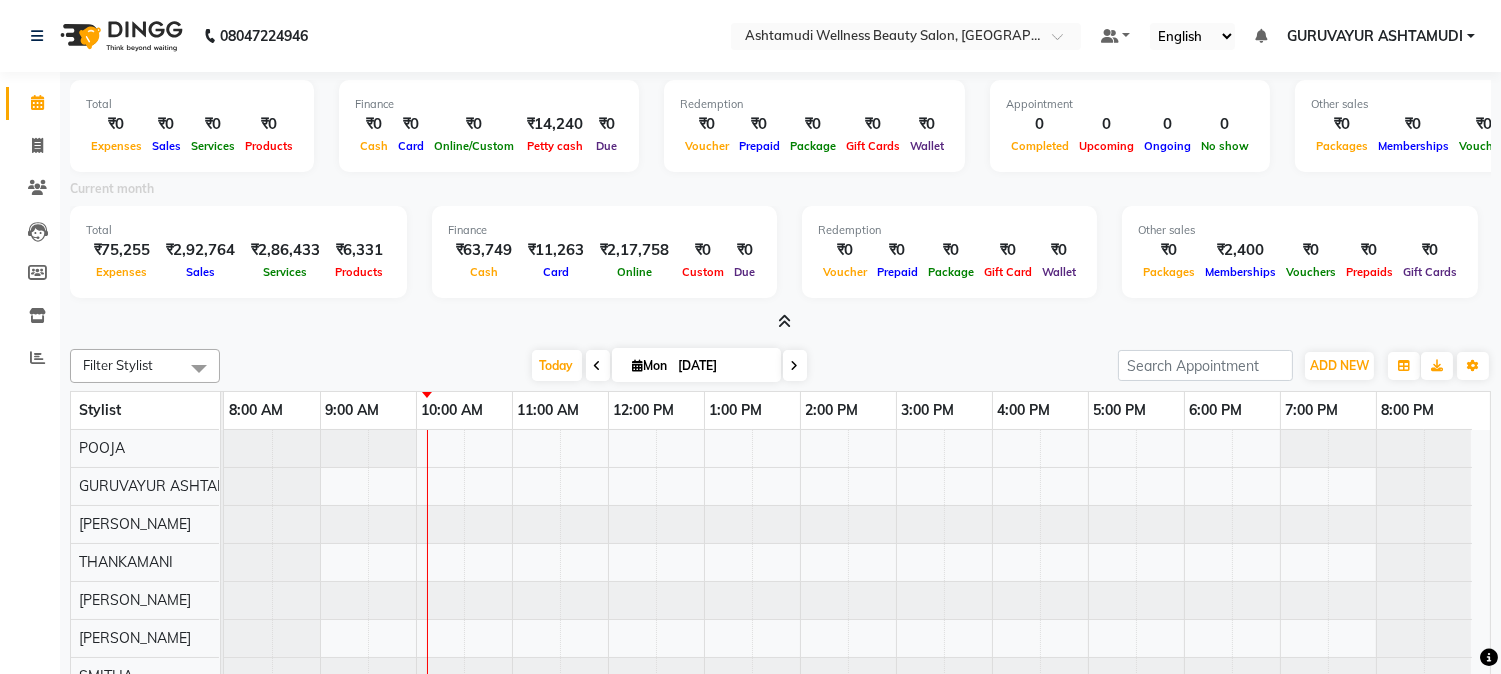 click at bounding box center [784, 321] 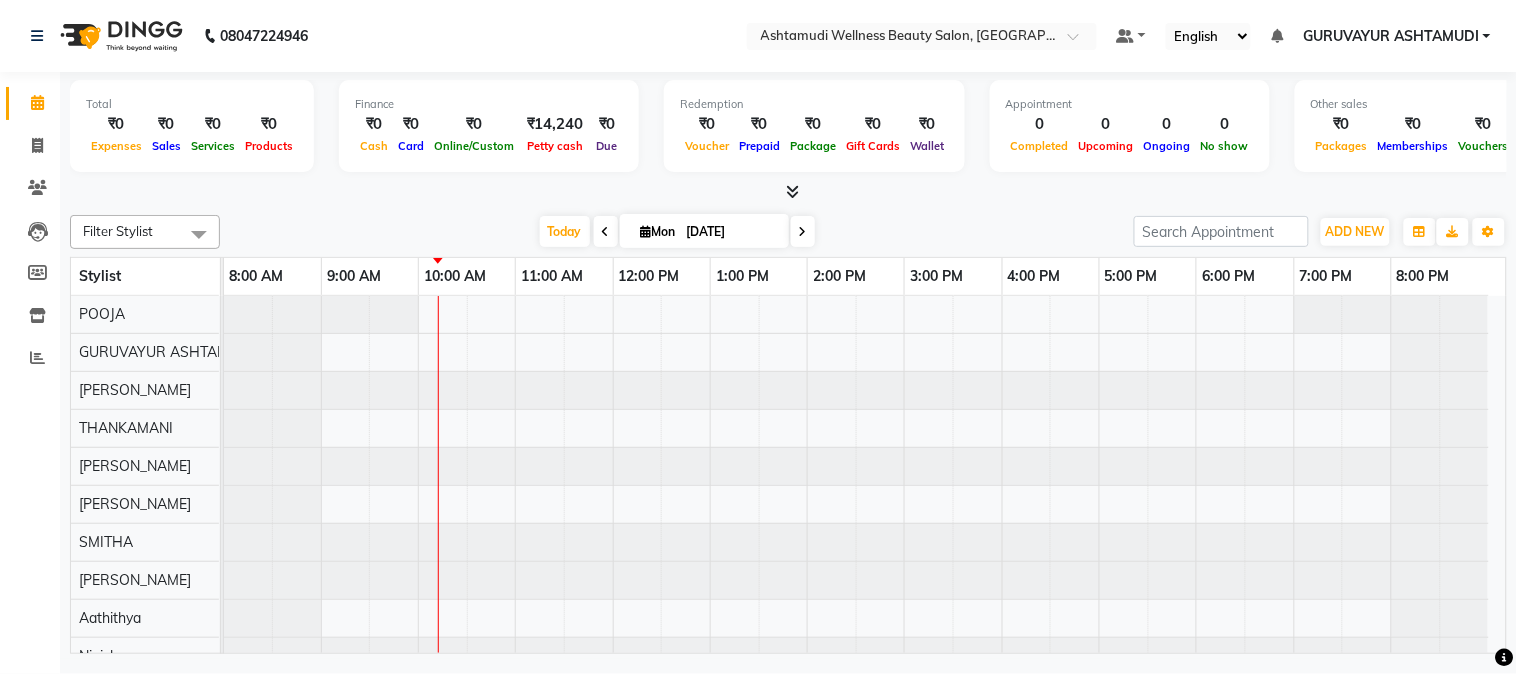 click at bounding box center (792, 191) 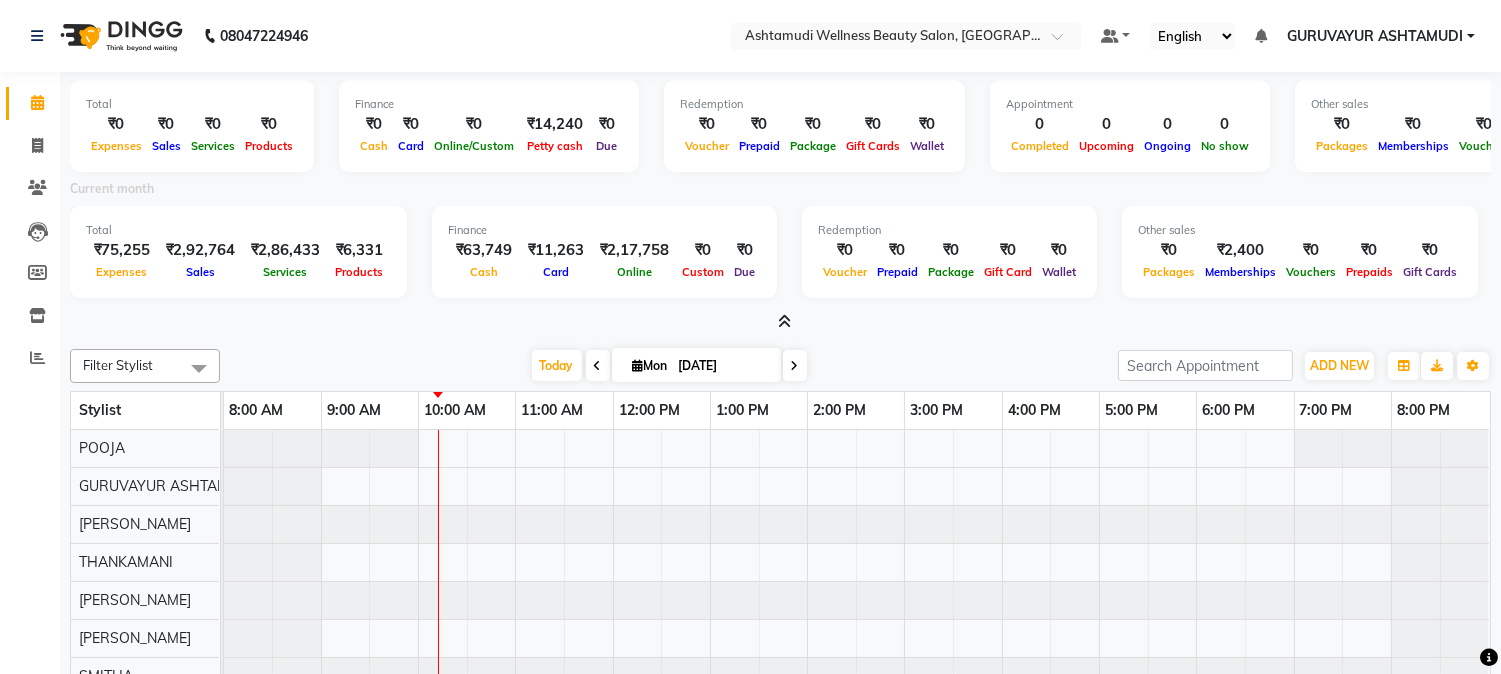 click at bounding box center [784, 321] 